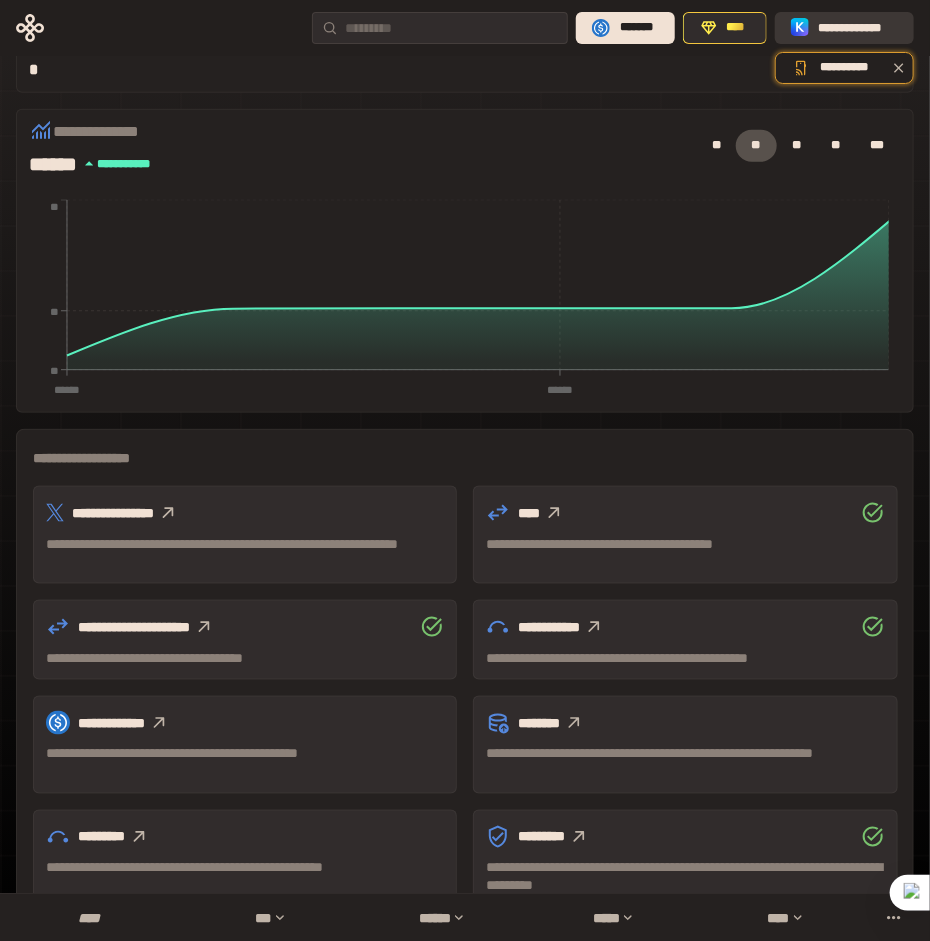 scroll, scrollTop: 437, scrollLeft: 0, axis: vertical 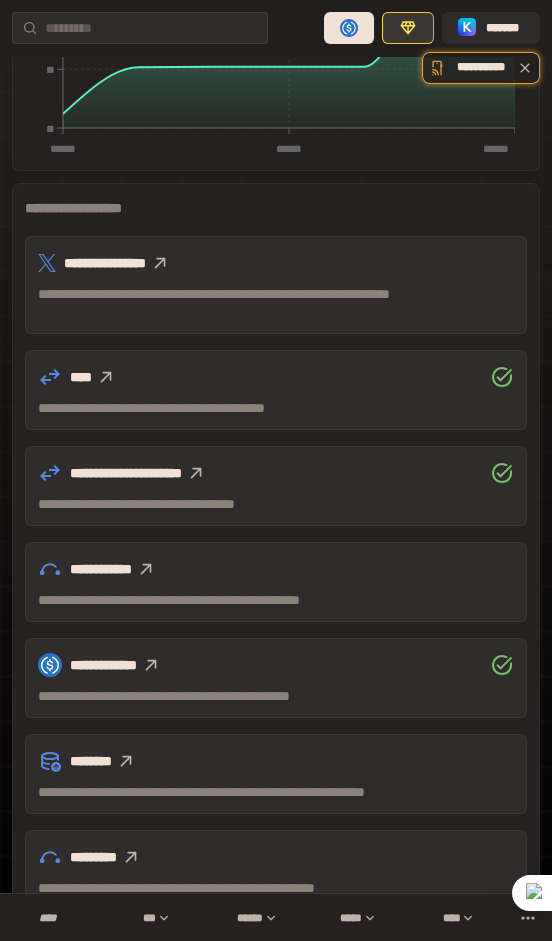 click on "****" at bounding box center [408, 28] 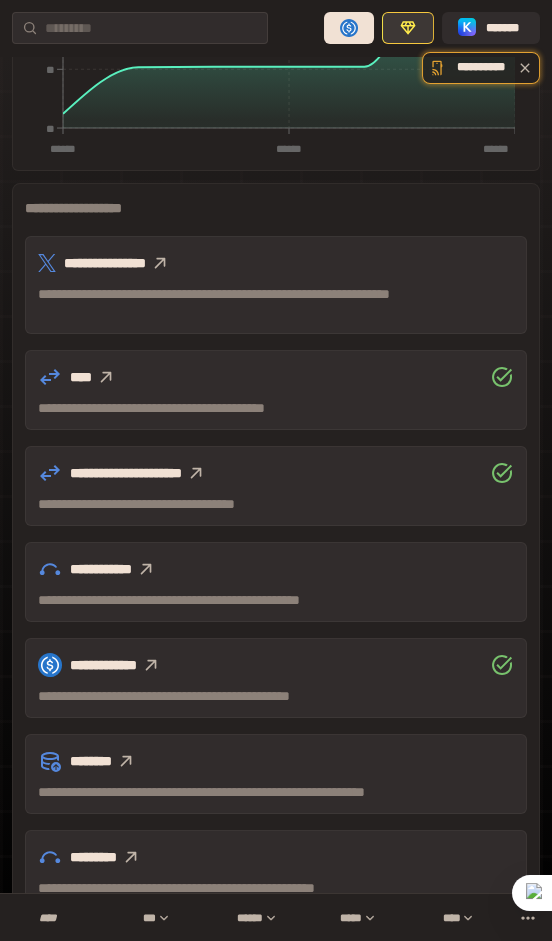 click 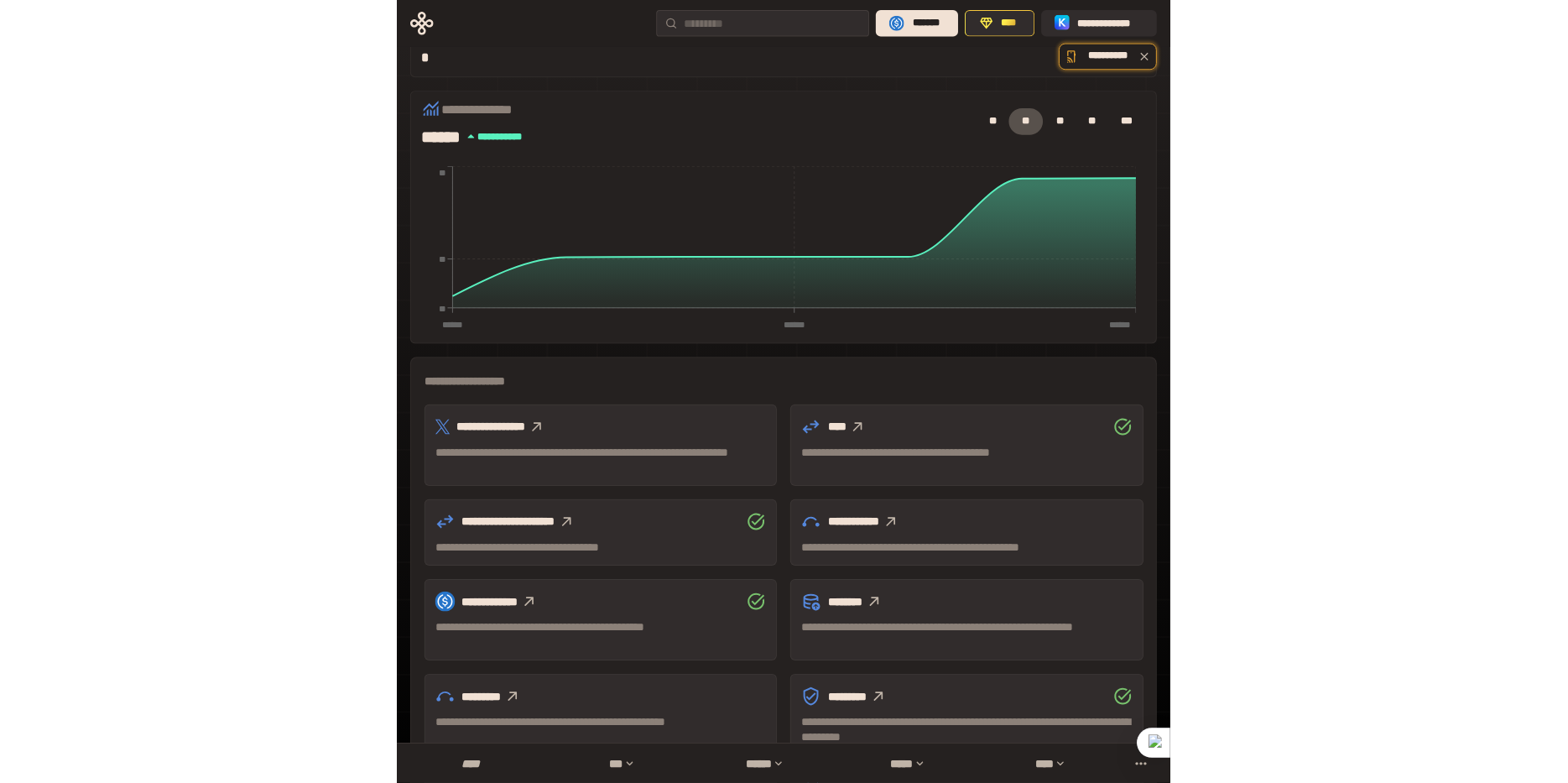 scroll, scrollTop: 296, scrollLeft: 0, axis: vertical 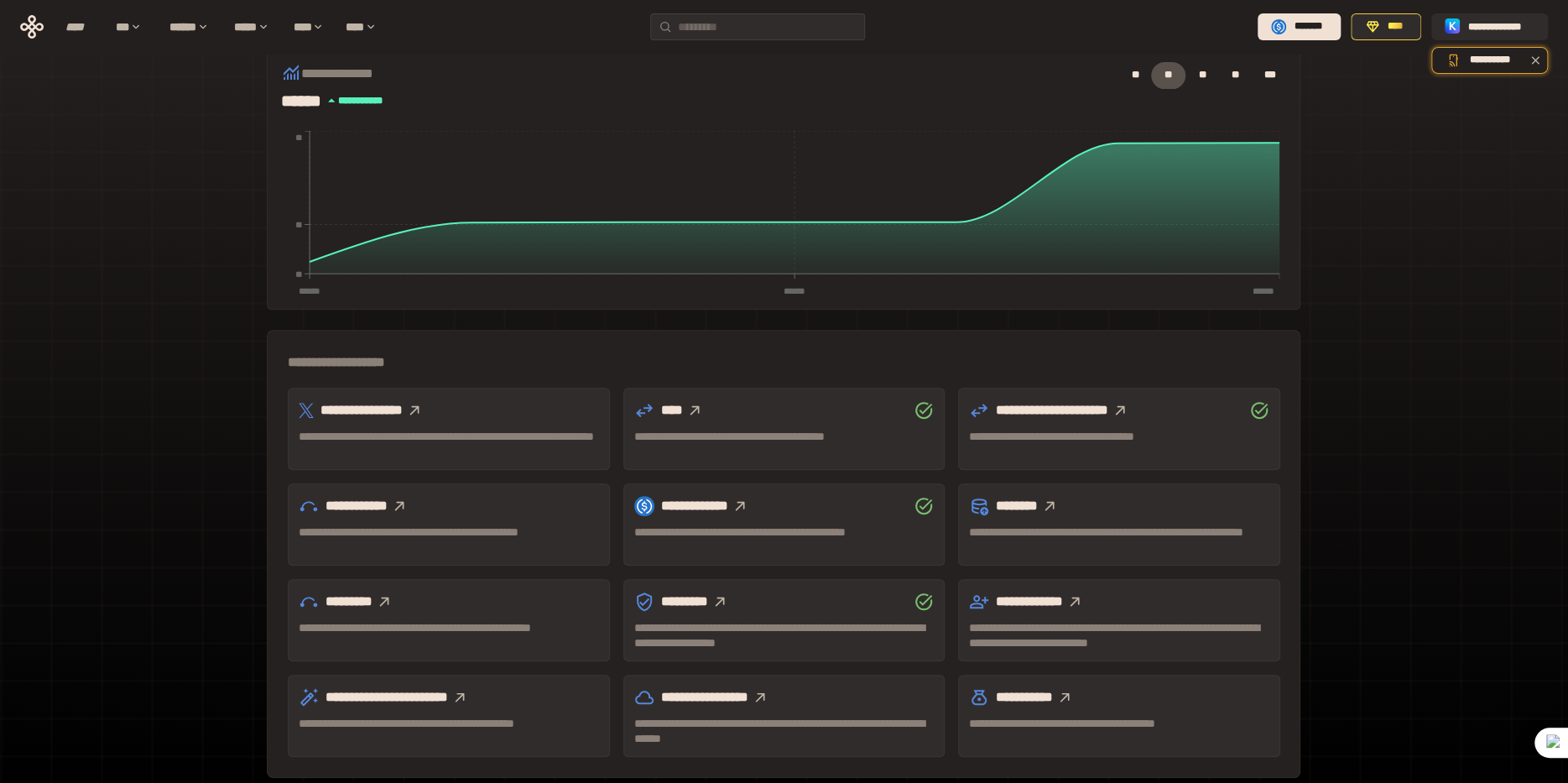 click 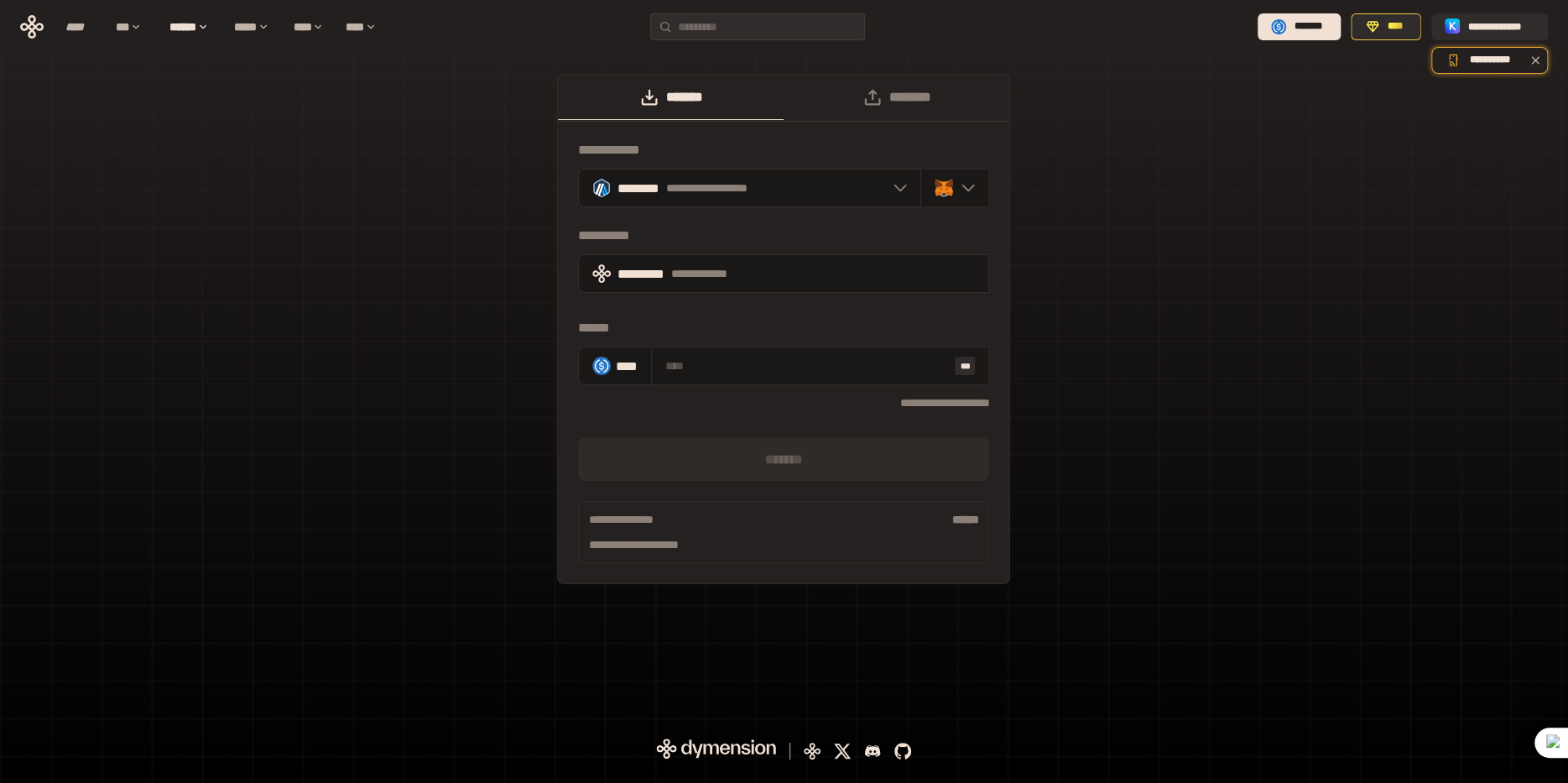 scroll, scrollTop: 0, scrollLeft: 0, axis: both 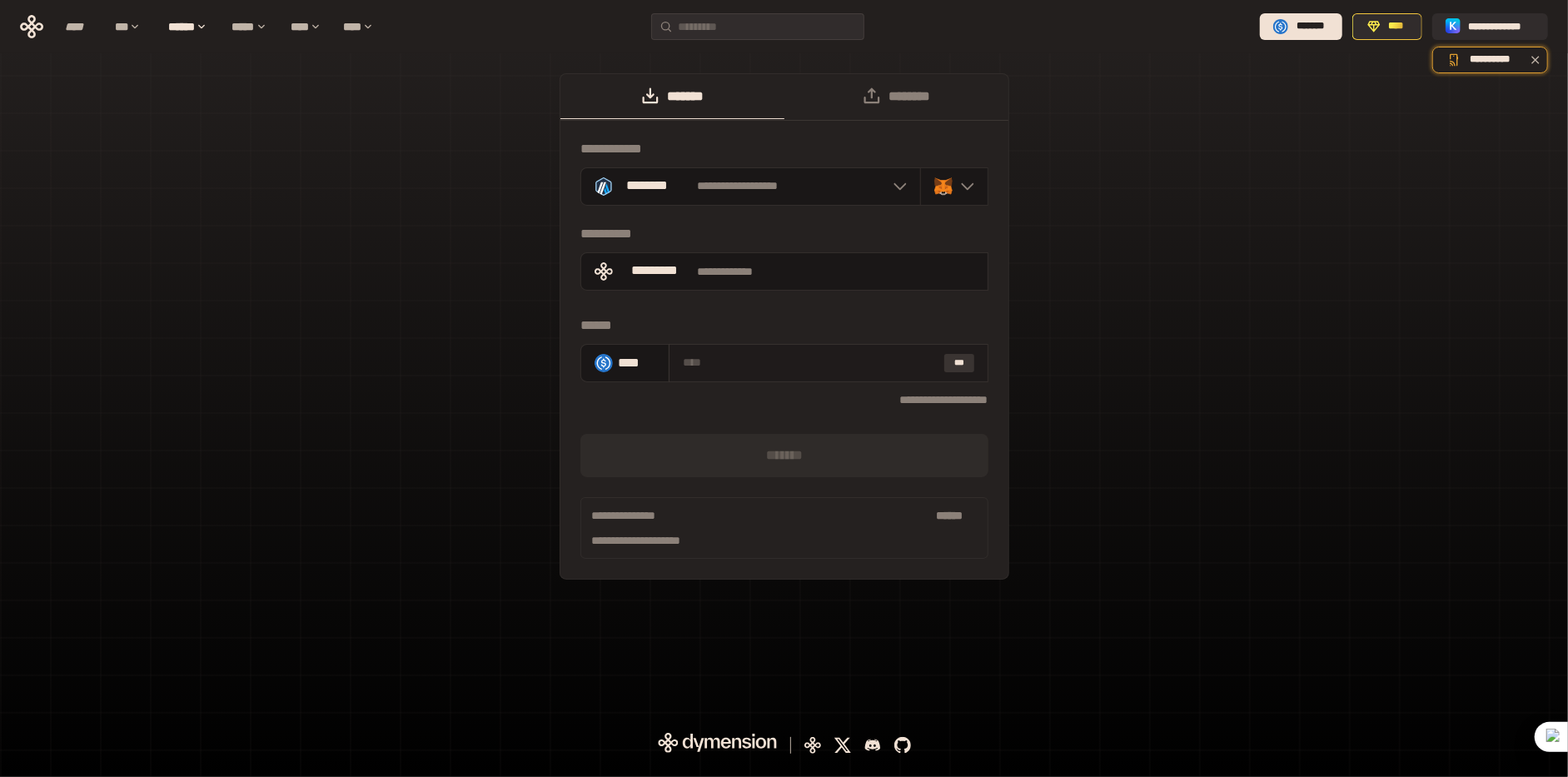 click on "***" at bounding box center (959, 363) 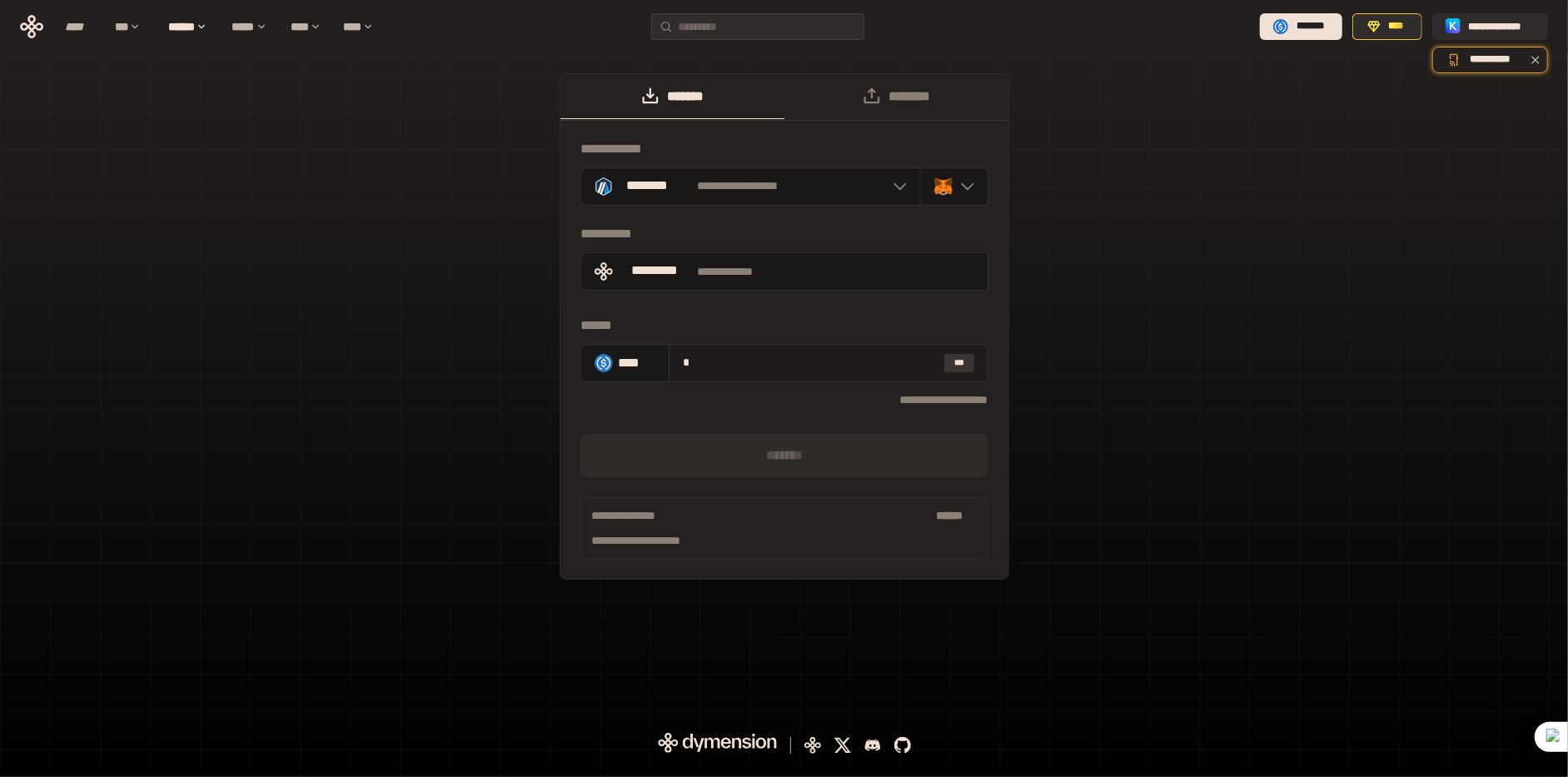 type 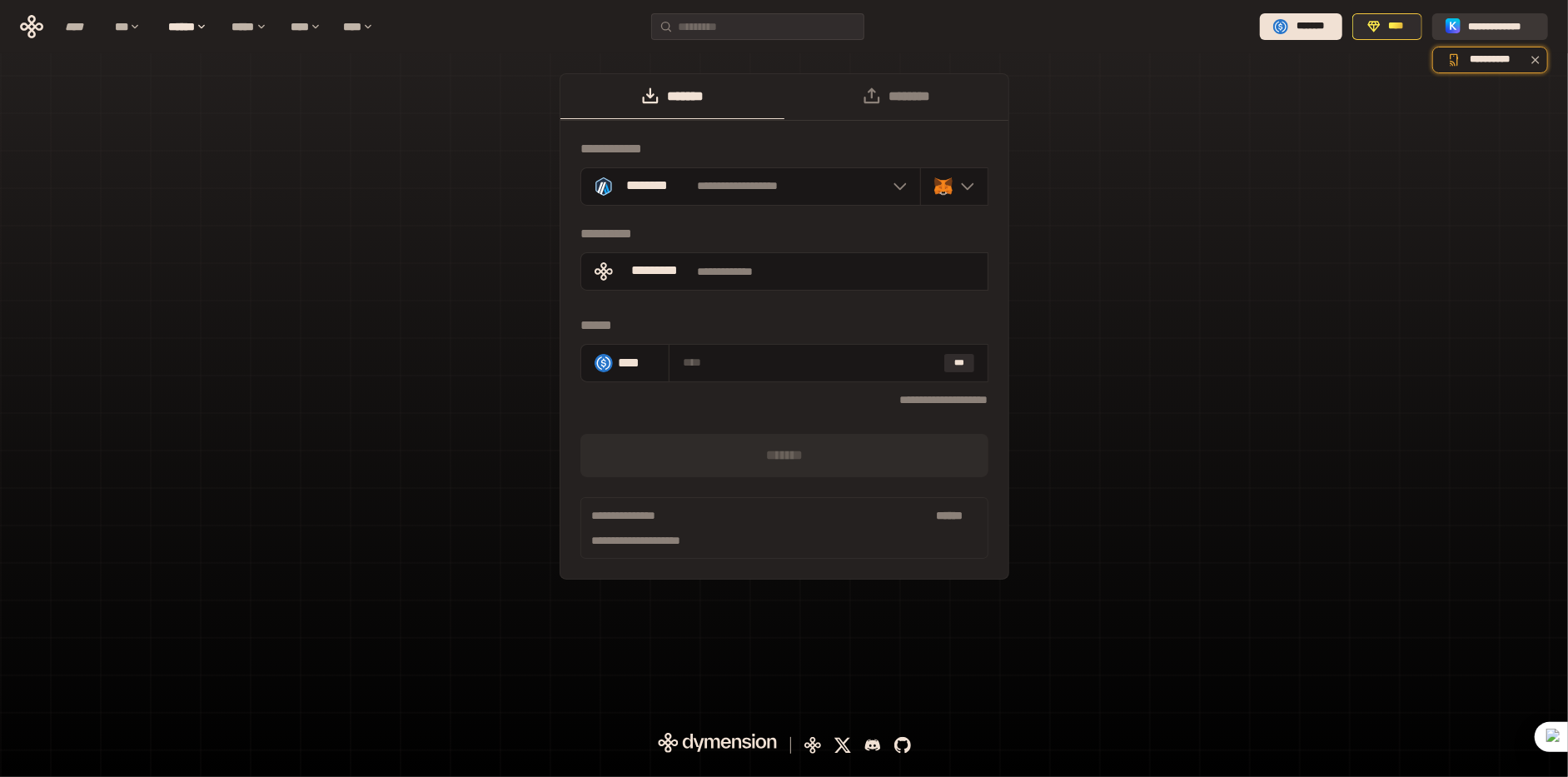 click on "**********" at bounding box center [1501, 27] 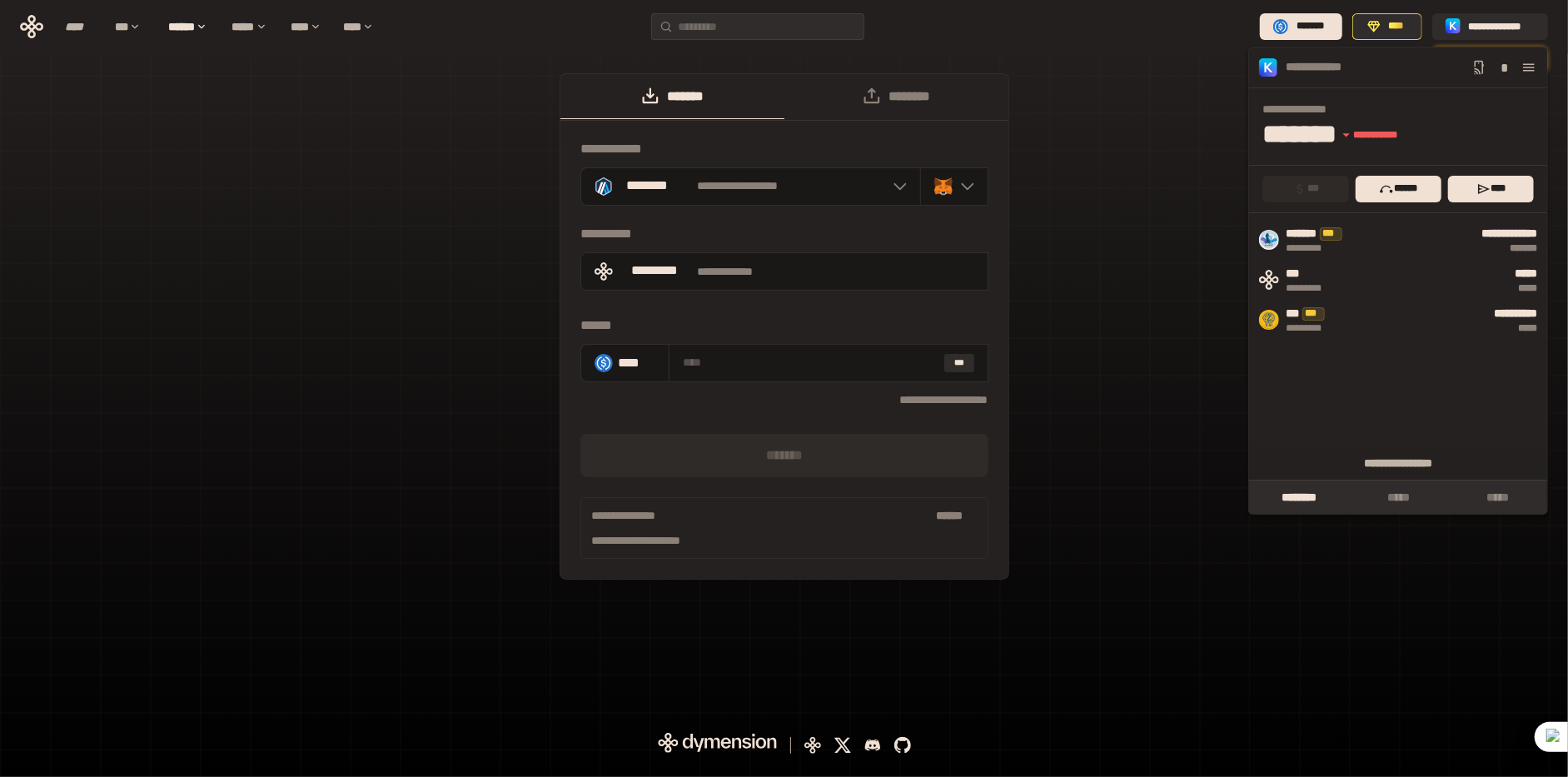click on "**********" at bounding box center (784, 335) 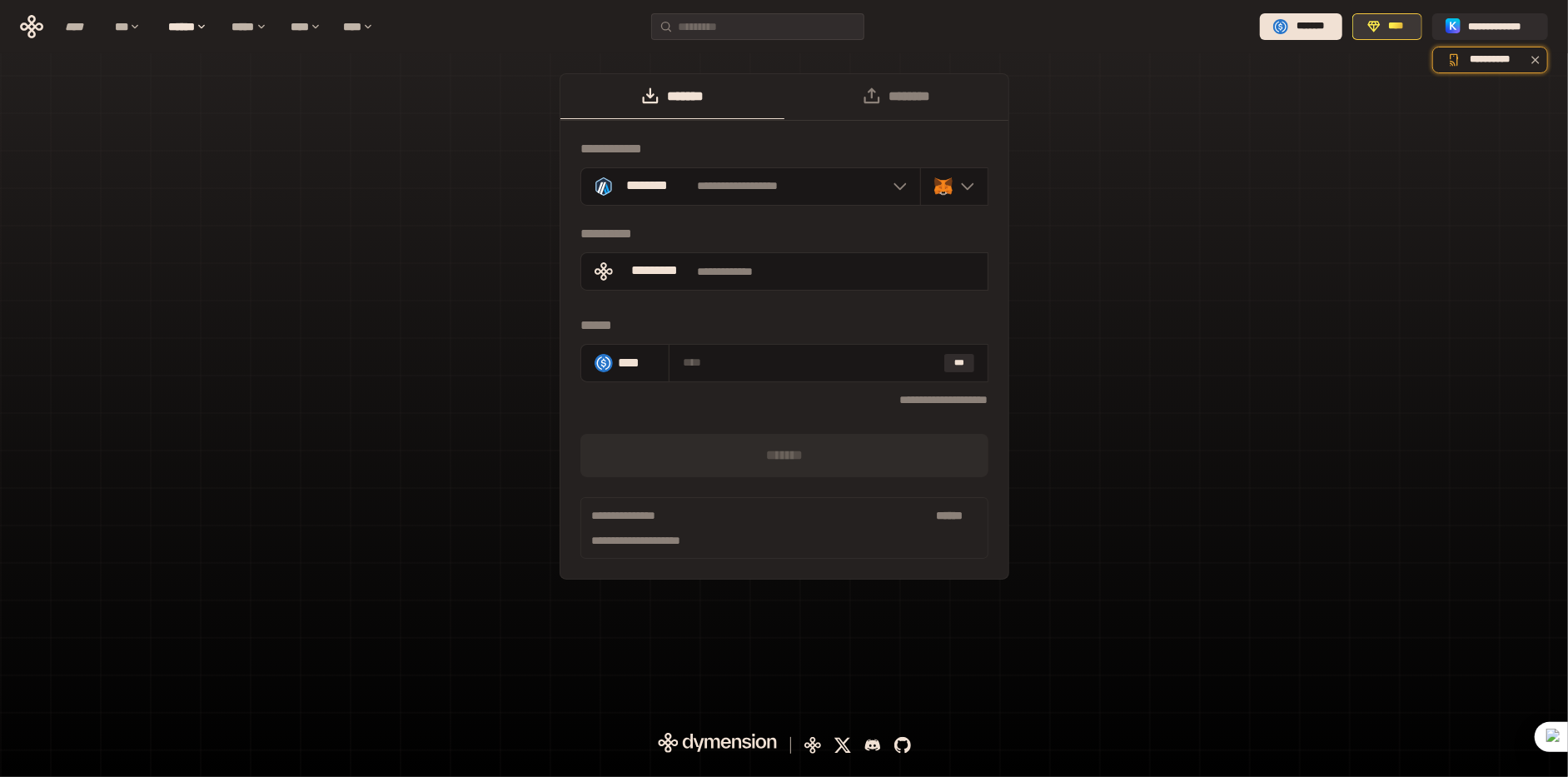 click 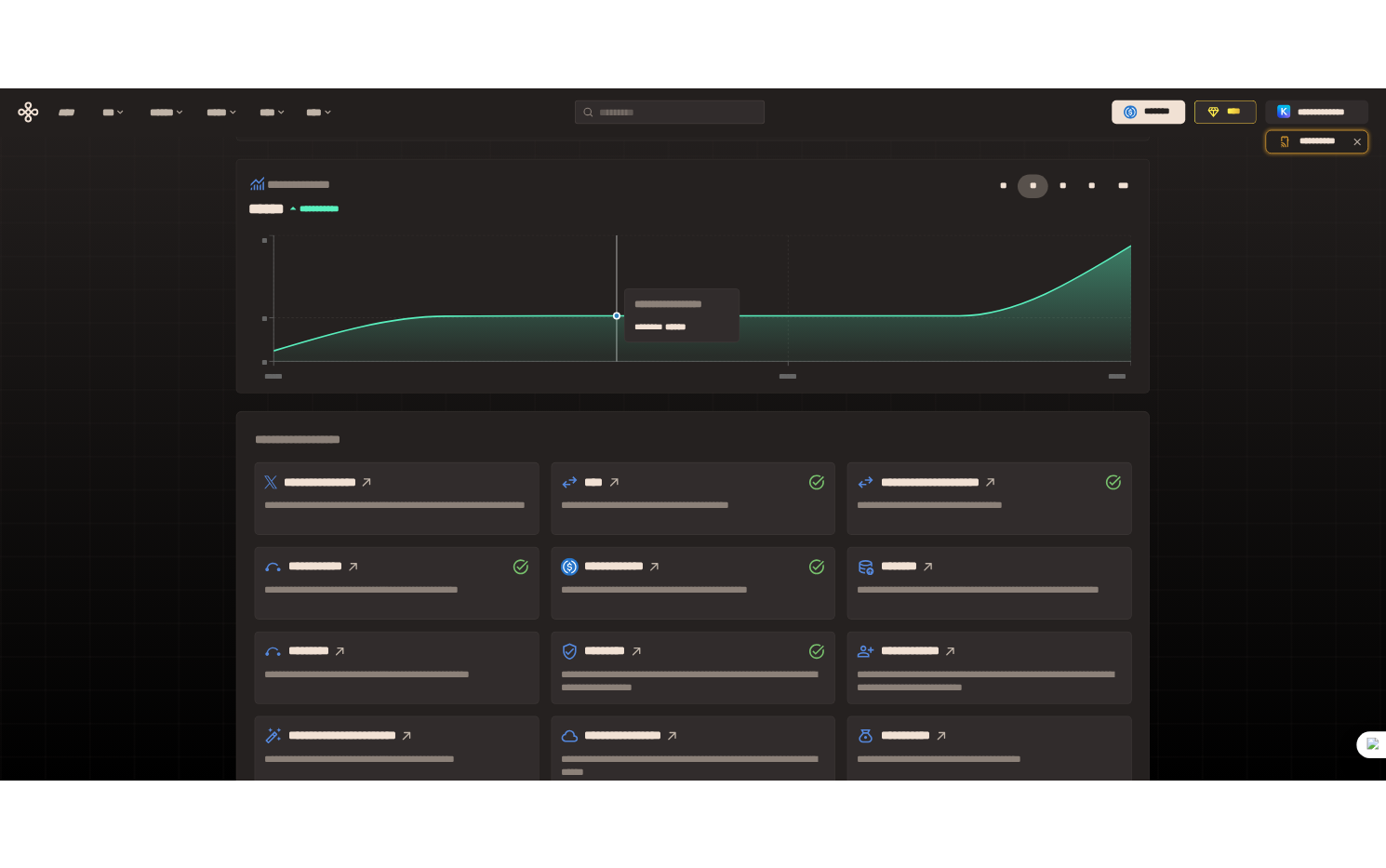 scroll, scrollTop: 328, scrollLeft: 0, axis: vertical 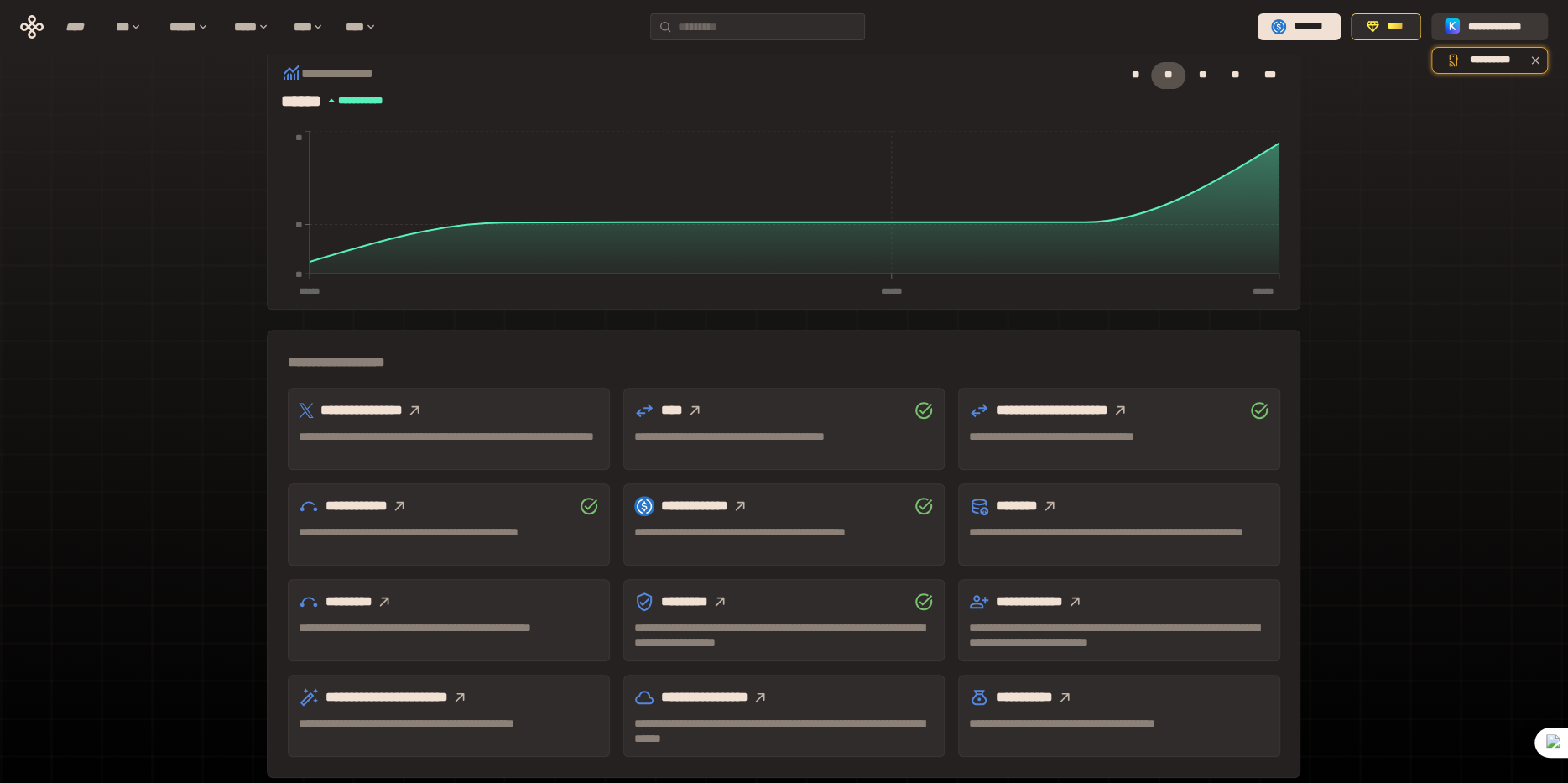 click on "**********" at bounding box center [1501, 27] 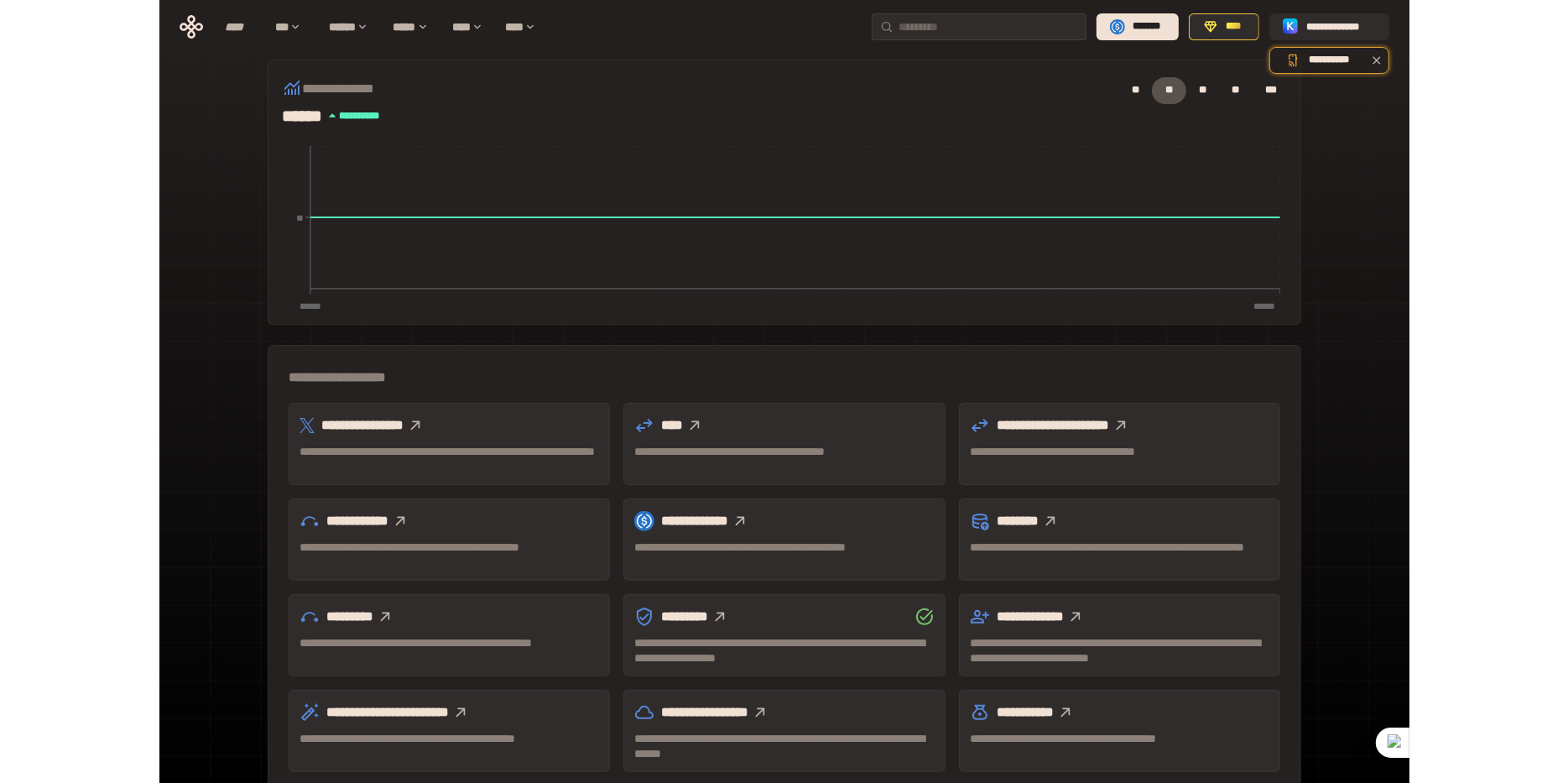 scroll, scrollTop: 296, scrollLeft: 0, axis: vertical 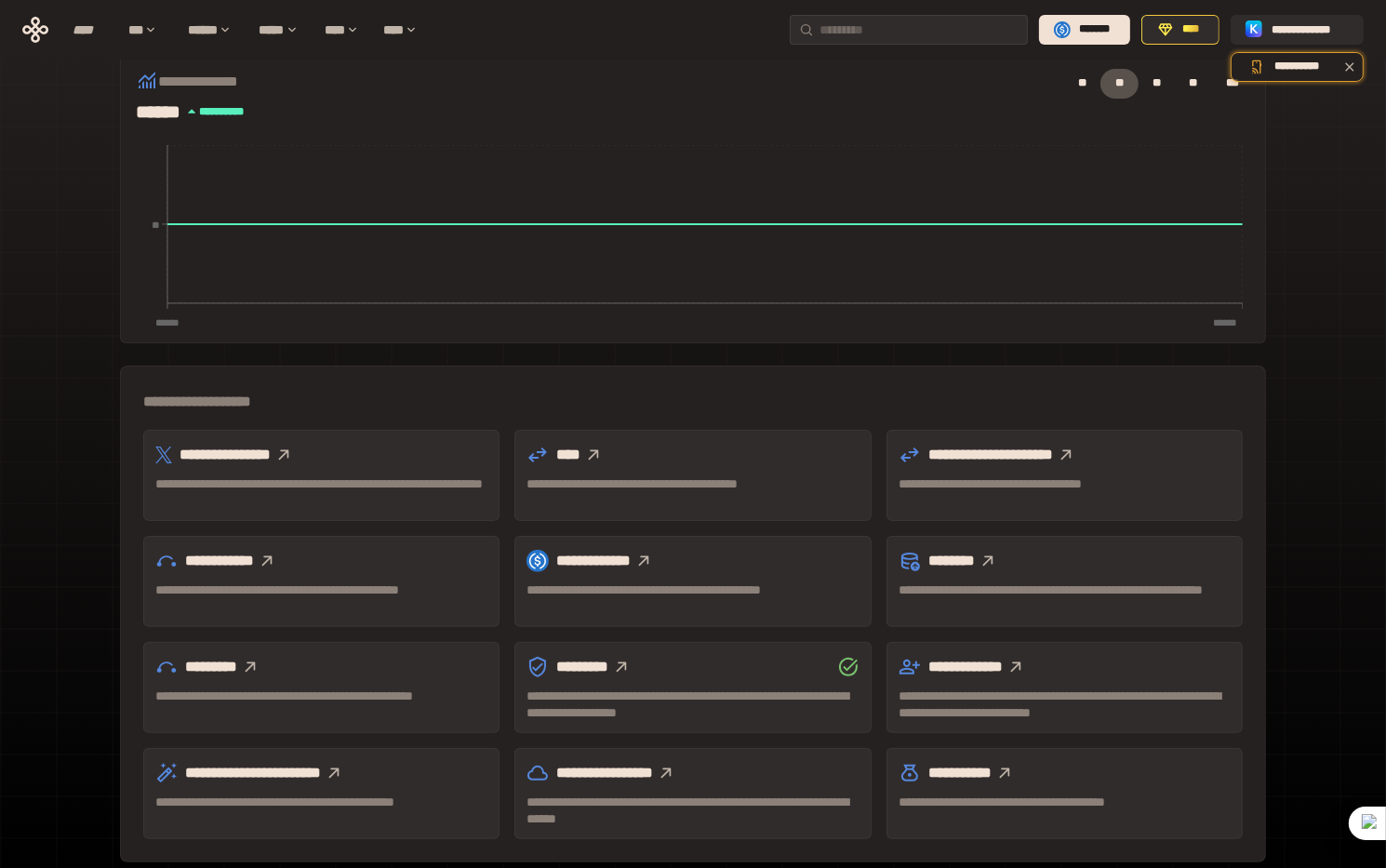 click on "**********" at bounding box center [693, 287] 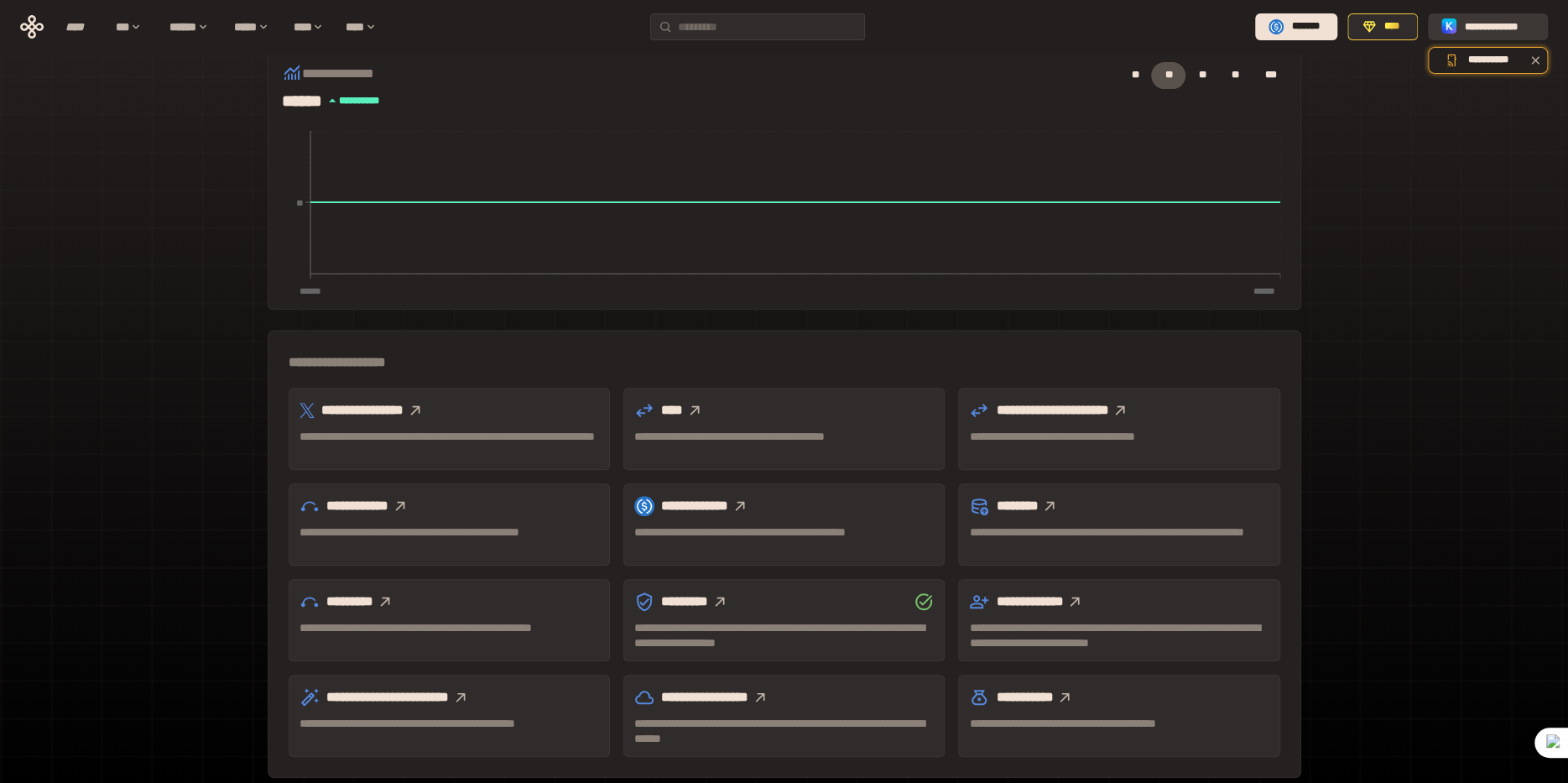 click on "**********" at bounding box center (1499, 27) 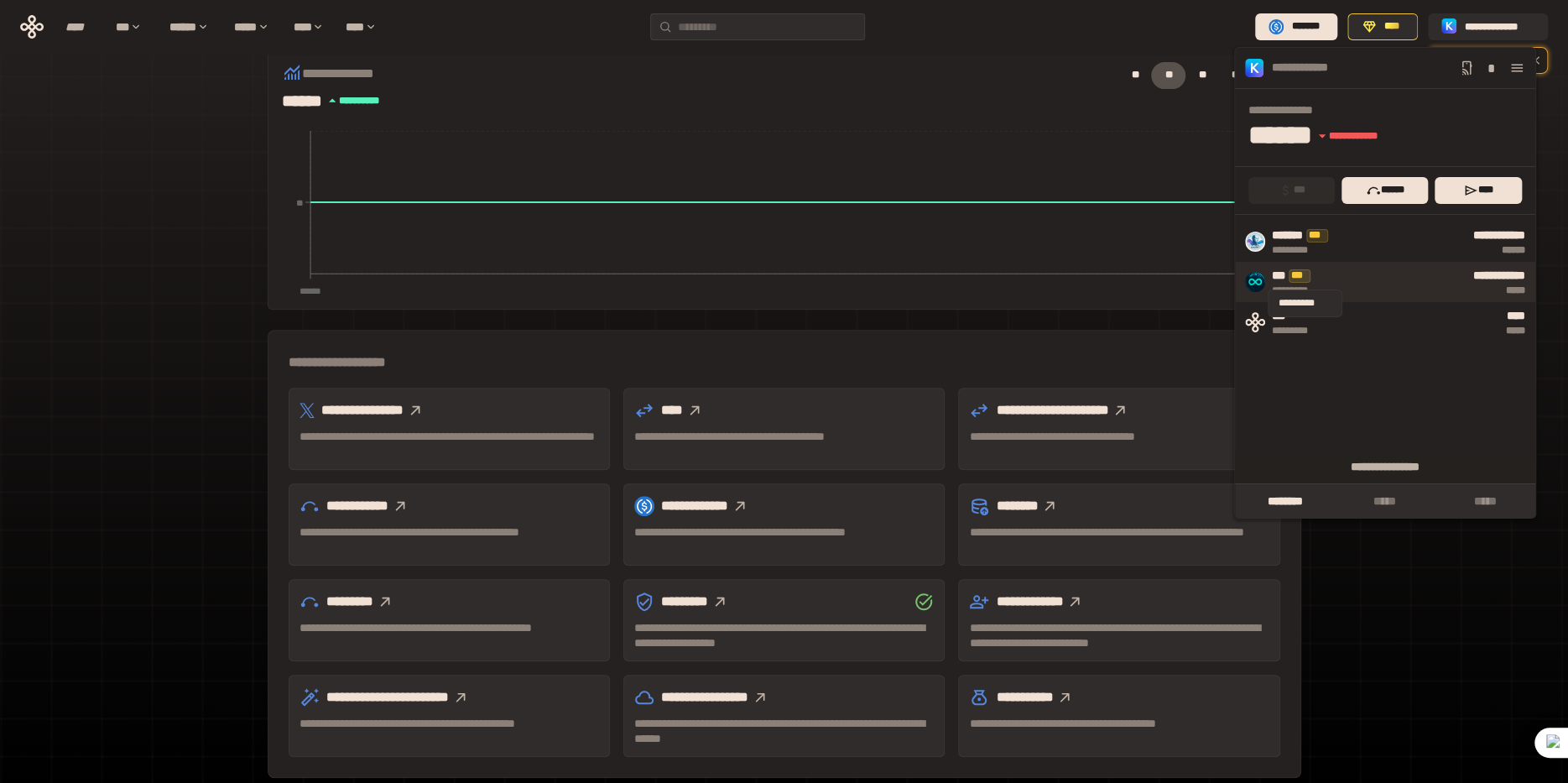 click on "***" at bounding box center [1300, 276] 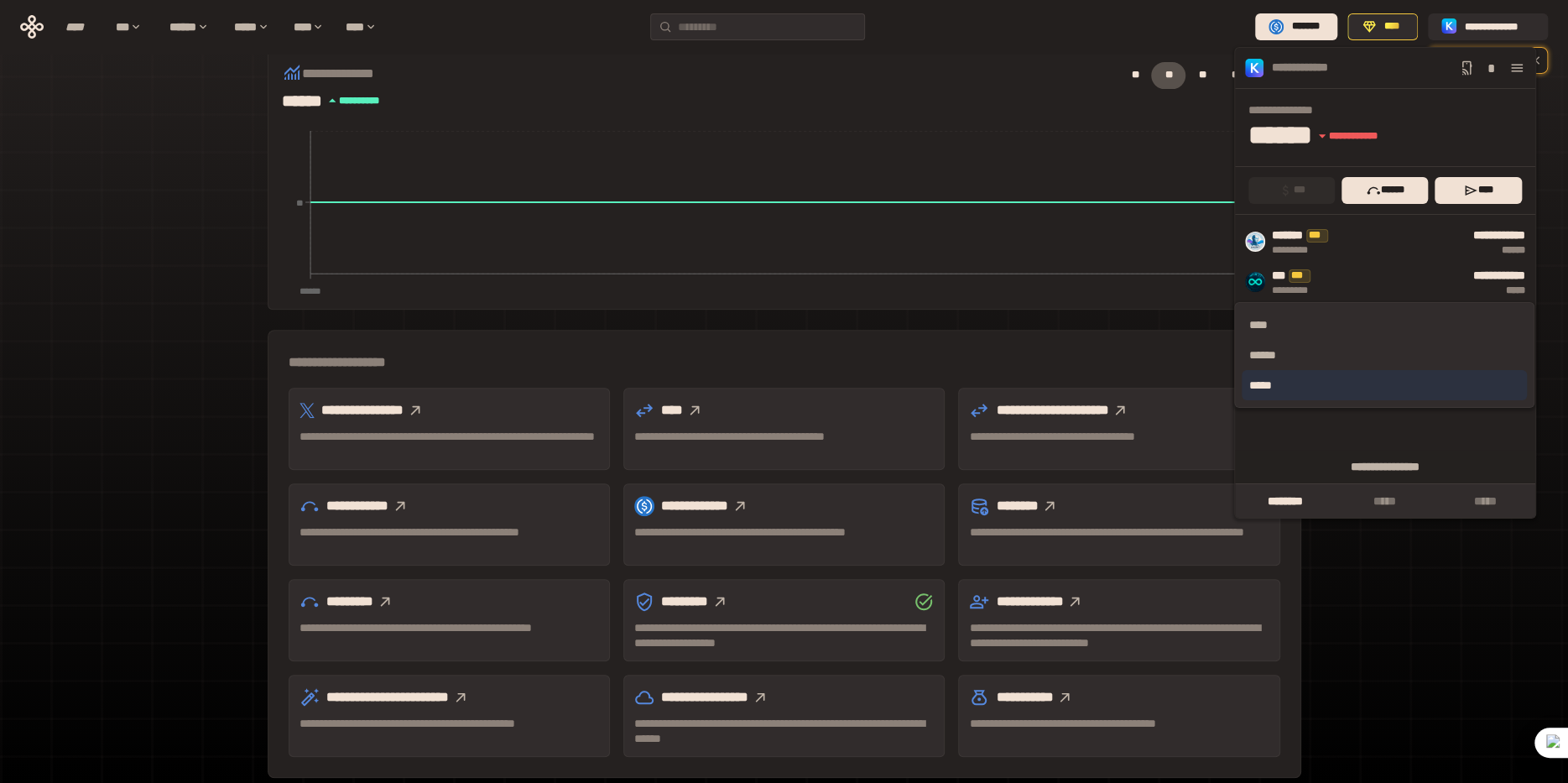 click on "*****" at bounding box center [1384, 385] 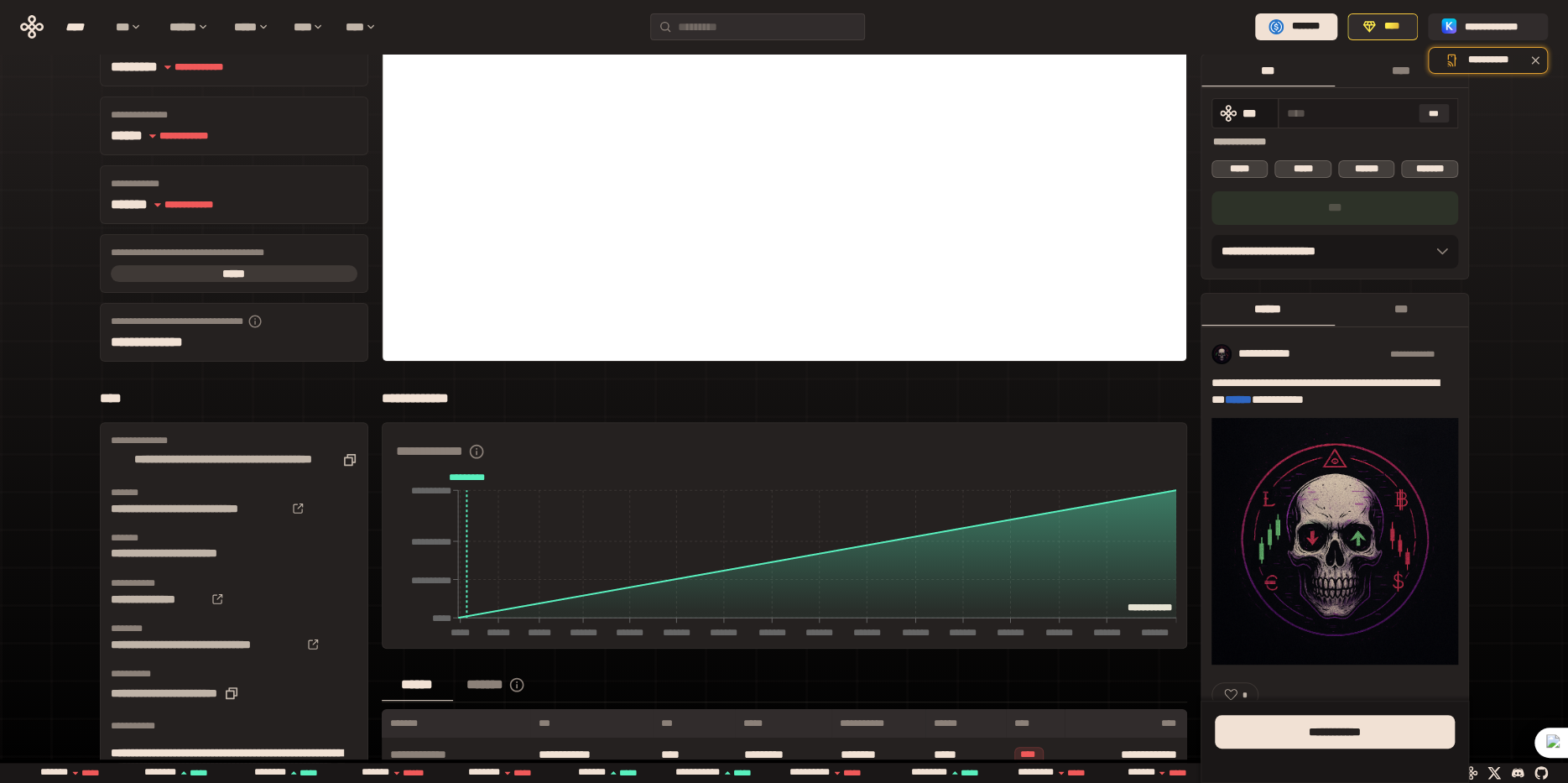 scroll, scrollTop: 128, scrollLeft: 0, axis: vertical 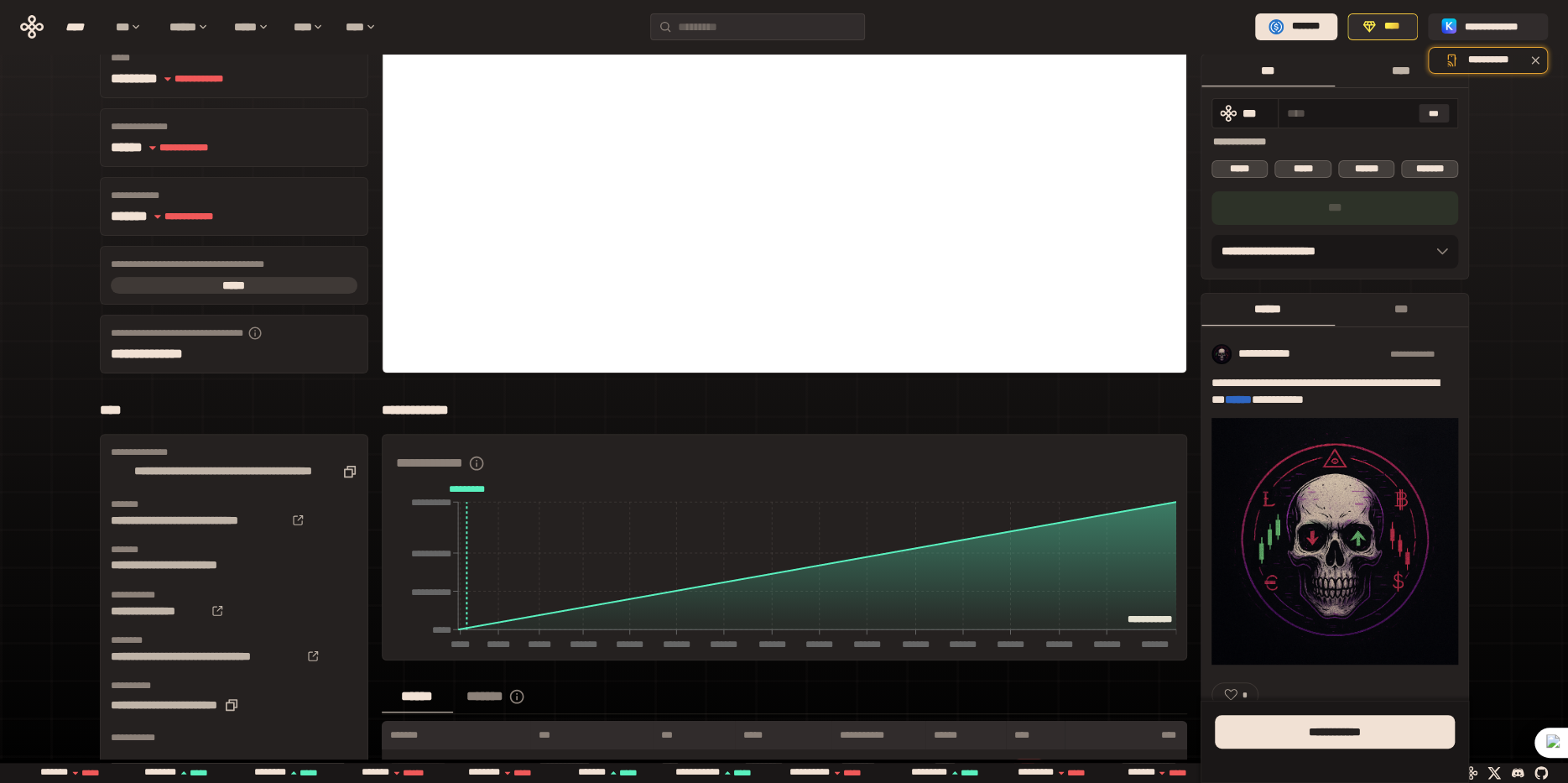 click on "****" at bounding box center [1401, 70] 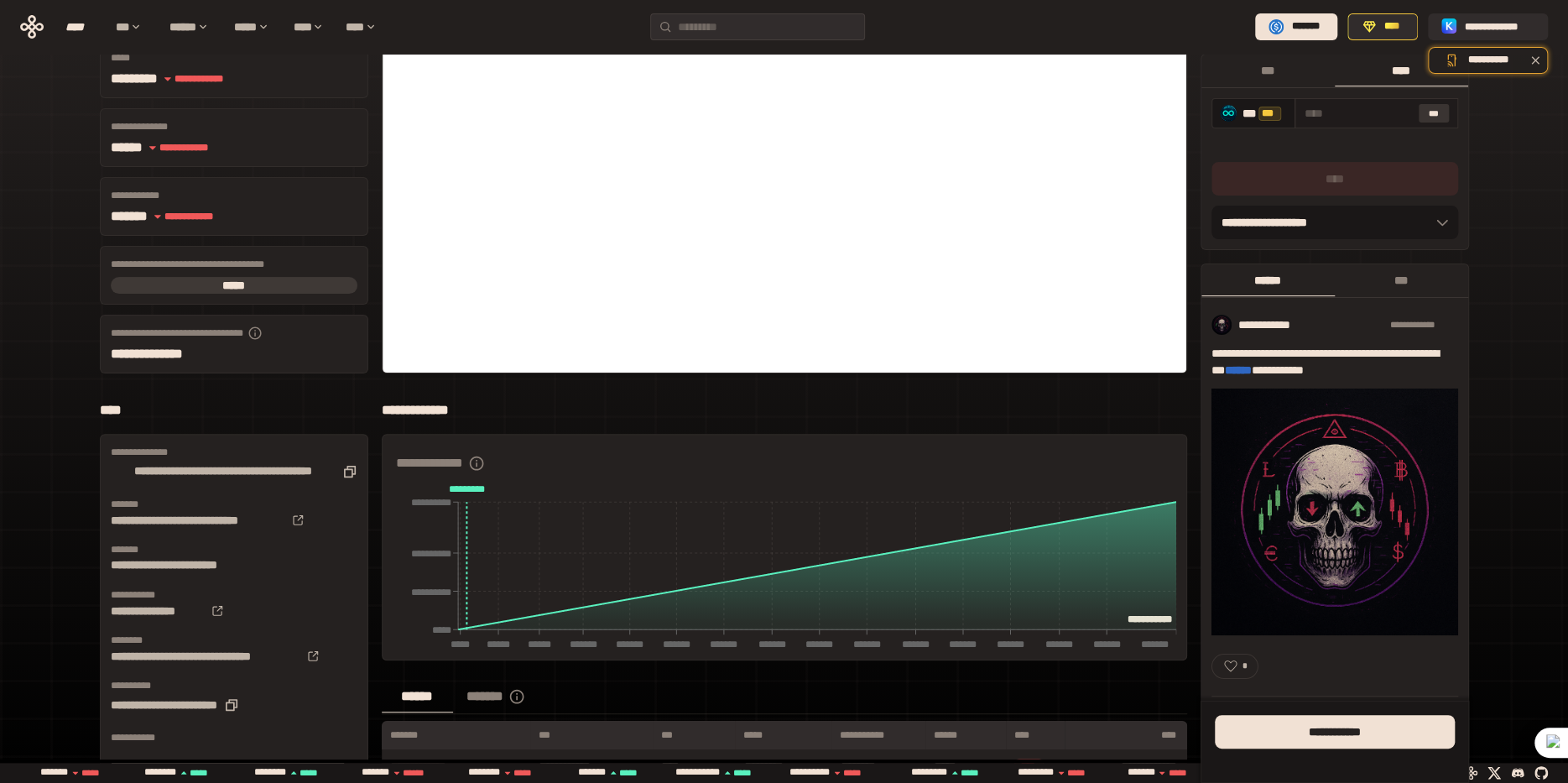 click on "***" at bounding box center (1434, 113) 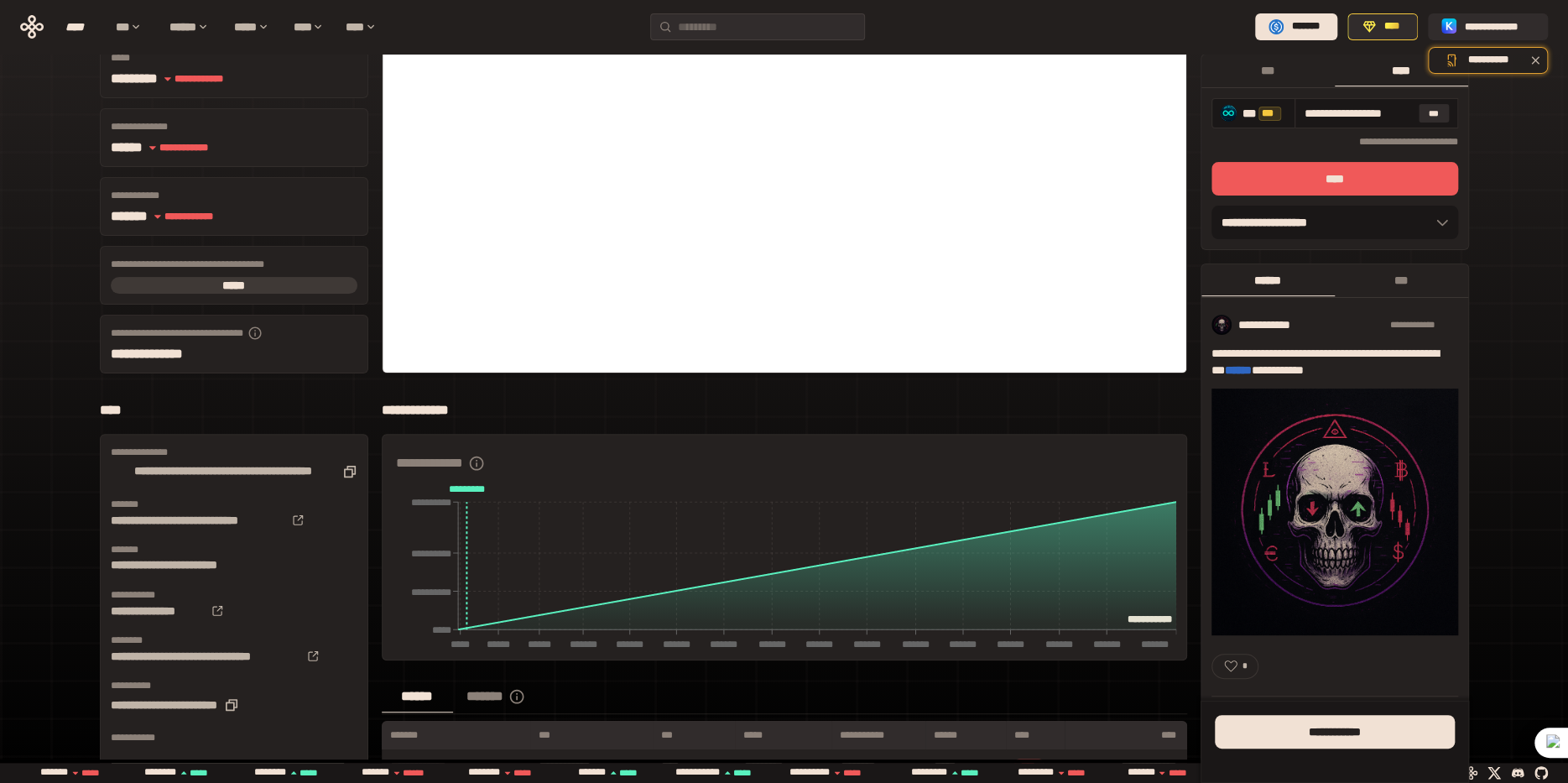 click on "****" at bounding box center [1335, 179] 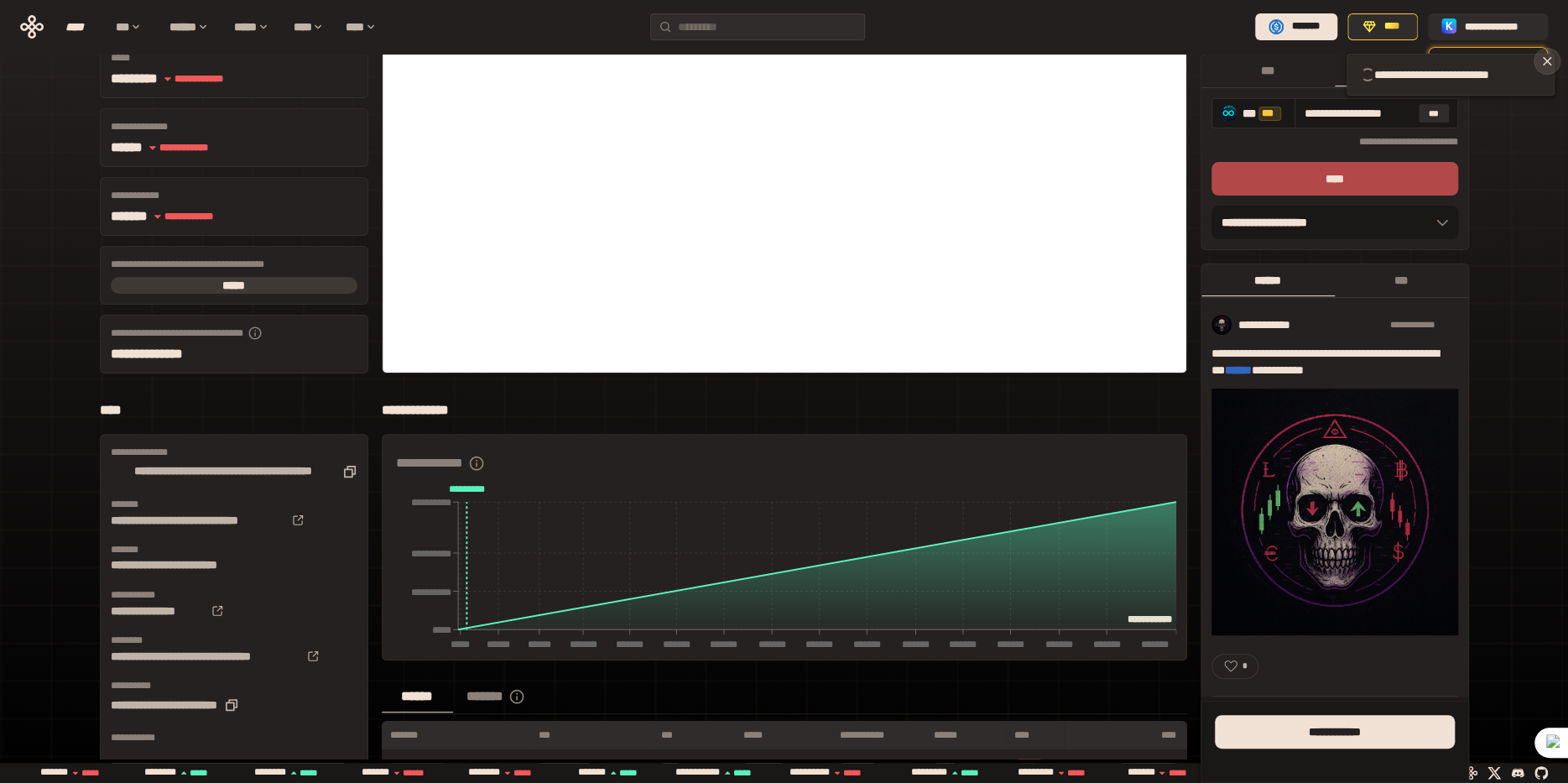 click on "**********" at bounding box center (1499, 27) 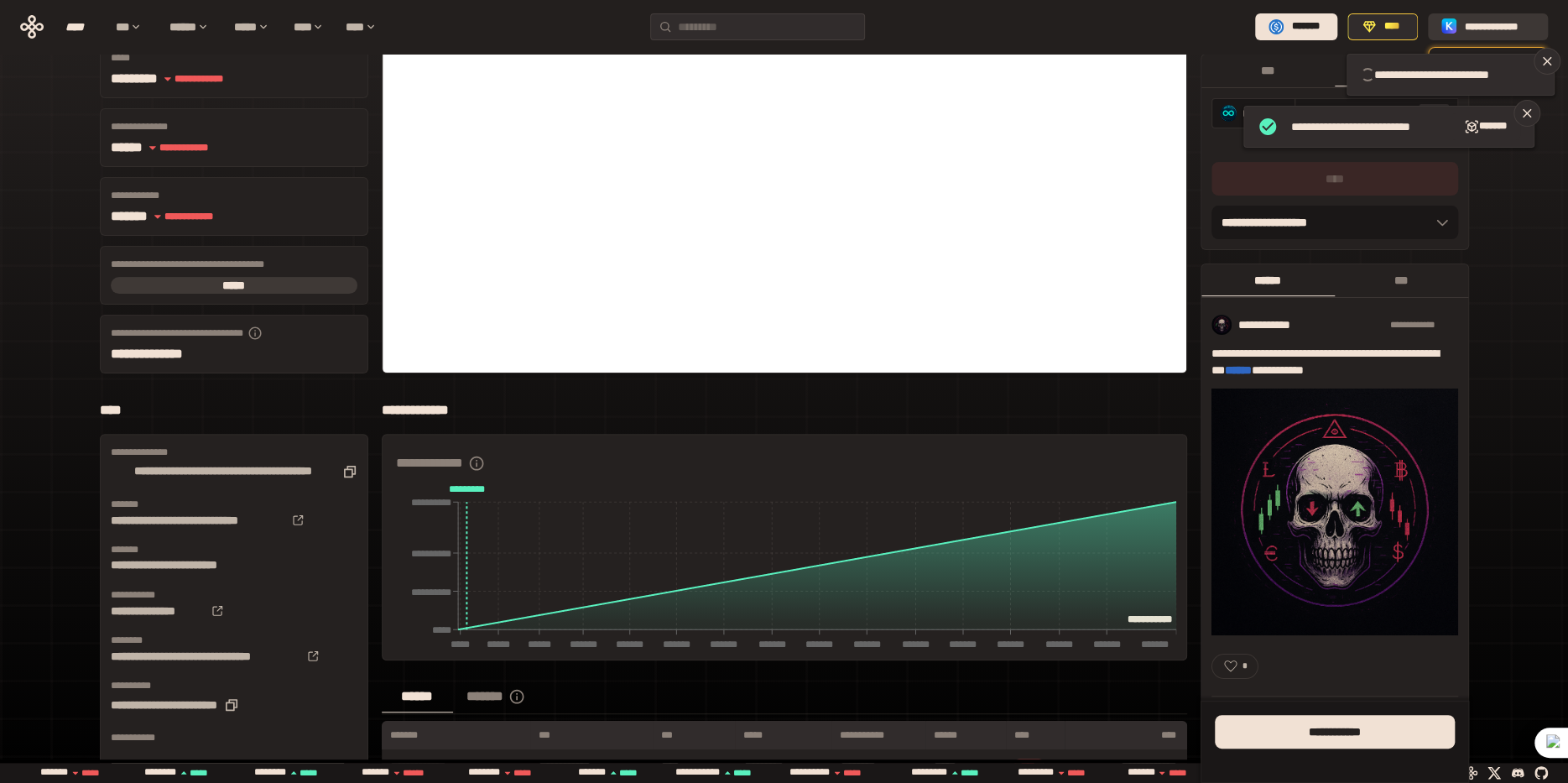 click on "**********" at bounding box center [1499, 27] 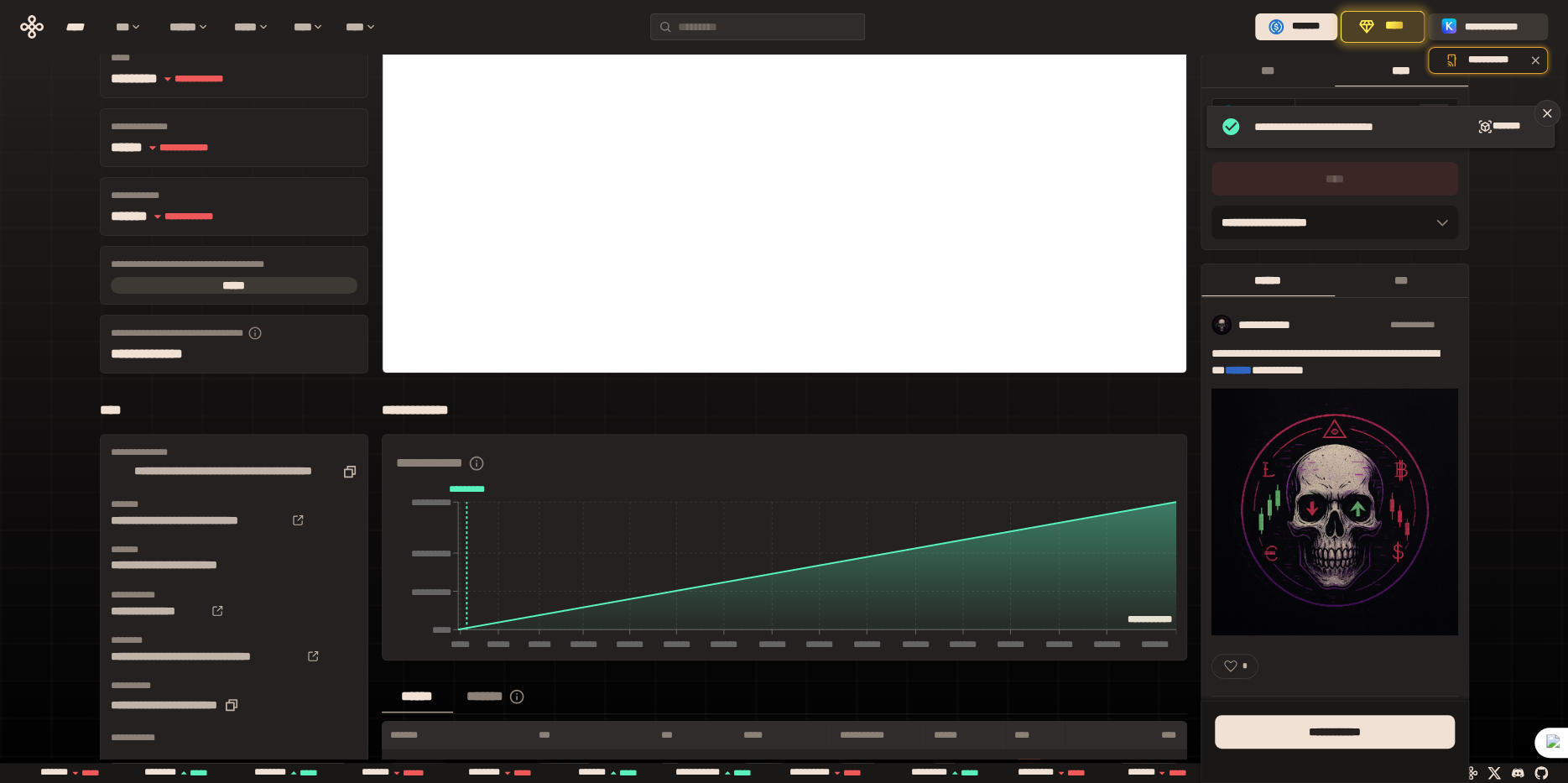 click on "**********" at bounding box center (1499, 27) 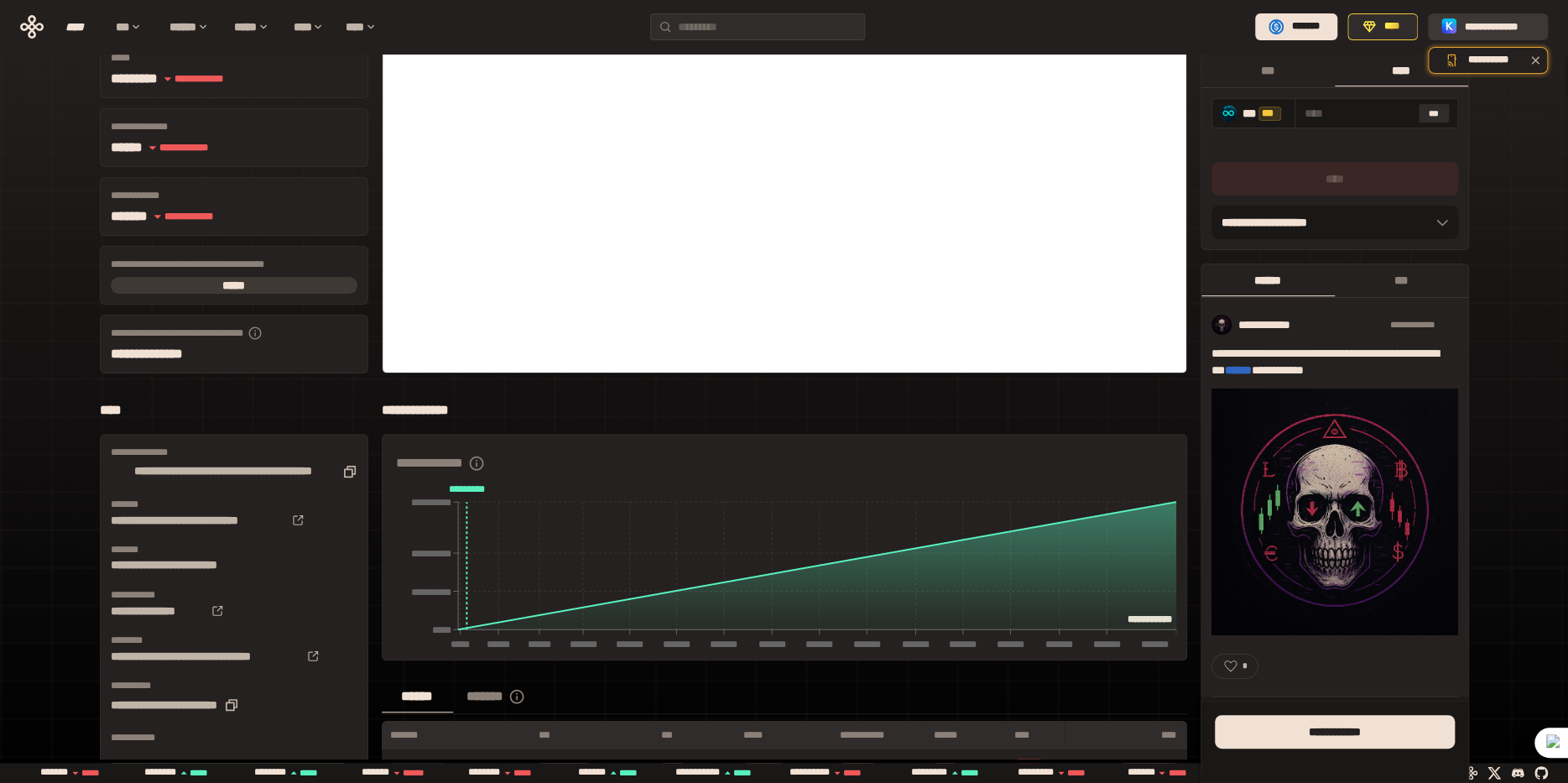 click on "**********" at bounding box center (1499, 27) 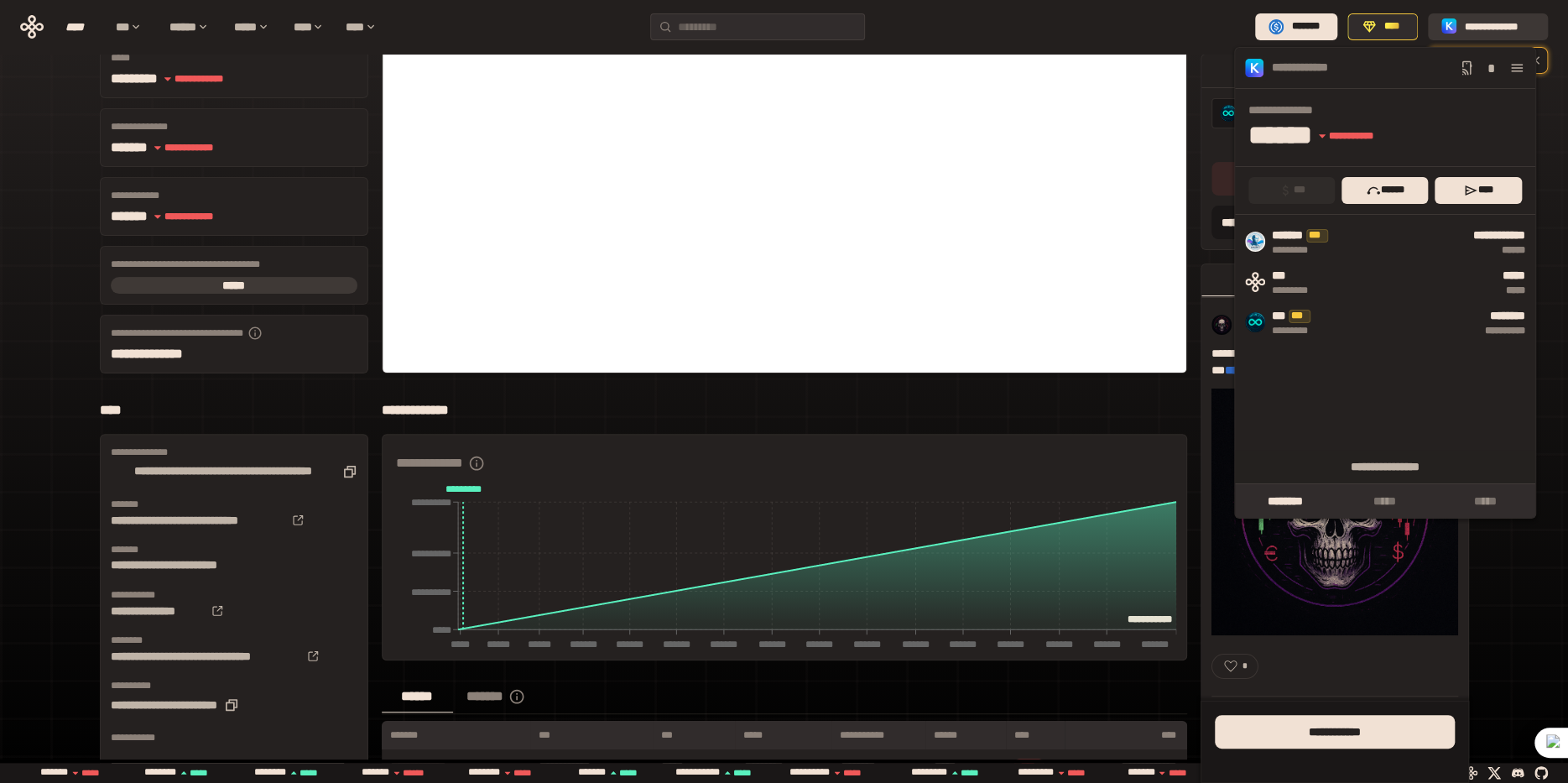 click on "**********" at bounding box center (1499, 27) 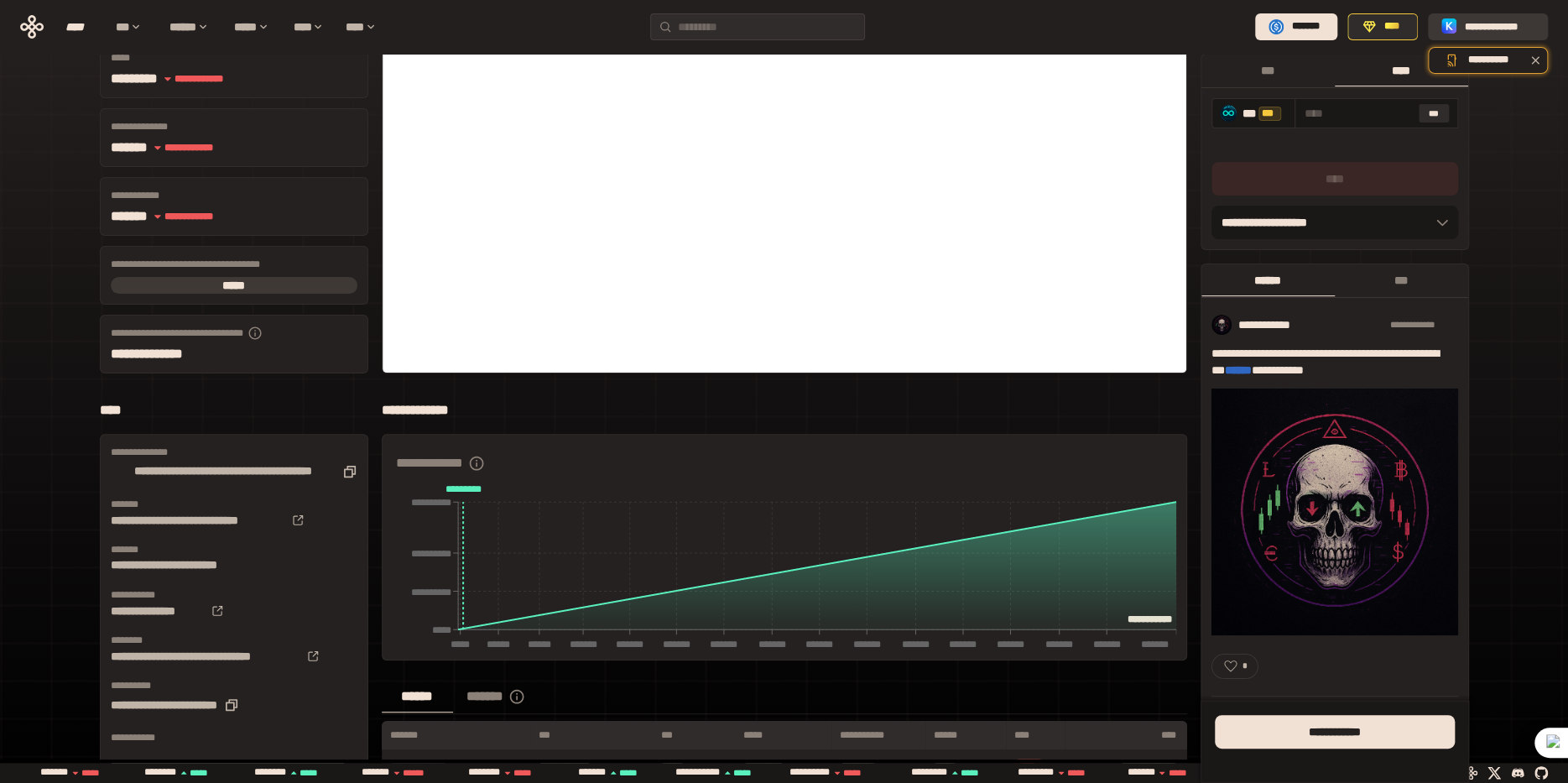 click on "**********" at bounding box center (1499, 27) 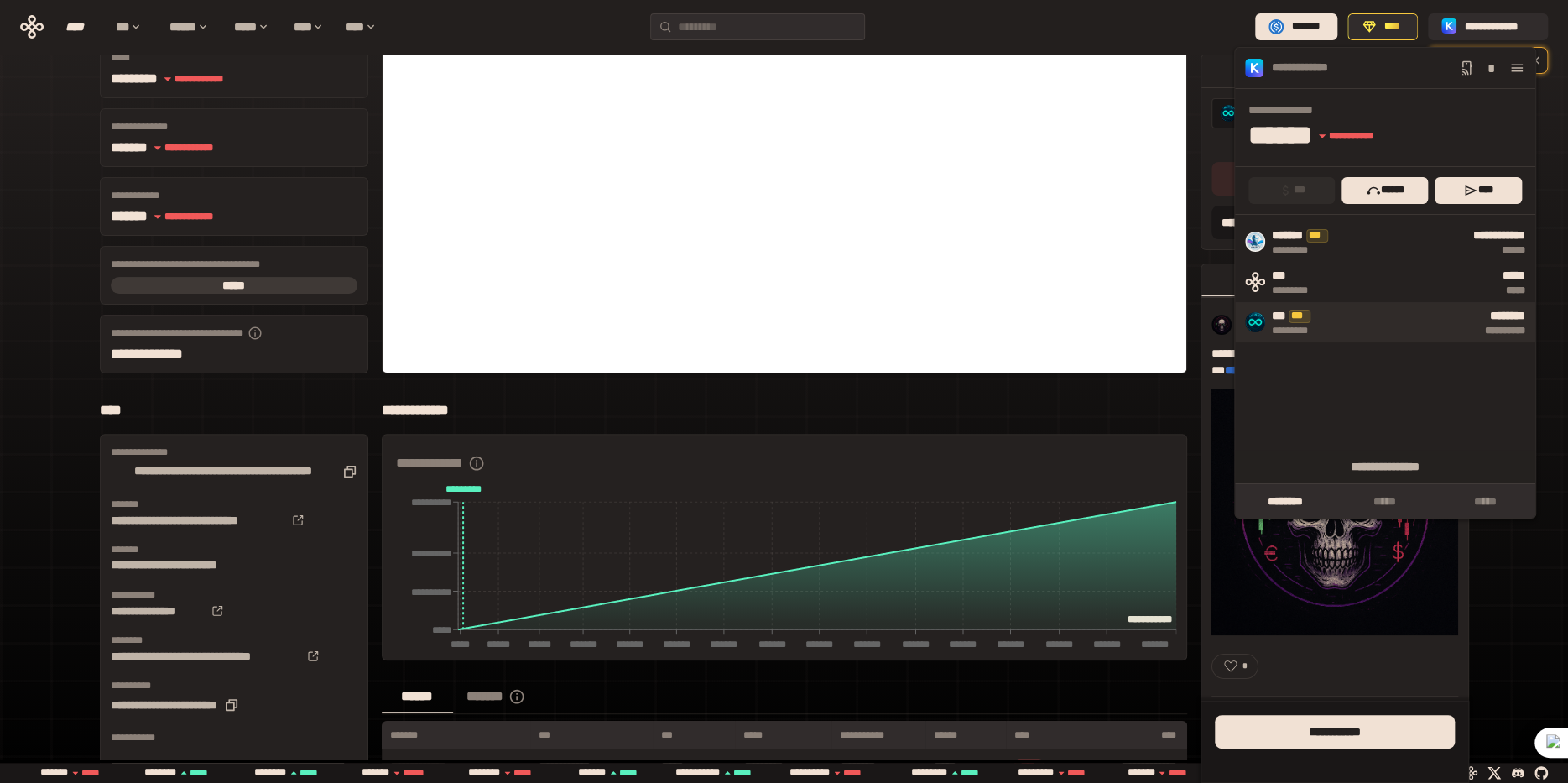click on "**********" at bounding box center [1428, 321] 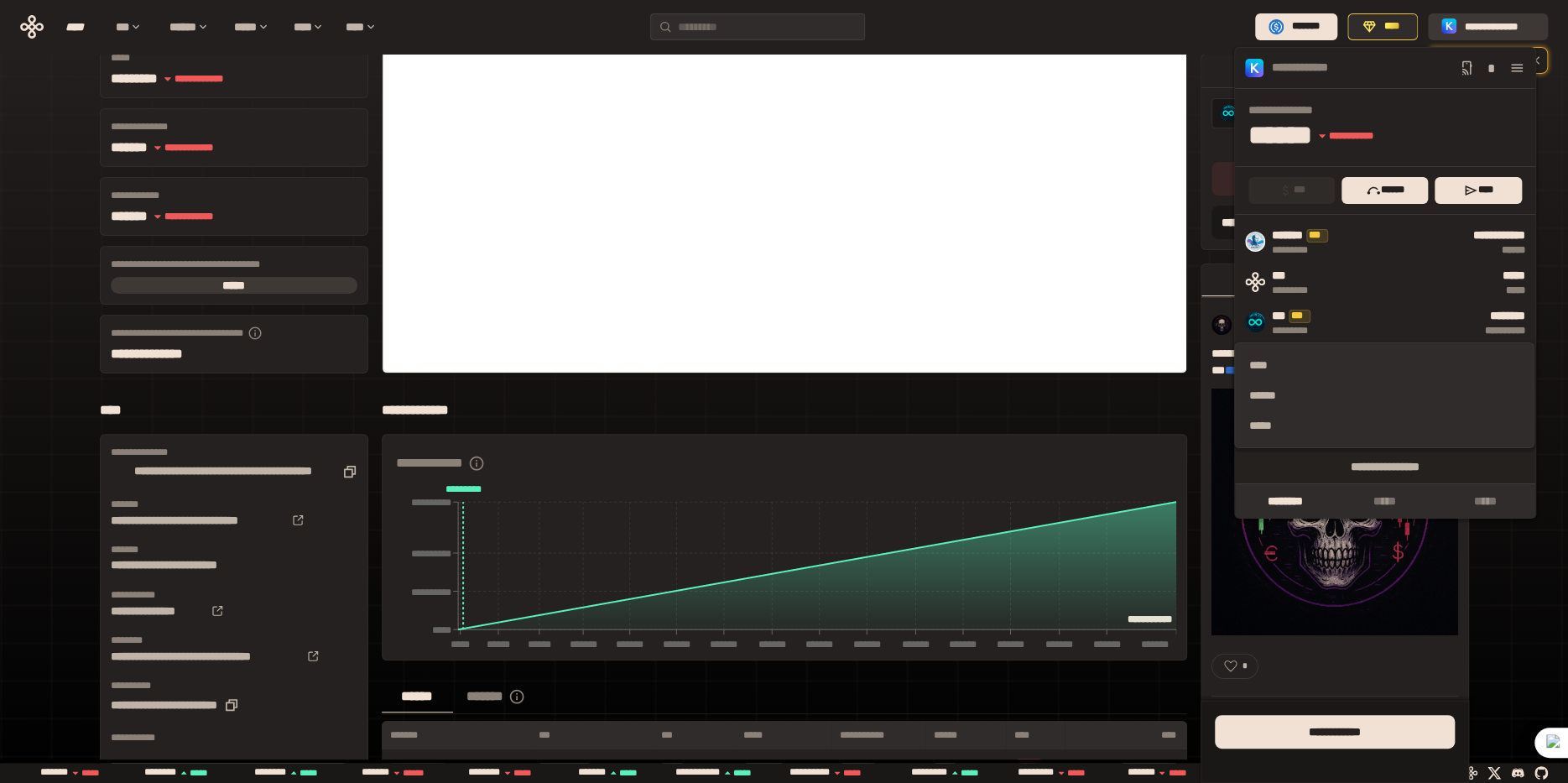 click on "**********" at bounding box center [1499, 27] 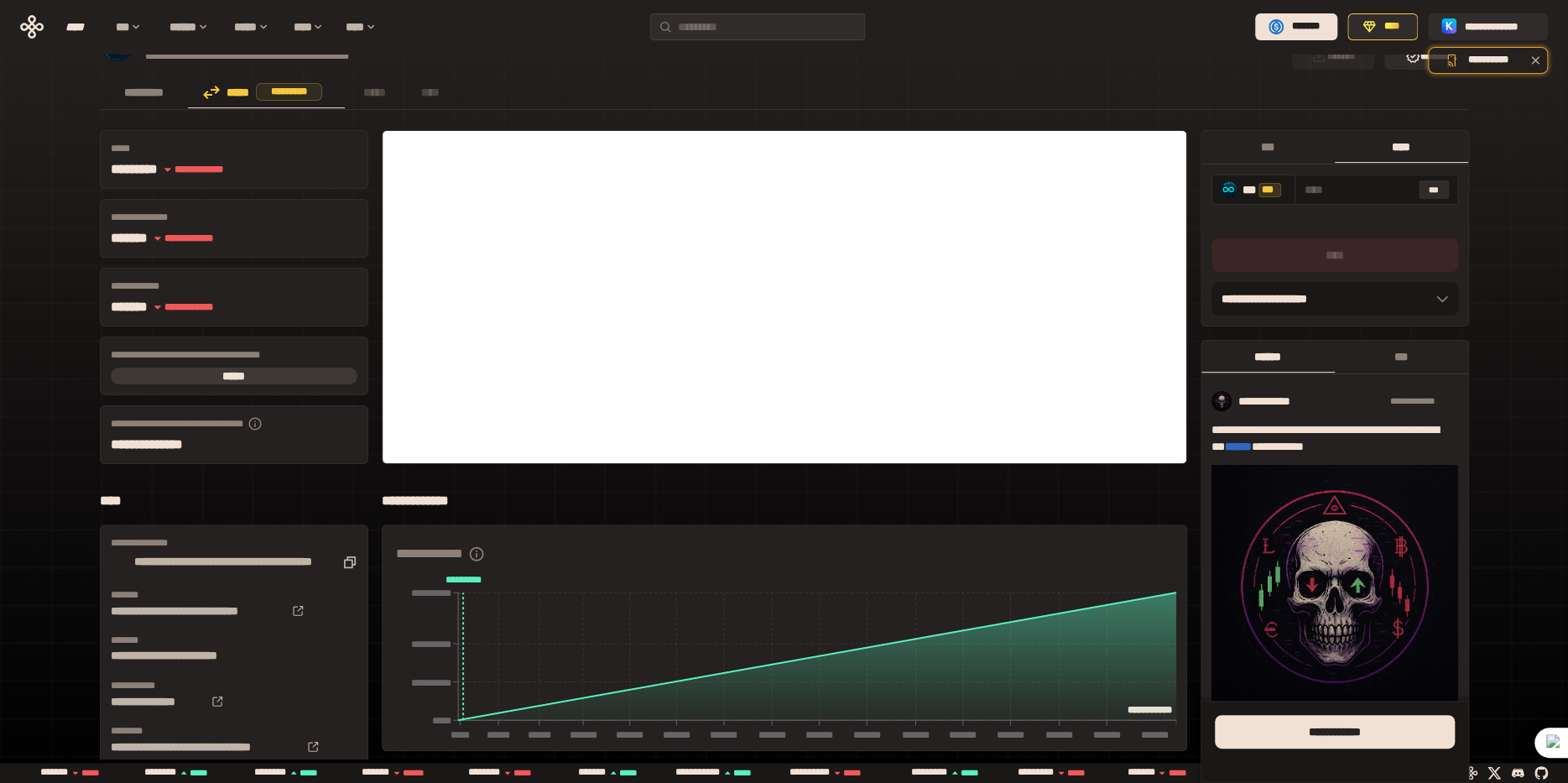 scroll, scrollTop: 0, scrollLeft: 0, axis: both 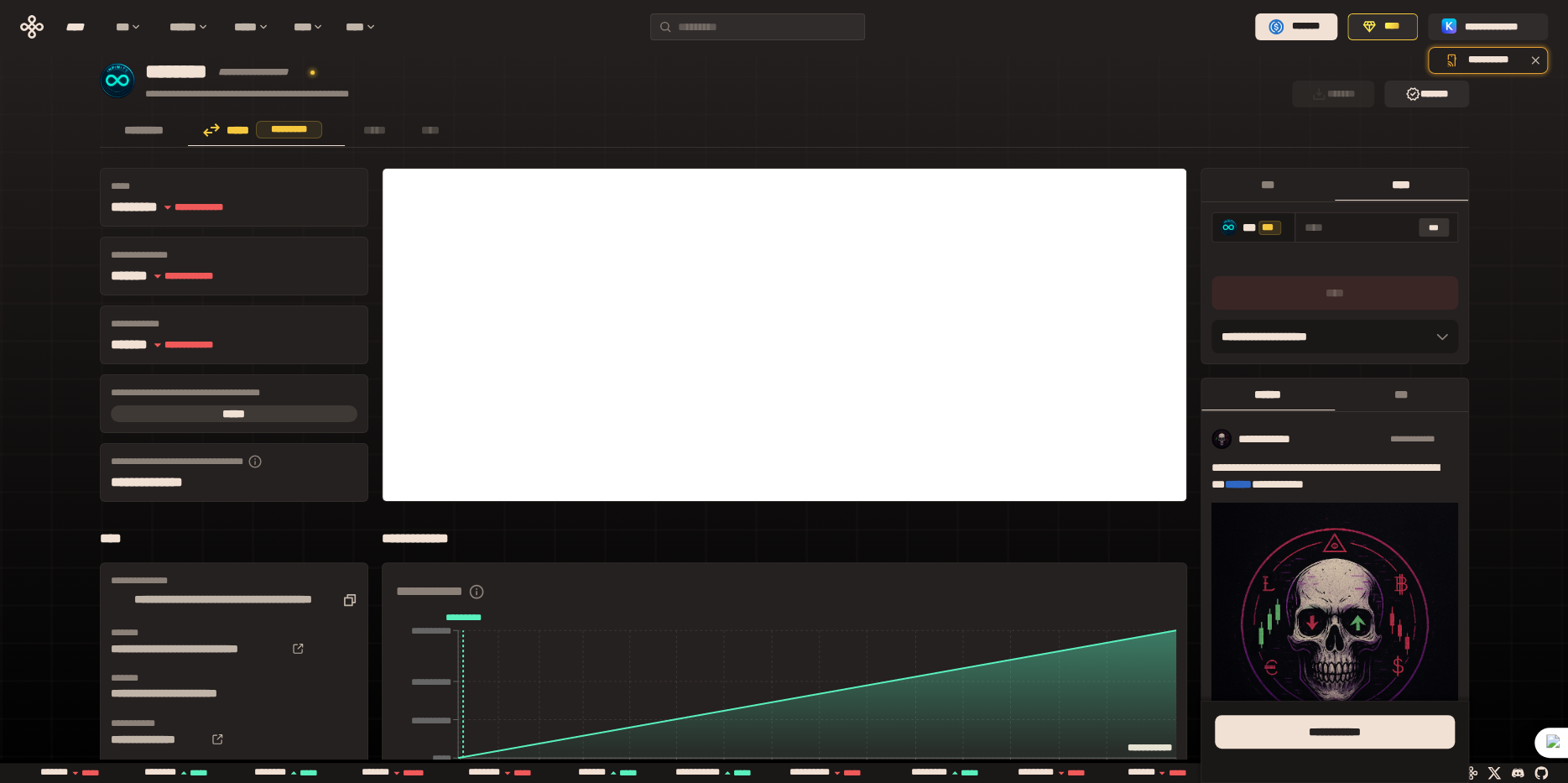 click on "***" at bounding box center (1434, 227) 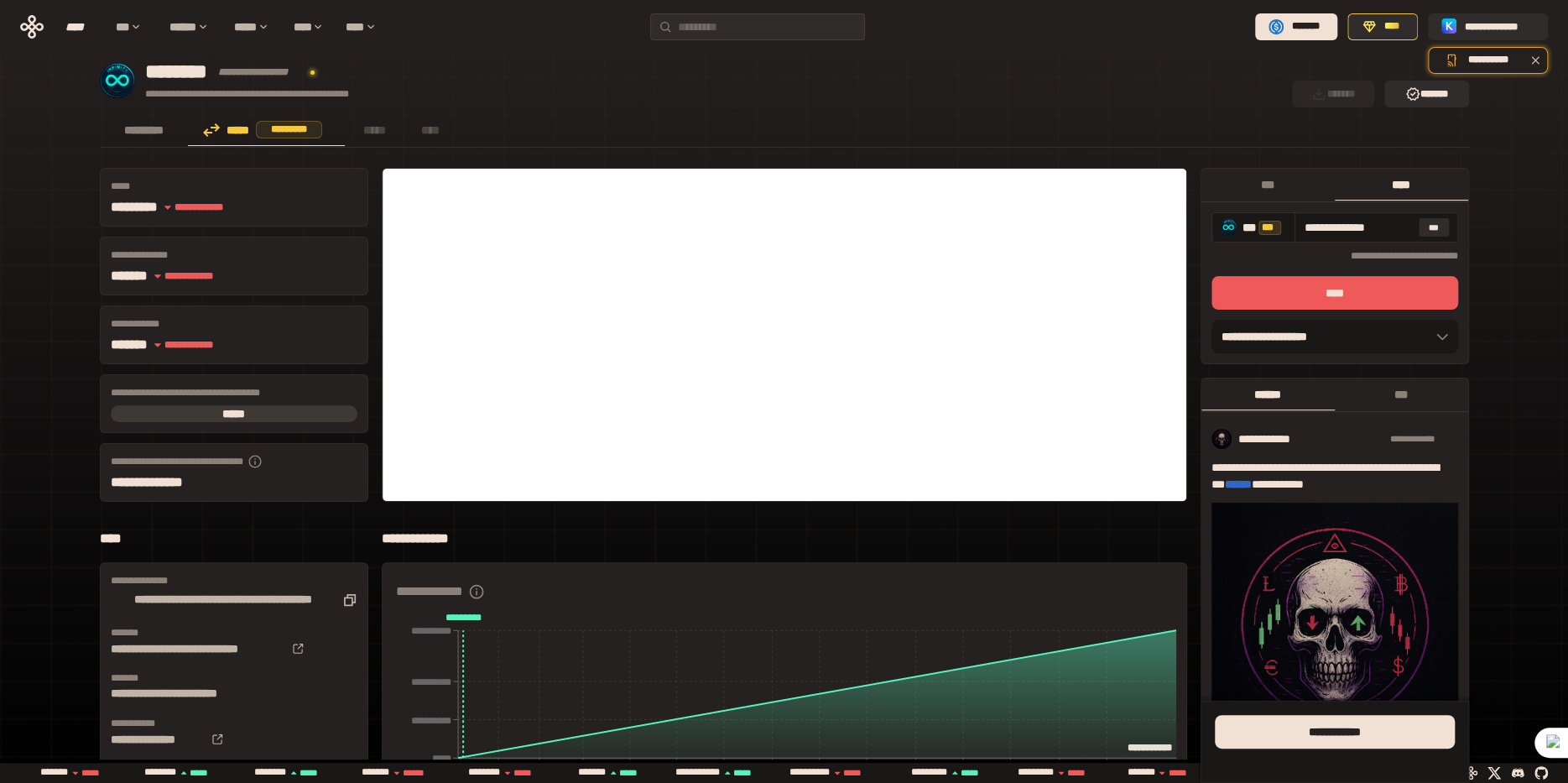 click on "****" at bounding box center [1335, 293] 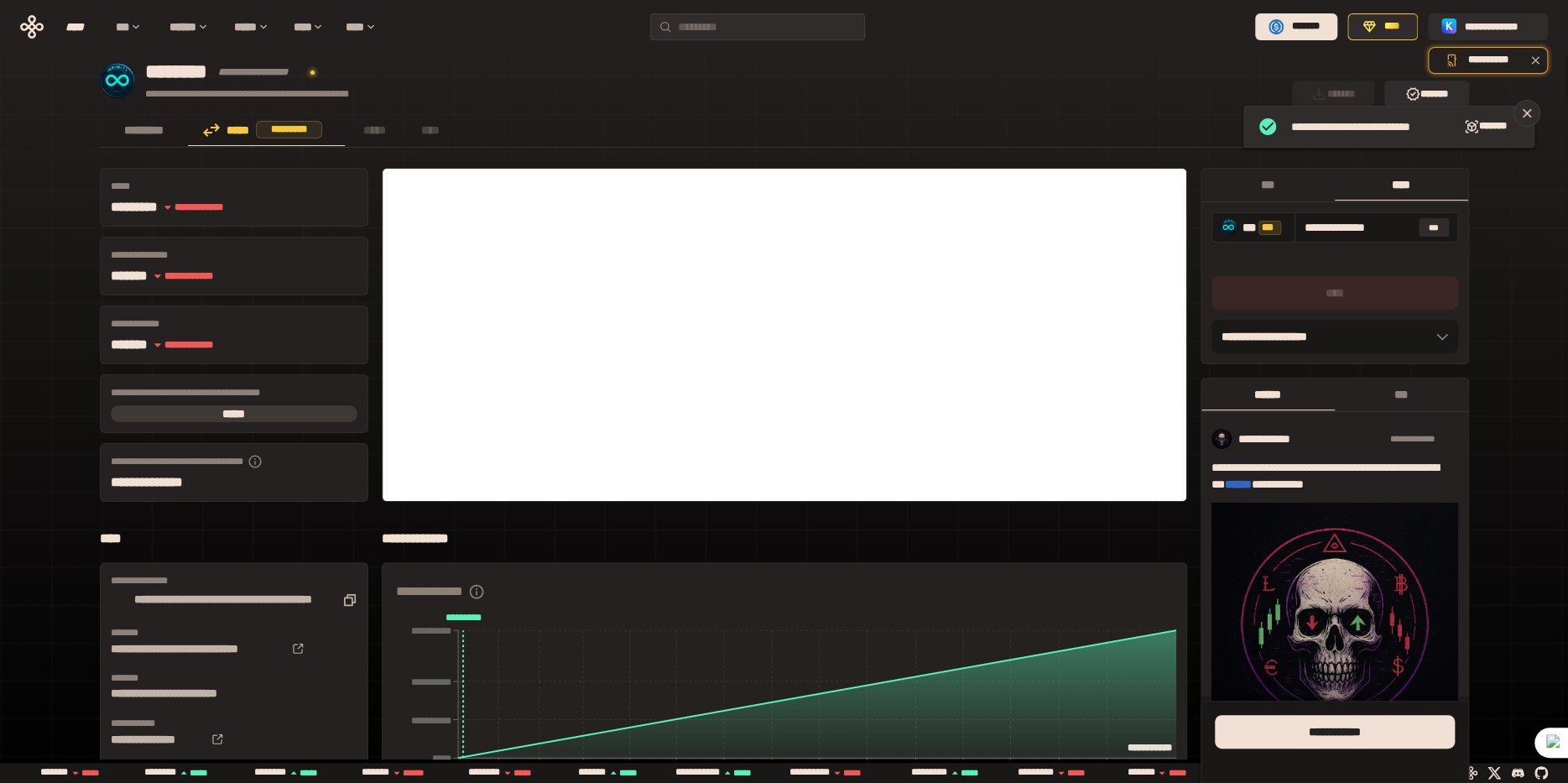 type 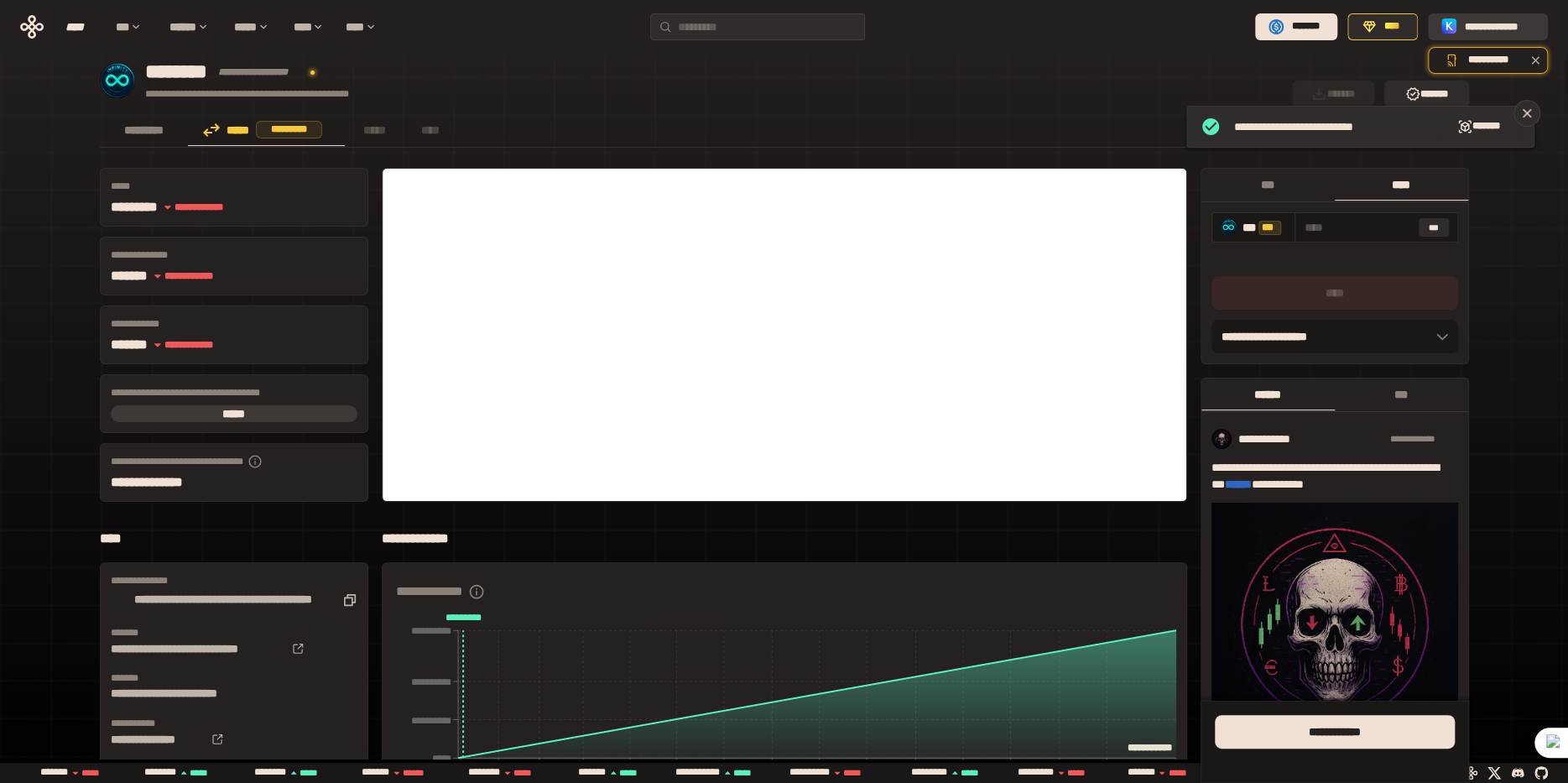 click on "**********" at bounding box center (1499, 27) 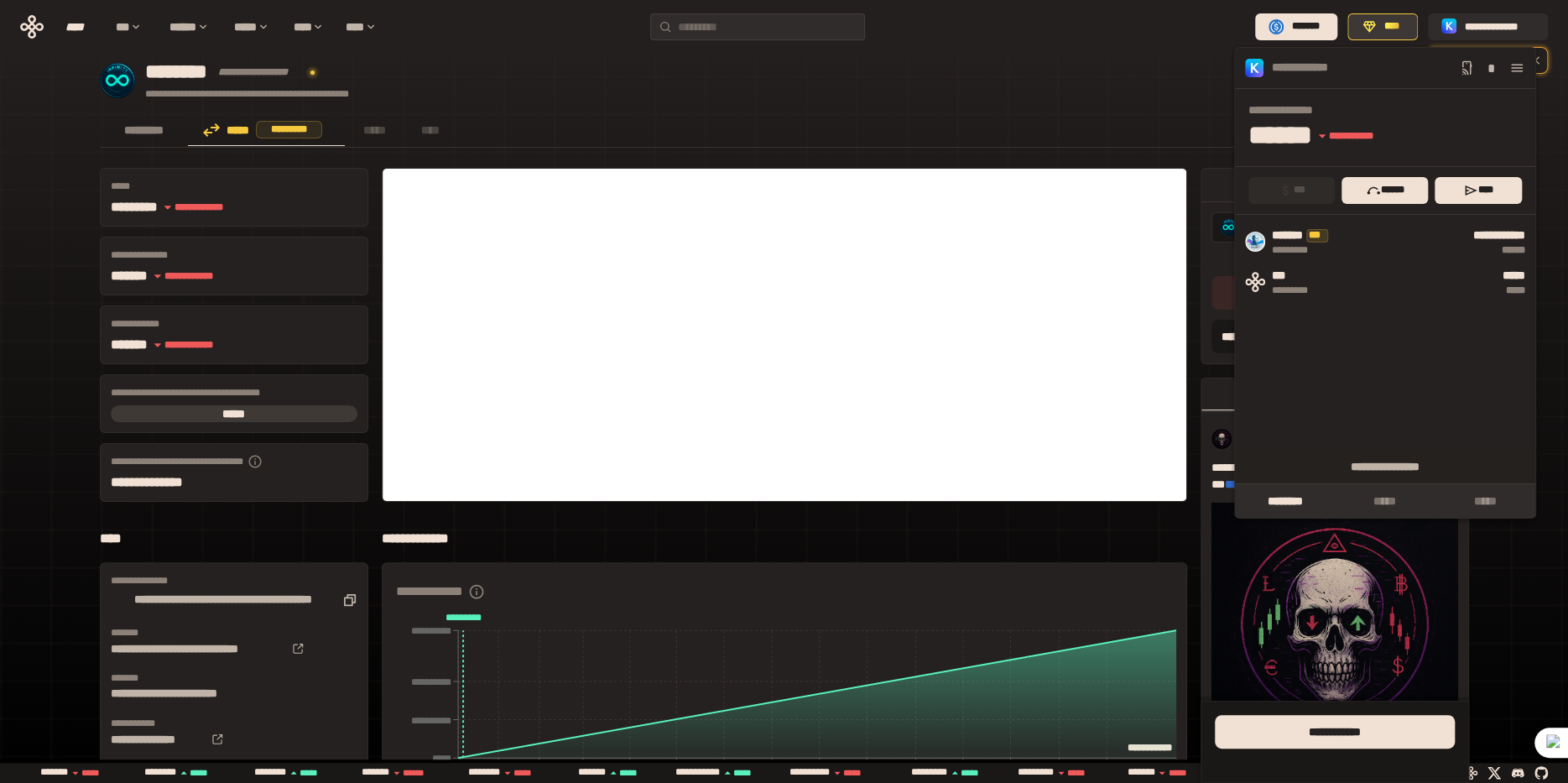click on "****" at bounding box center (1392, 27) 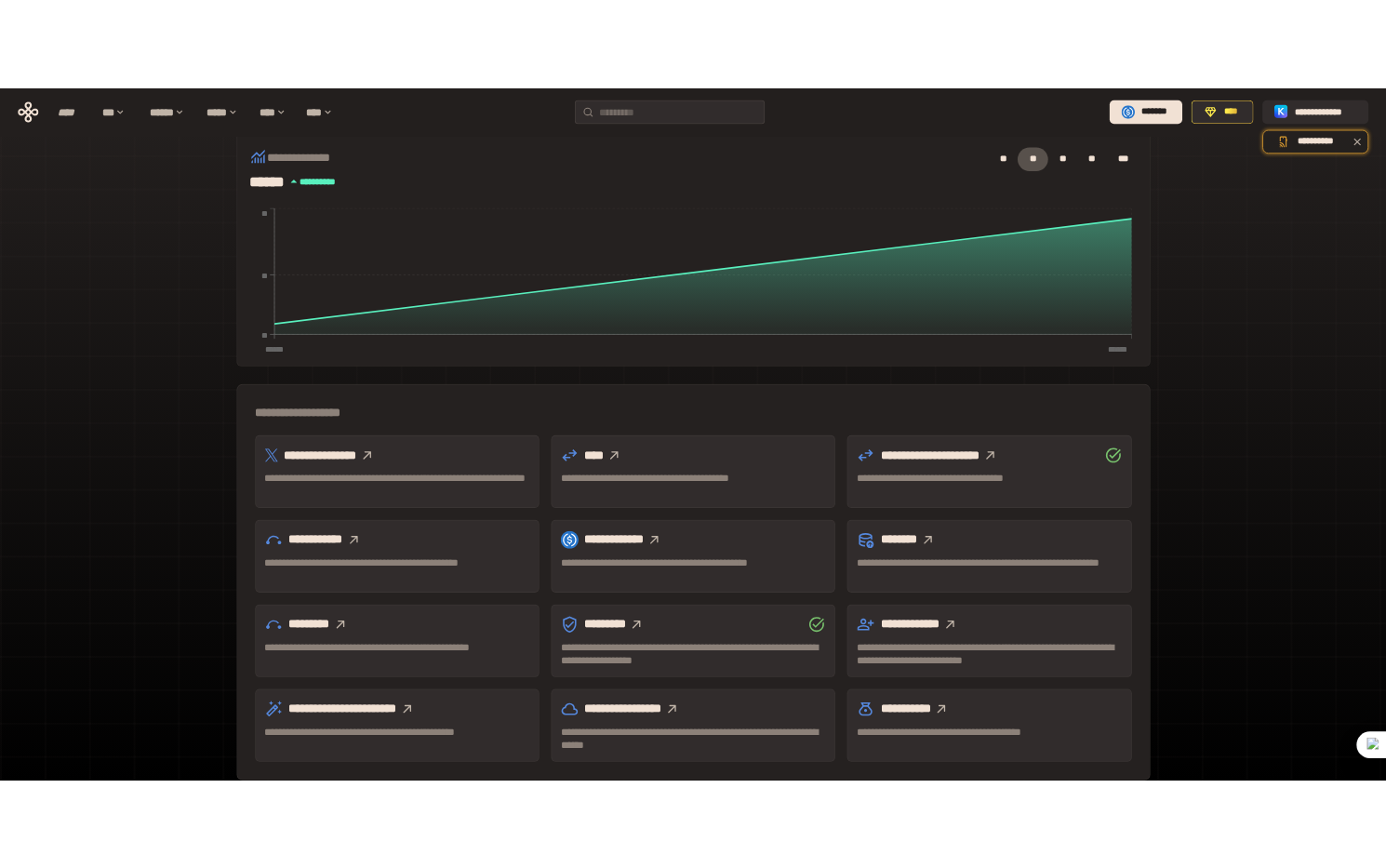 scroll, scrollTop: 328, scrollLeft: 0, axis: vertical 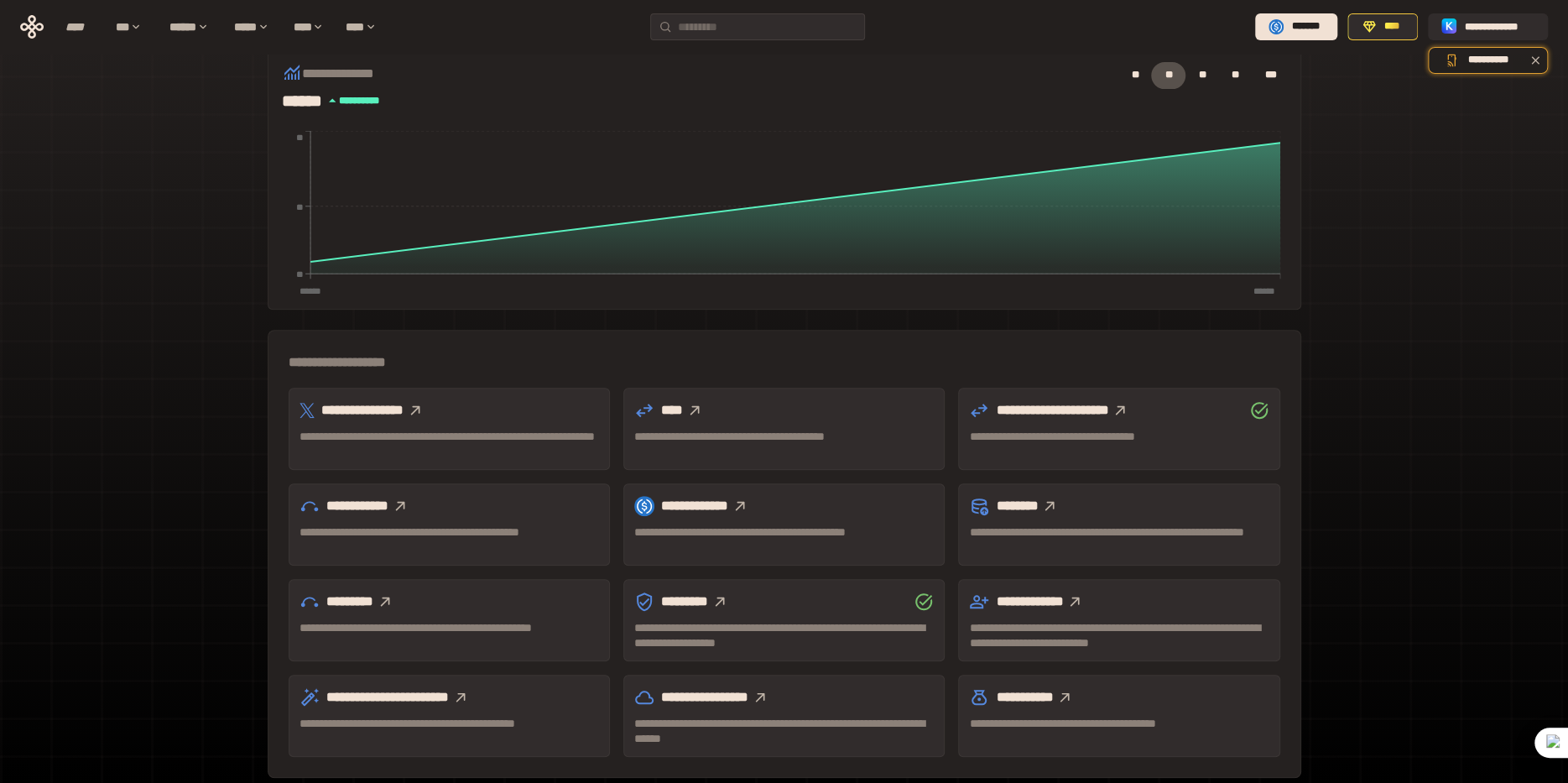 click 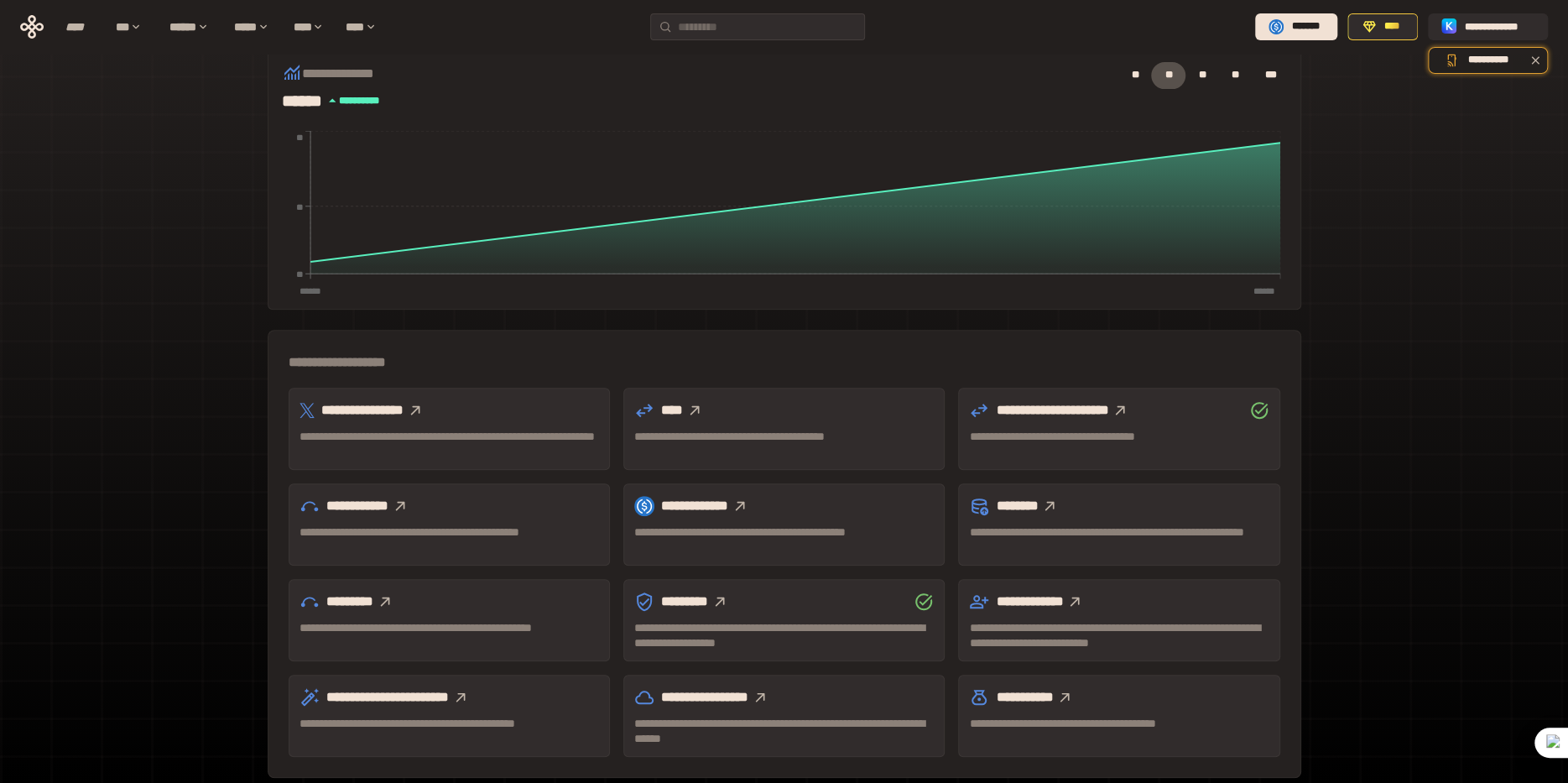 click 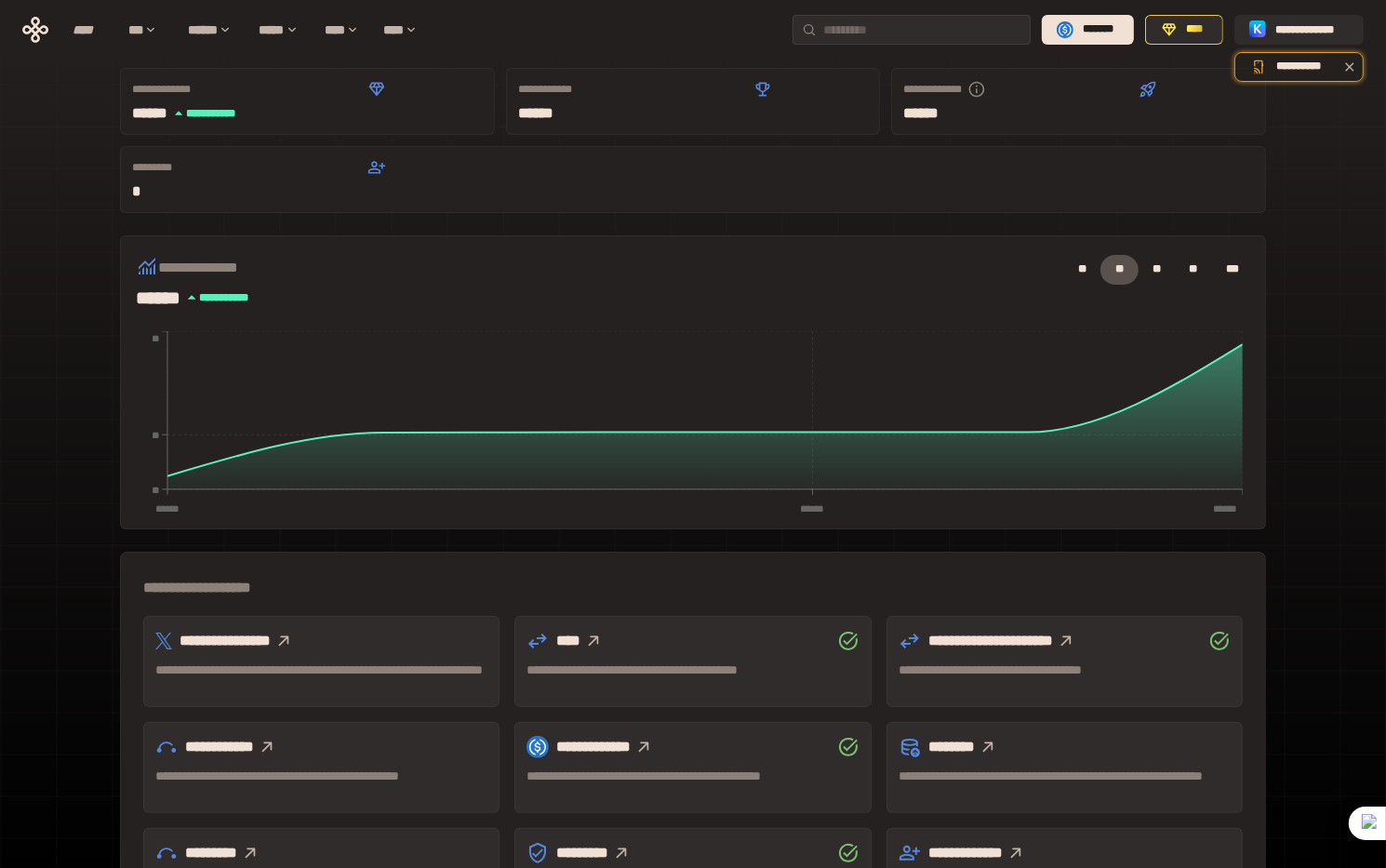scroll, scrollTop: 279, scrollLeft: 0, axis: vertical 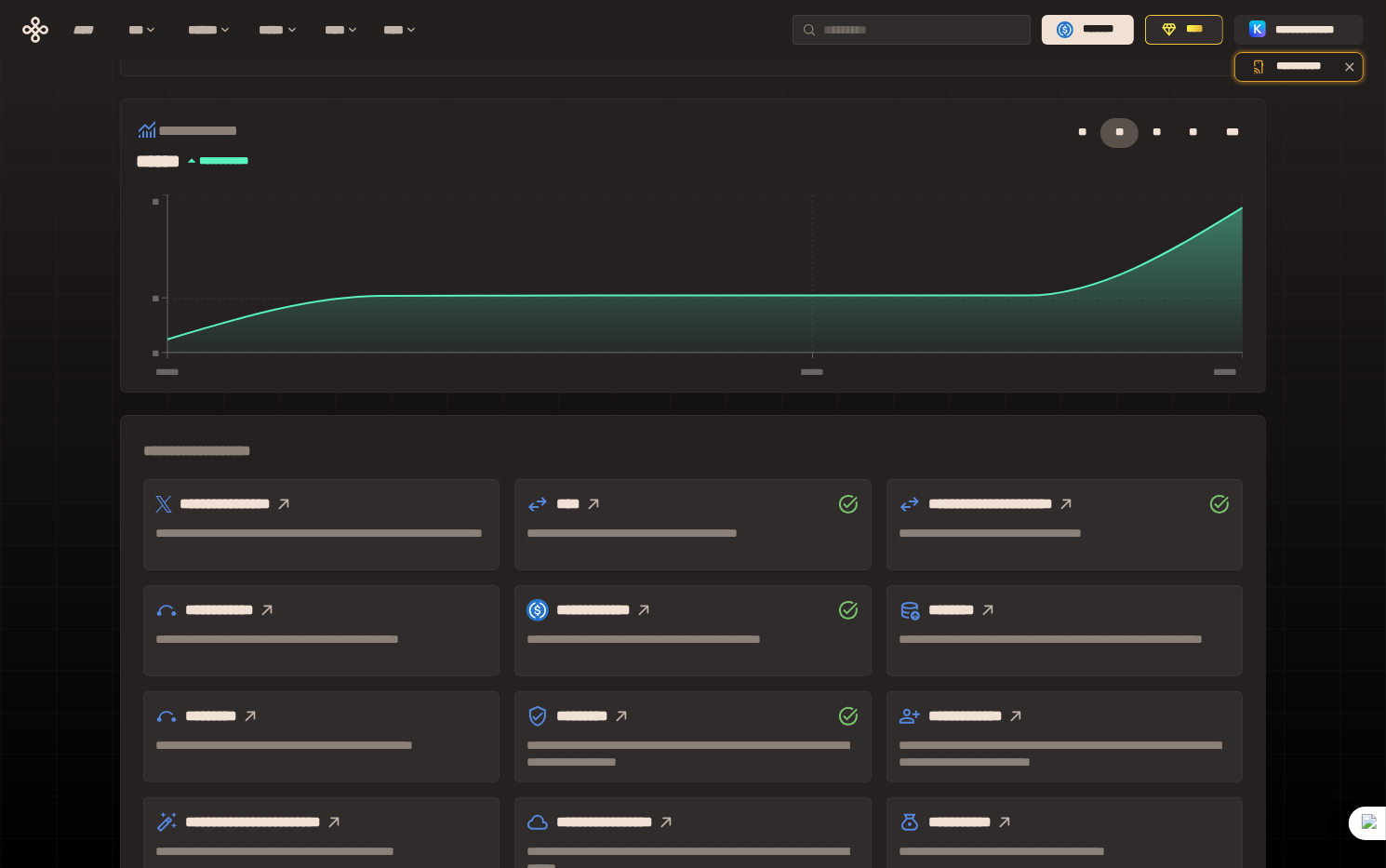 click 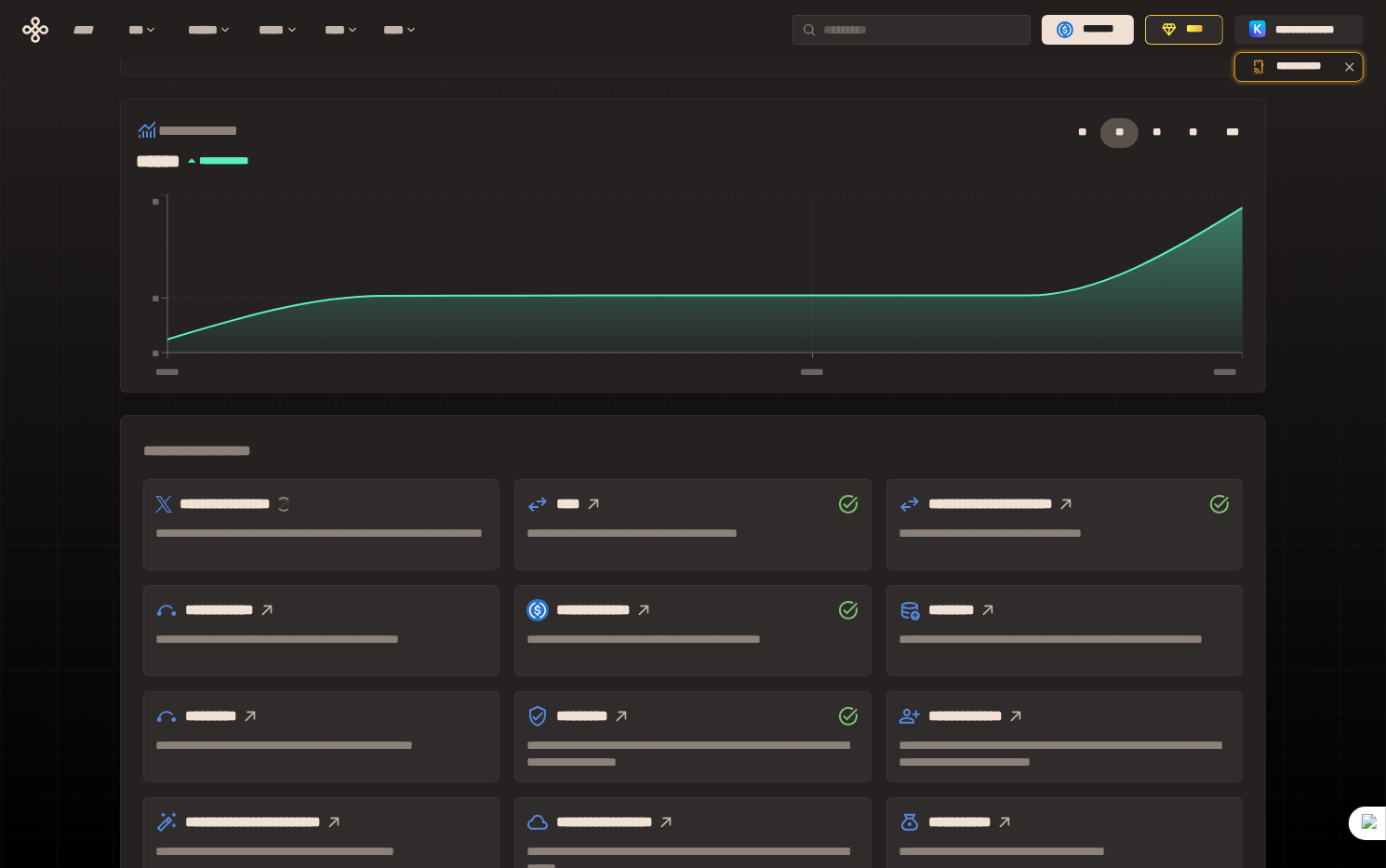 click at bounding box center [284, 504] 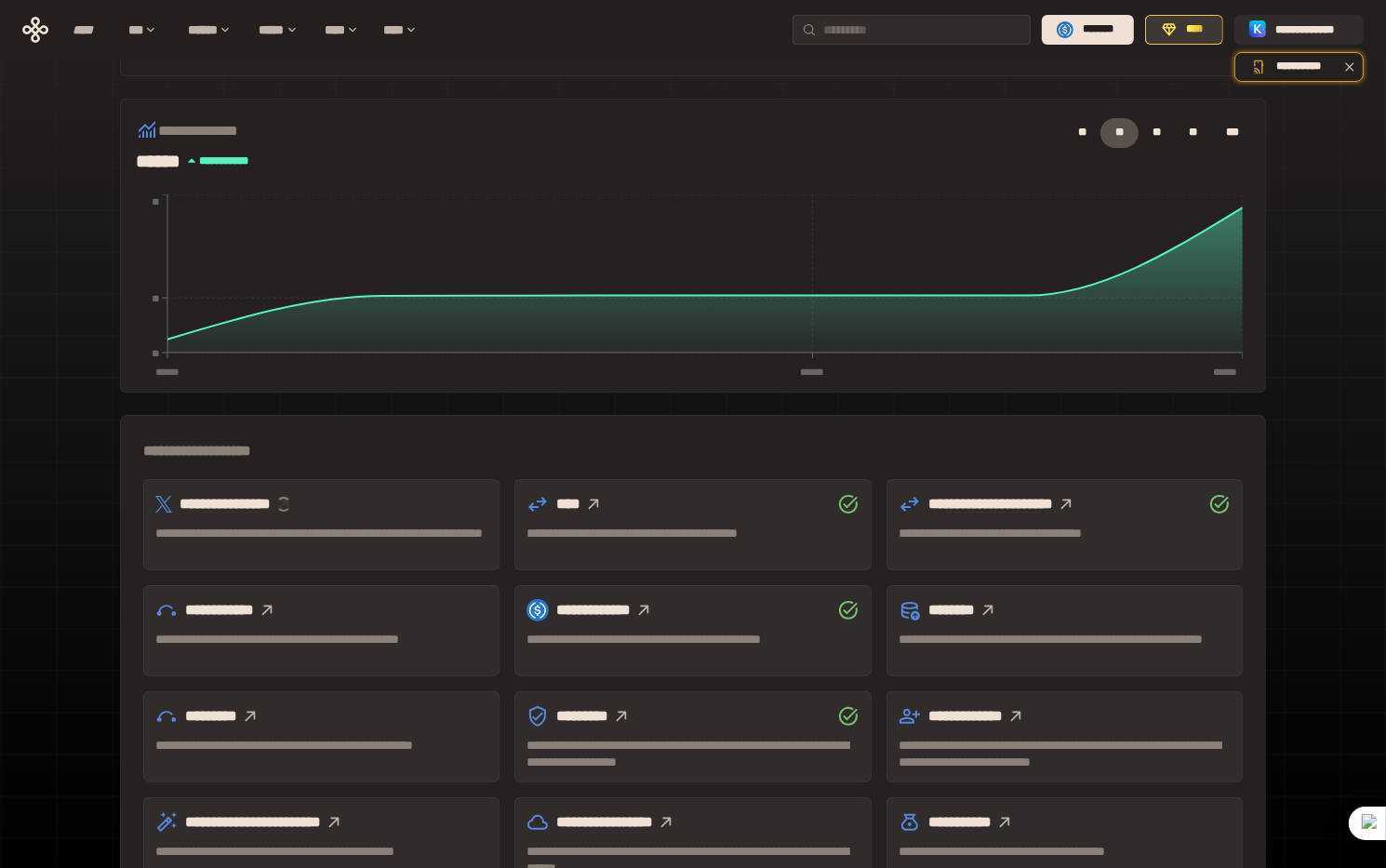 click 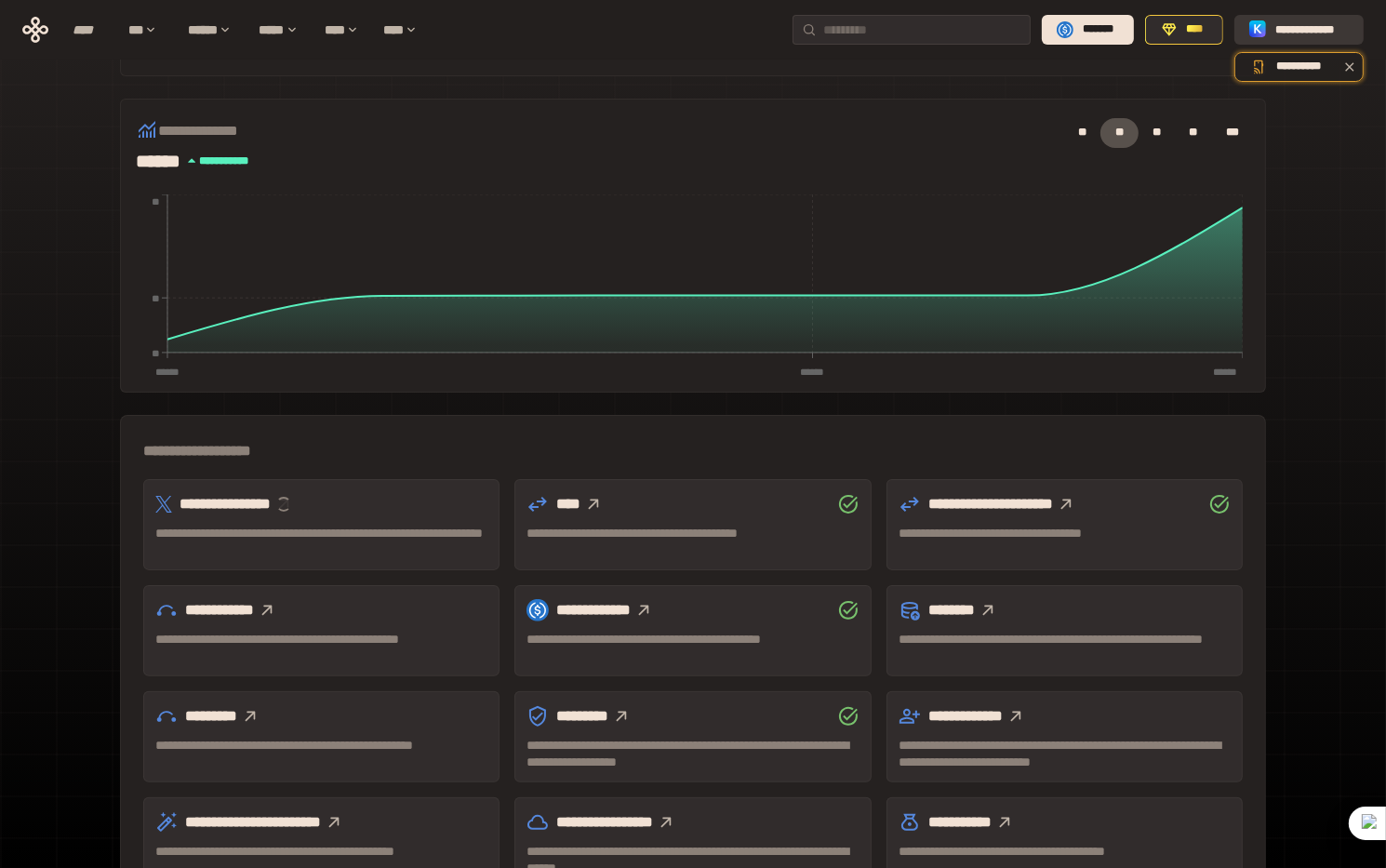 click on "**********" at bounding box center (1312, 30) 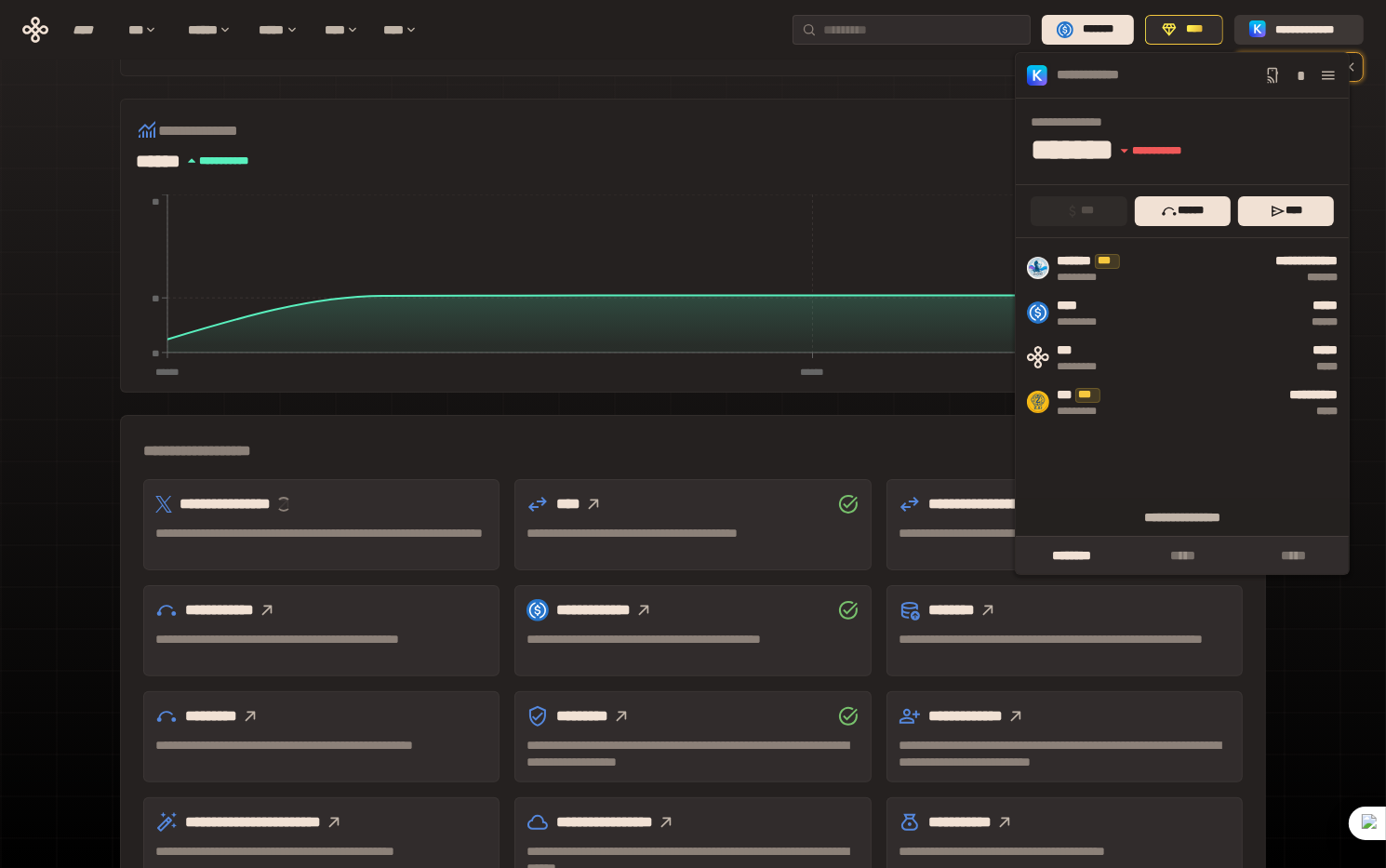 click on "**********" at bounding box center (1312, 30) 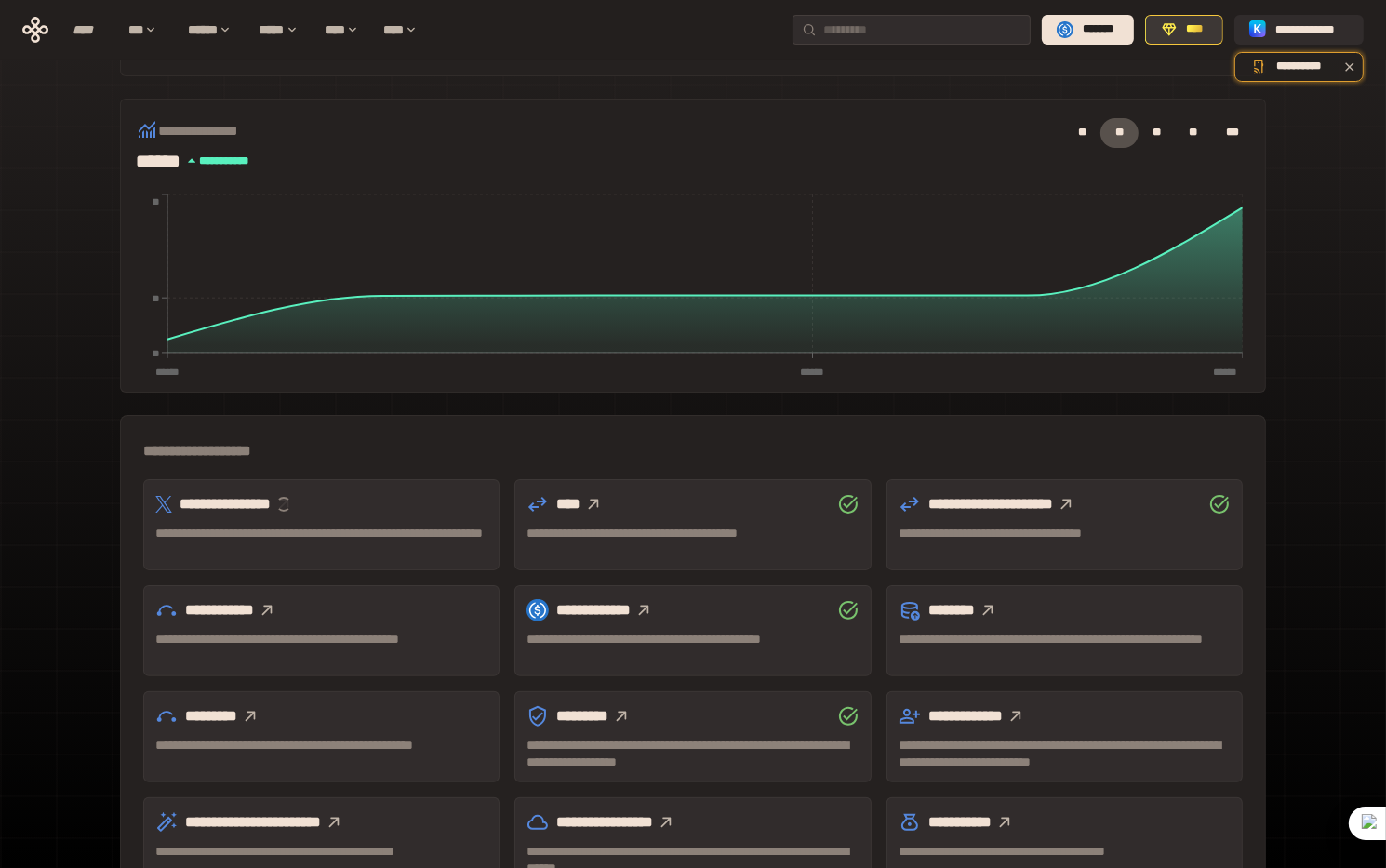 click on "****" at bounding box center (1184, 30) 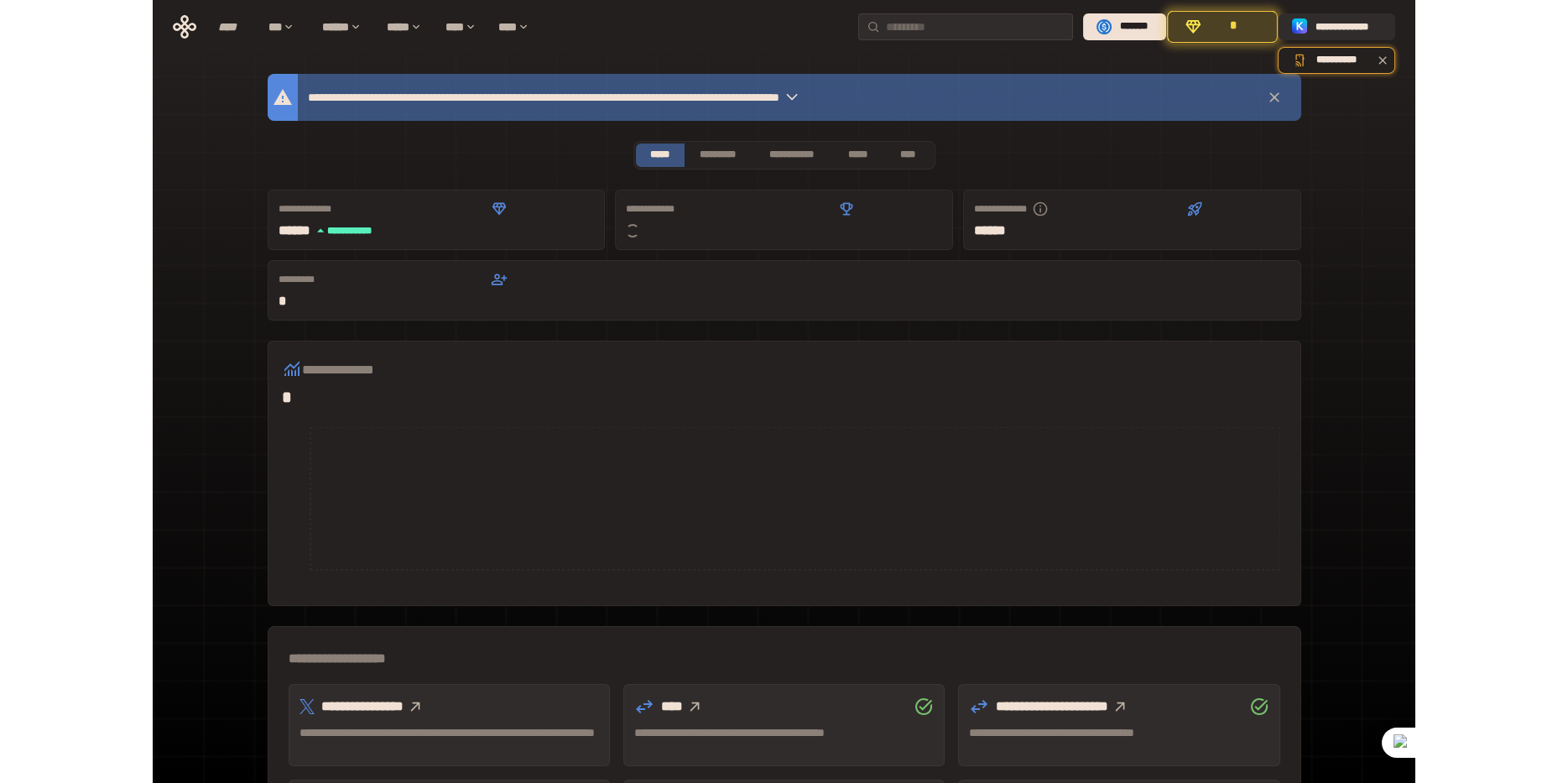 scroll, scrollTop: 252, scrollLeft: 0, axis: vertical 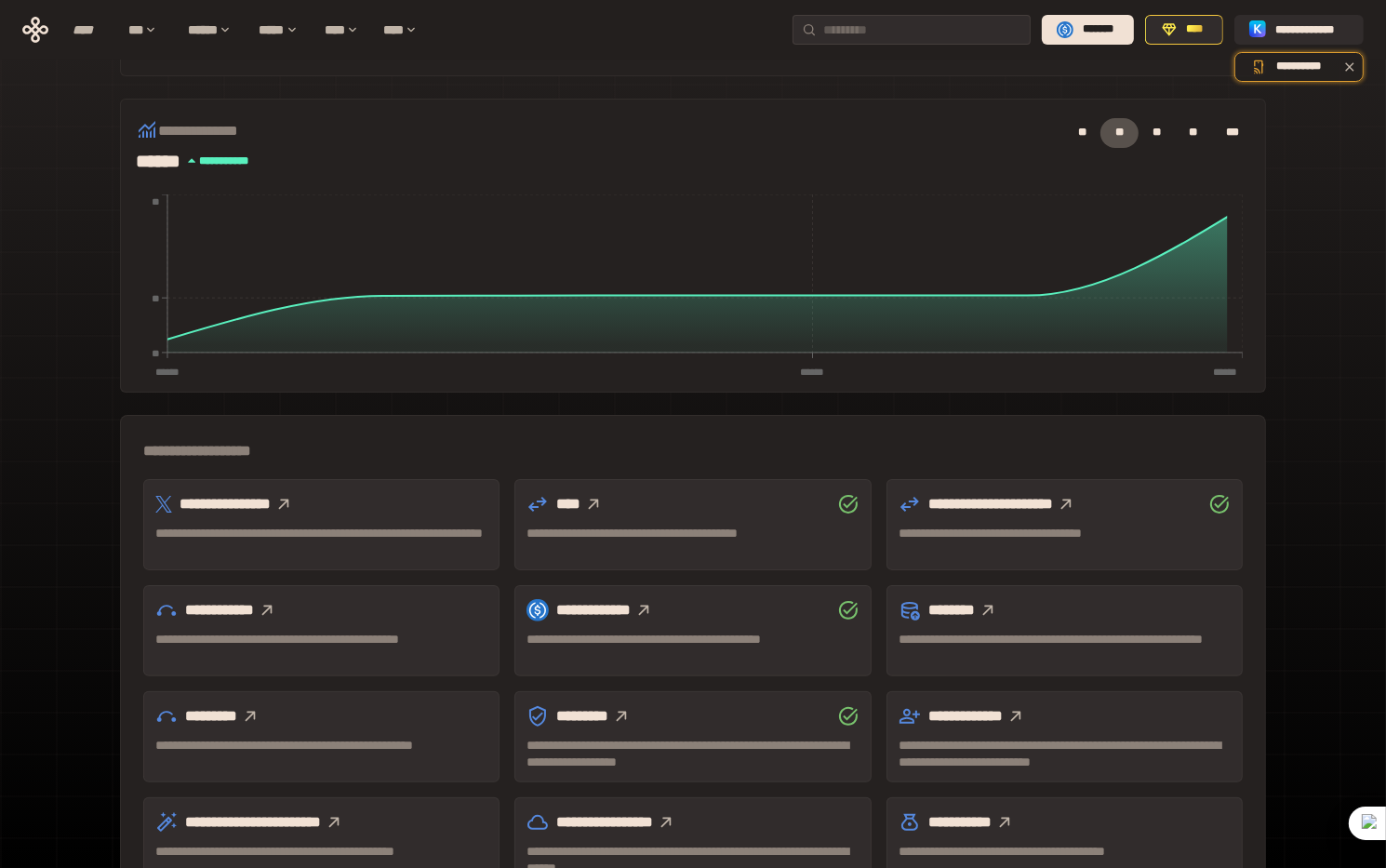 click at bounding box center [284, 504] 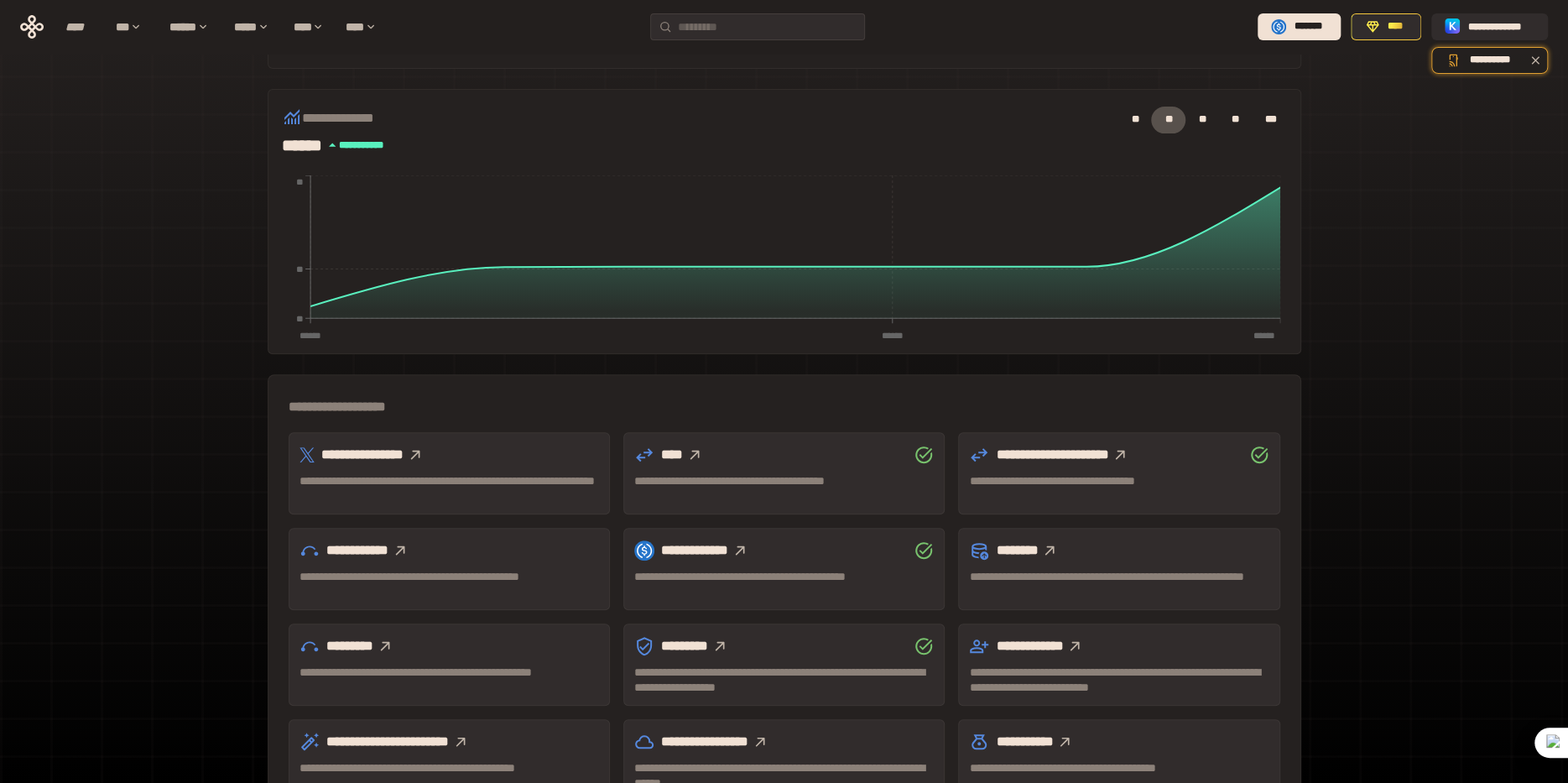 click 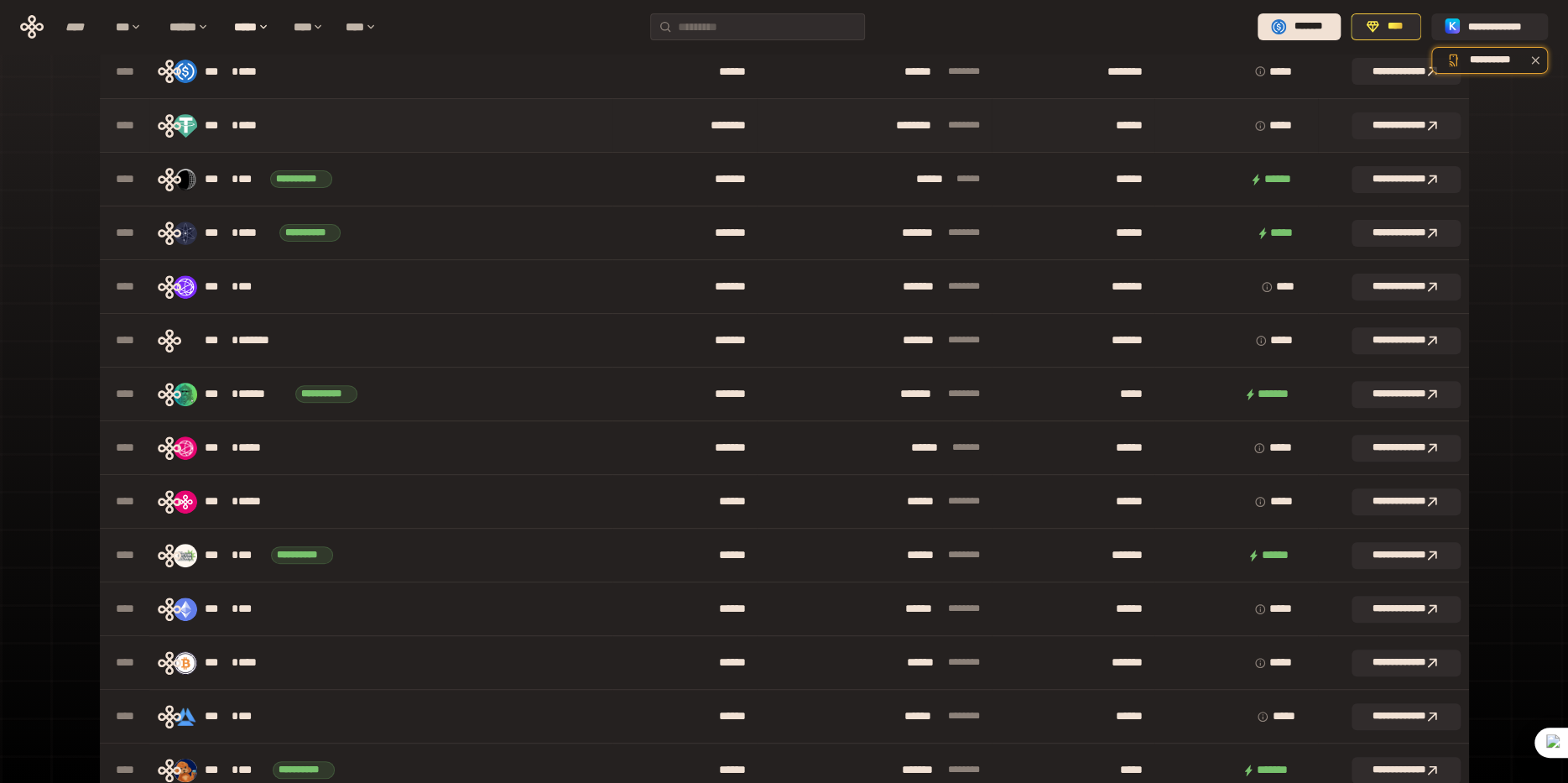 scroll, scrollTop: 0, scrollLeft: 0, axis: both 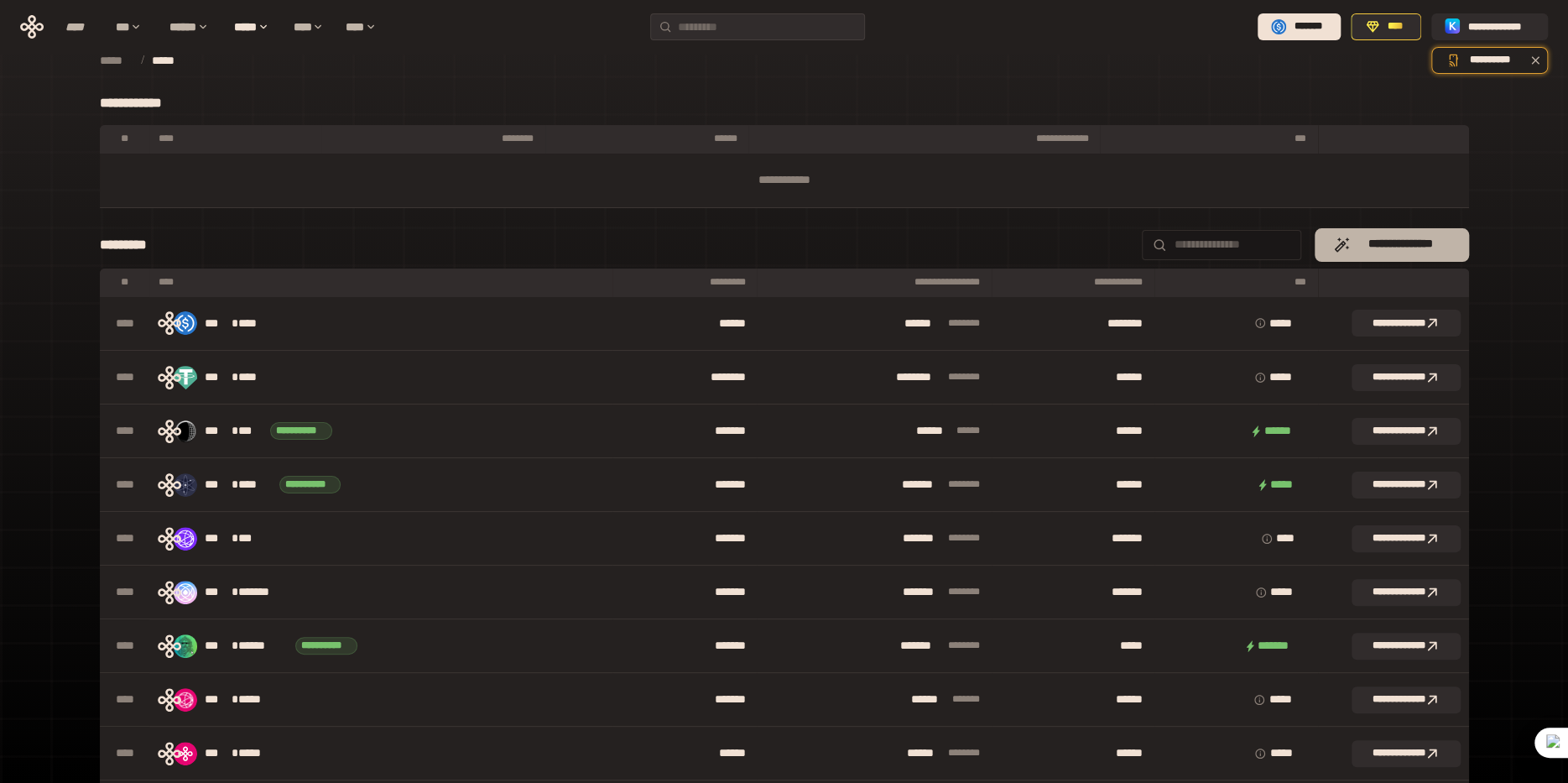 click on "**********" at bounding box center [1391, 245] 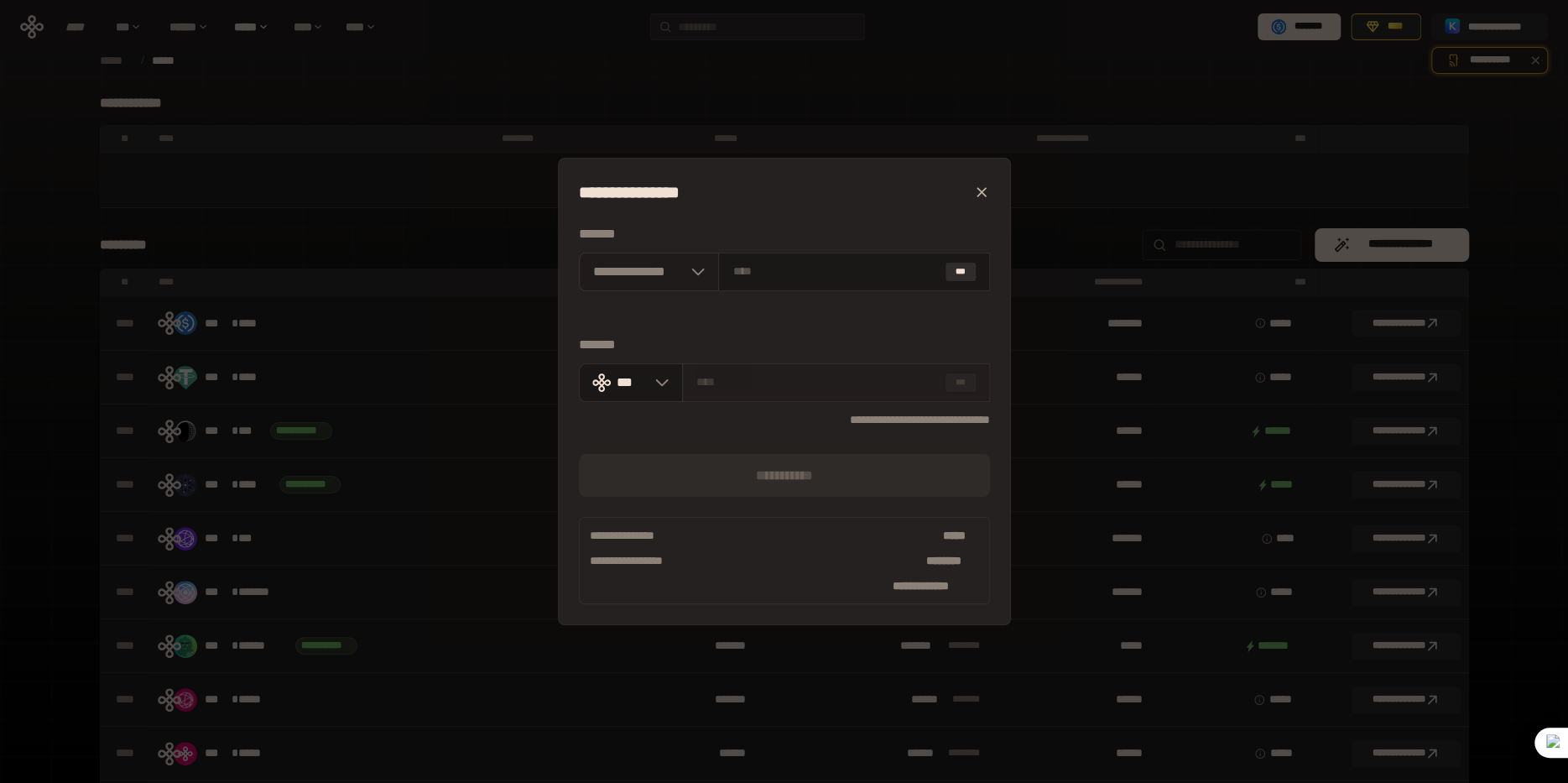 click 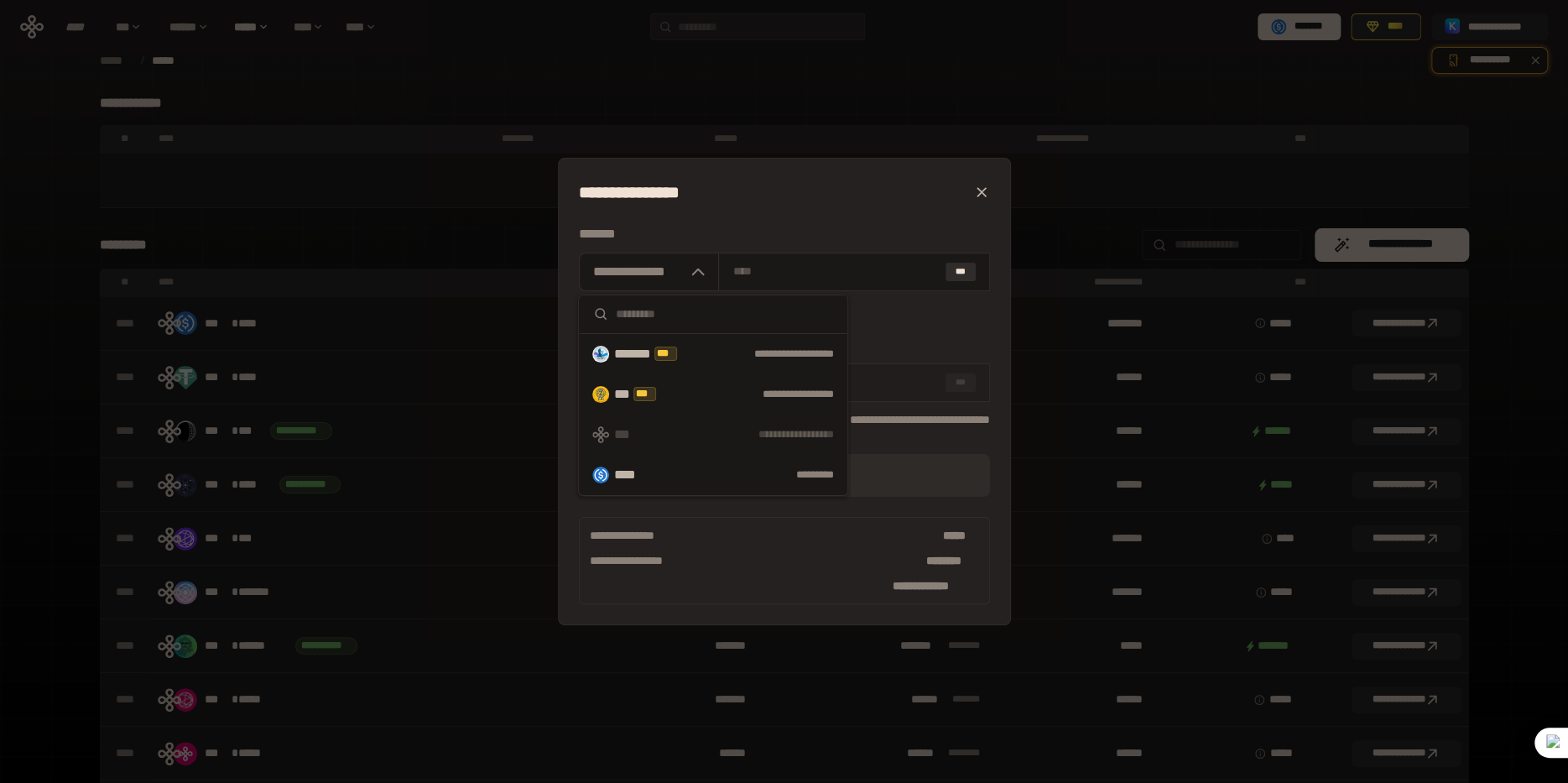 click on "**********" at bounding box center [784, 391] 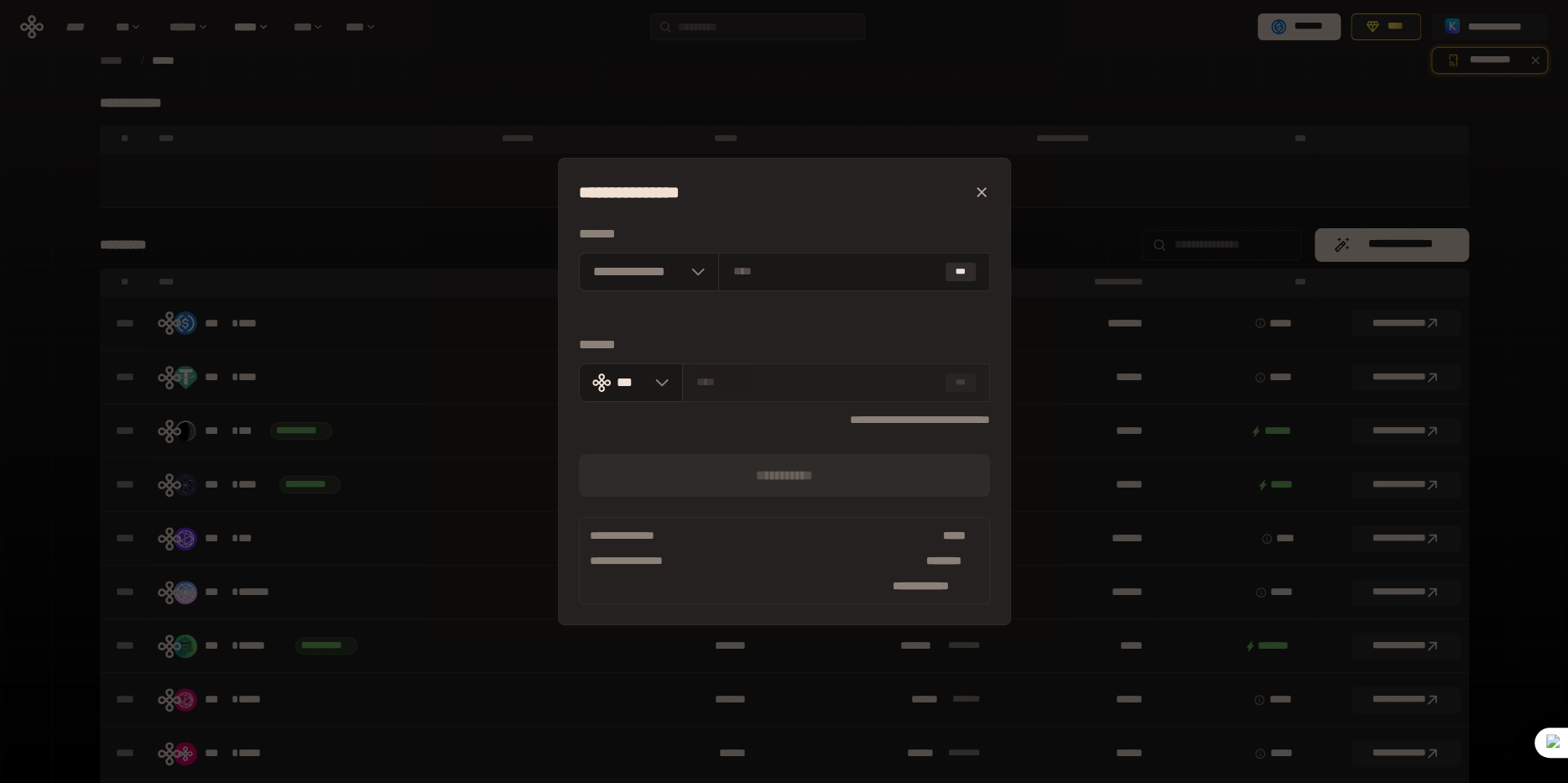 click 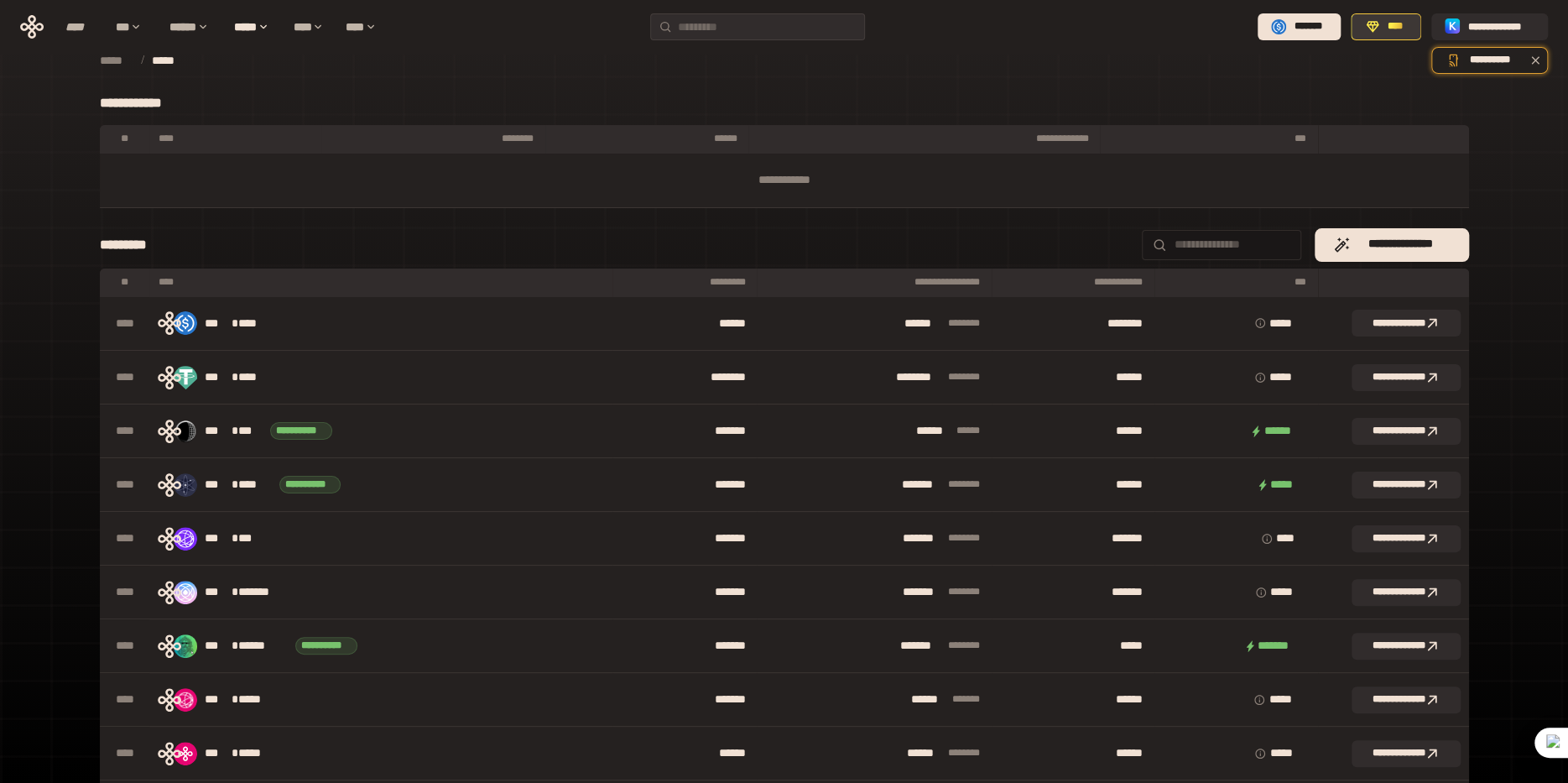 click on "****" at bounding box center [1395, 27] 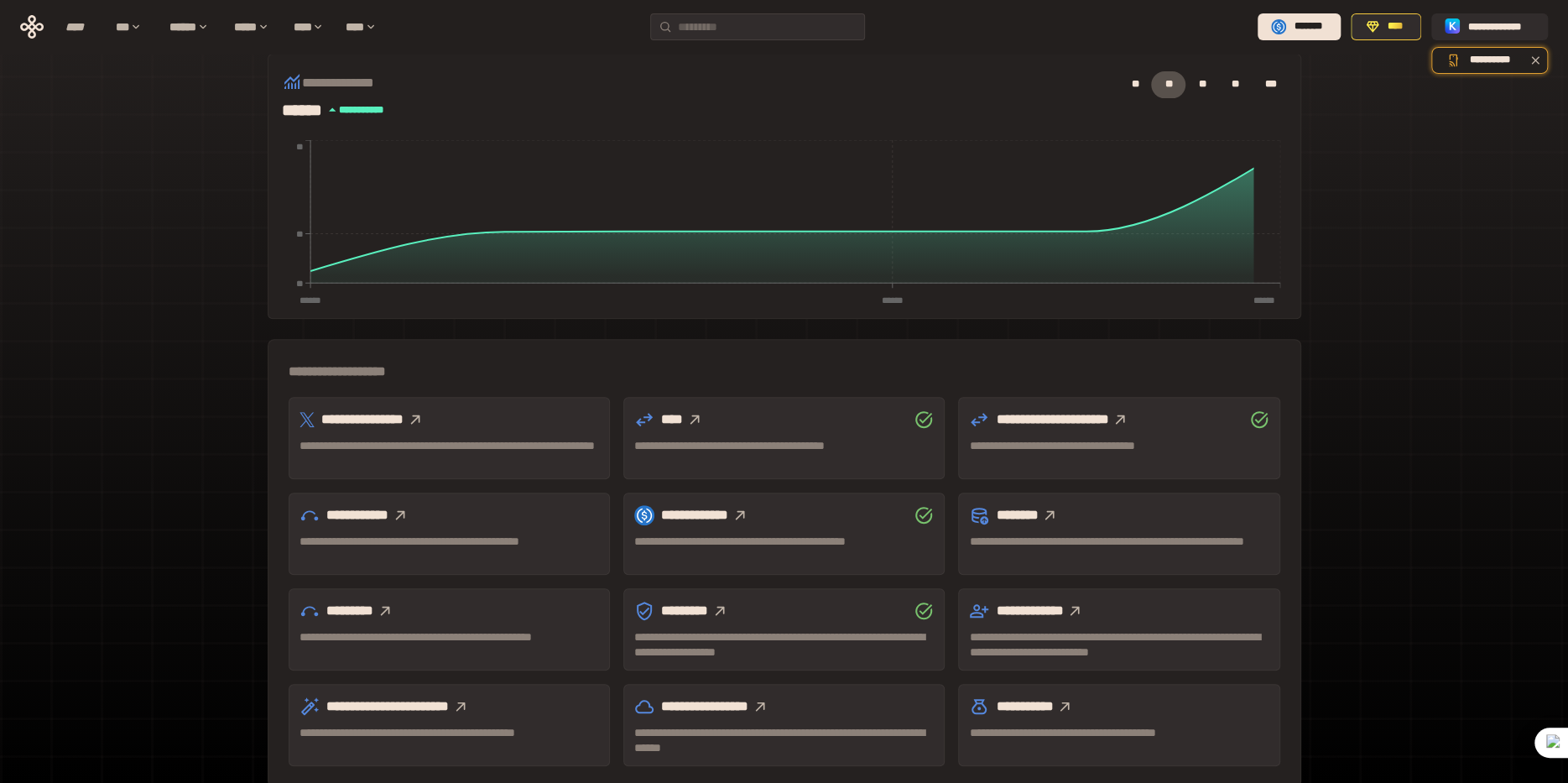 scroll, scrollTop: 296, scrollLeft: 0, axis: vertical 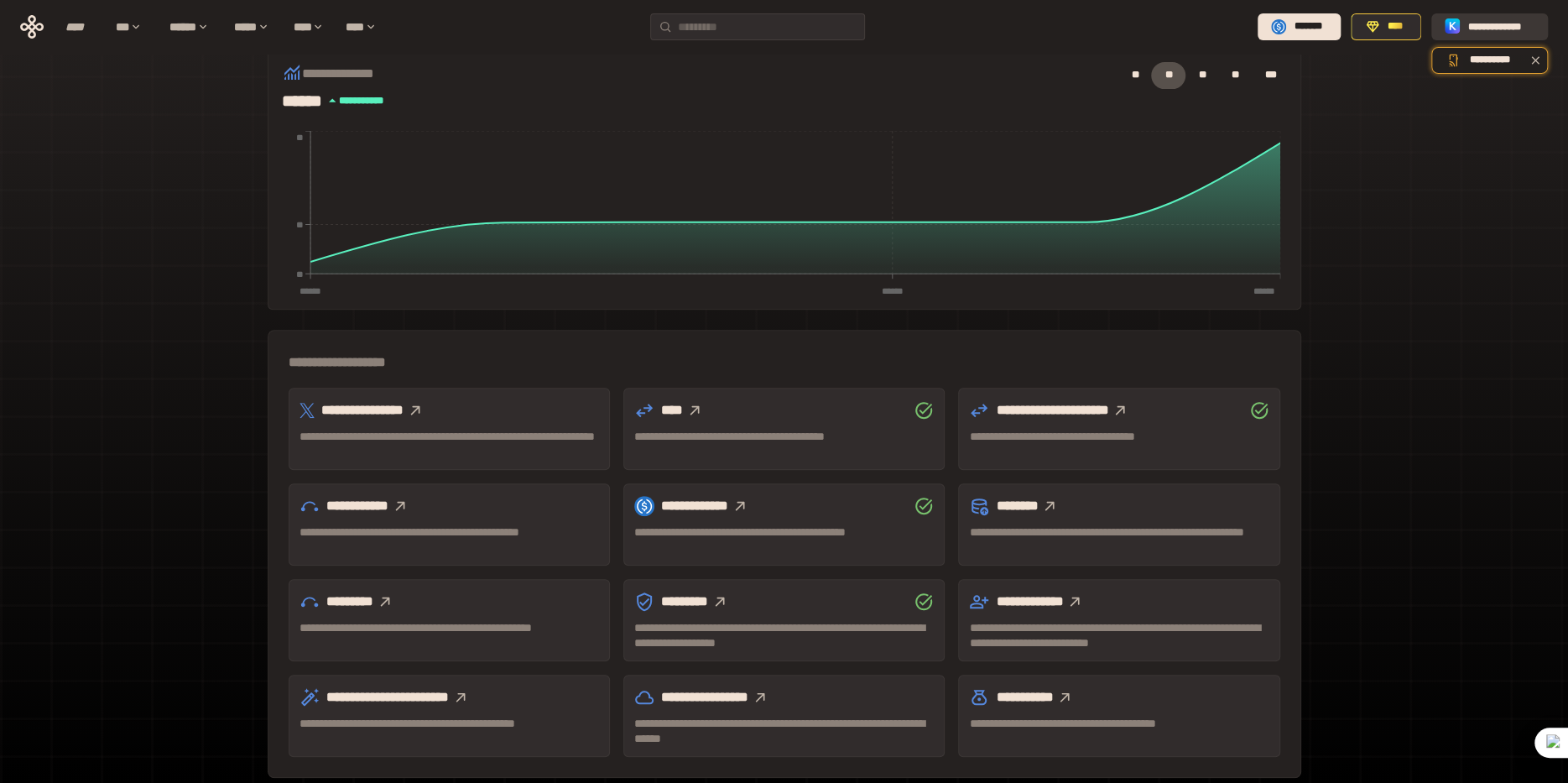 click 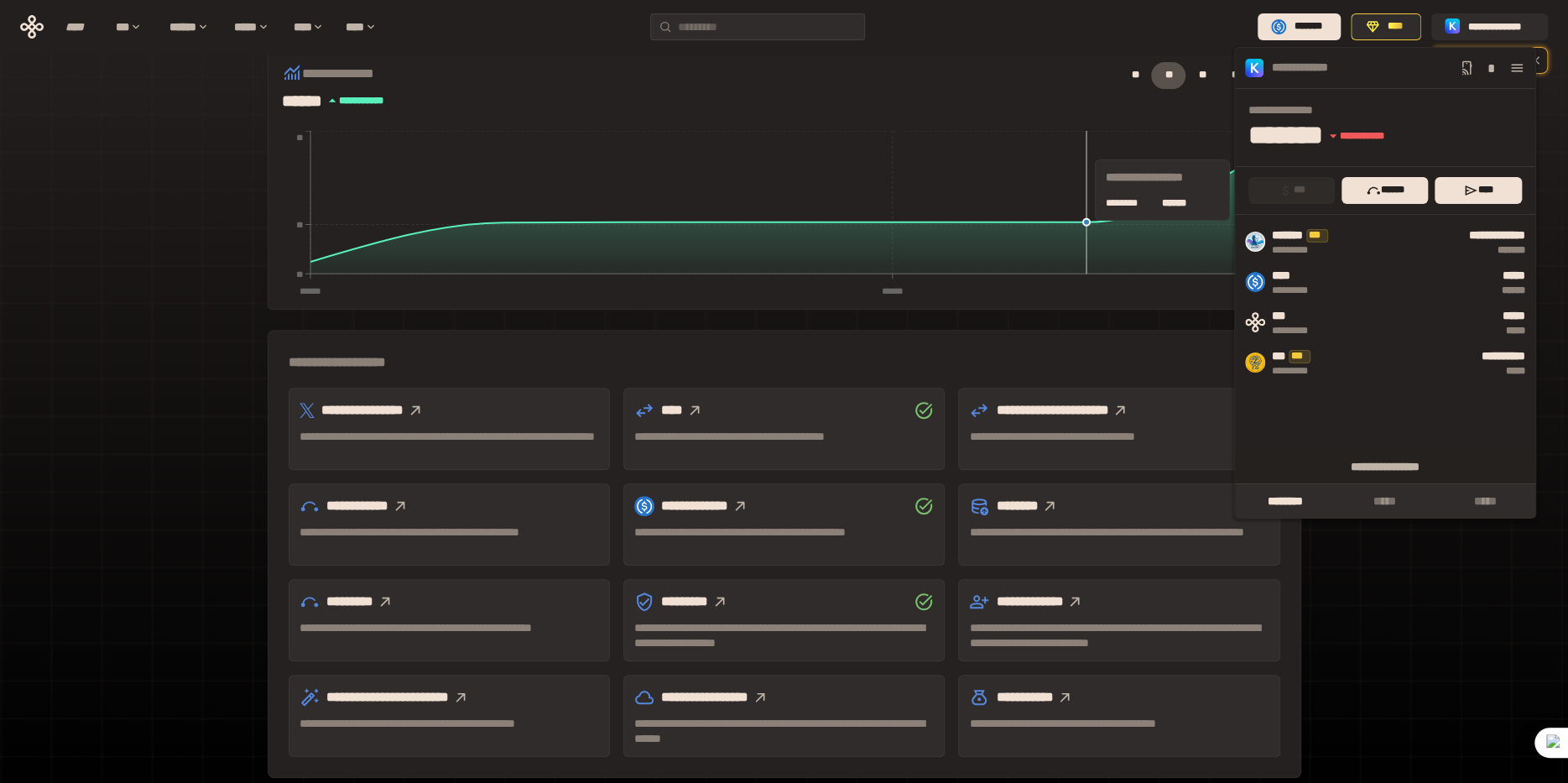 click on "****** ****** ****** ** ** **" 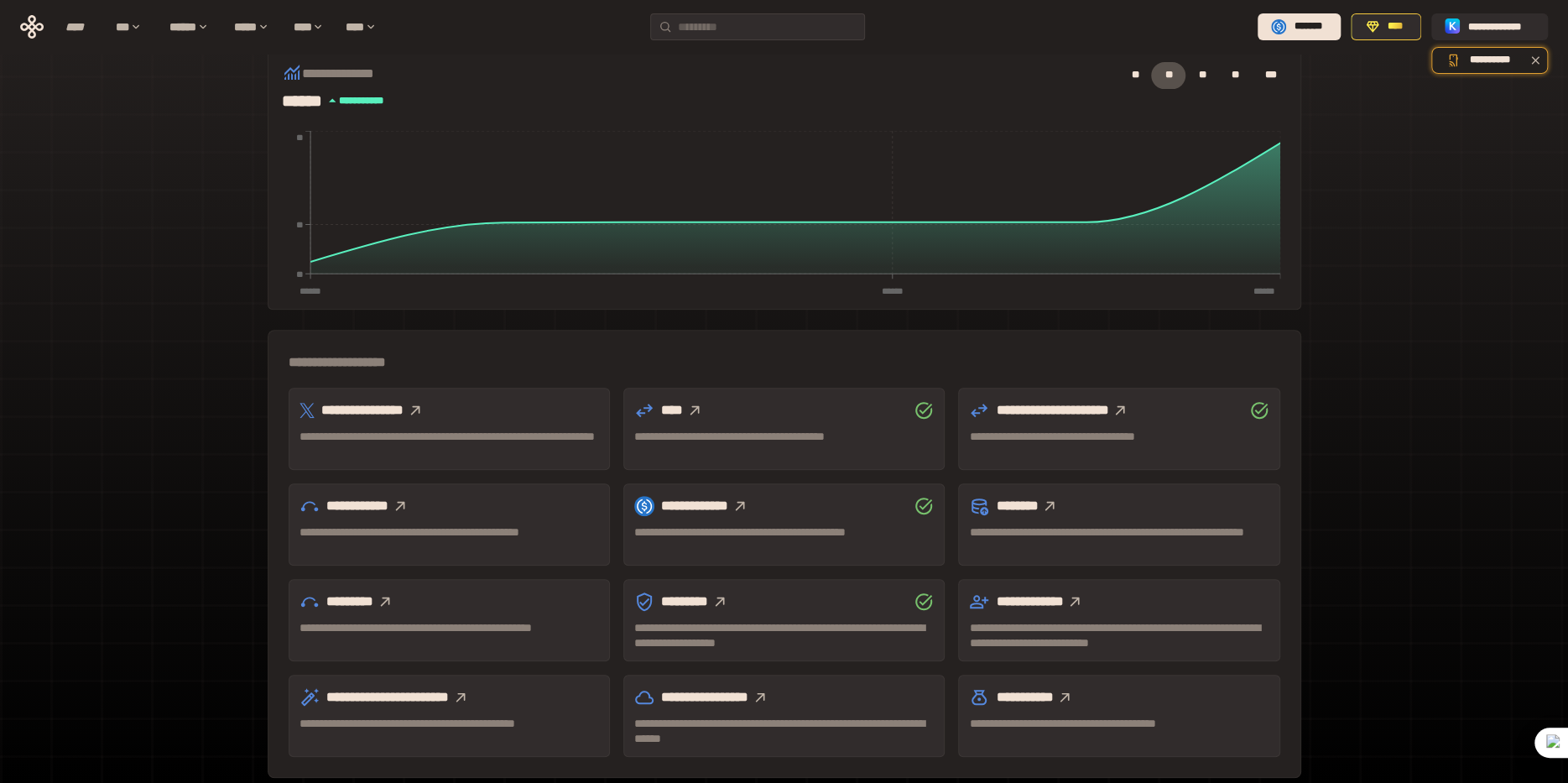 click 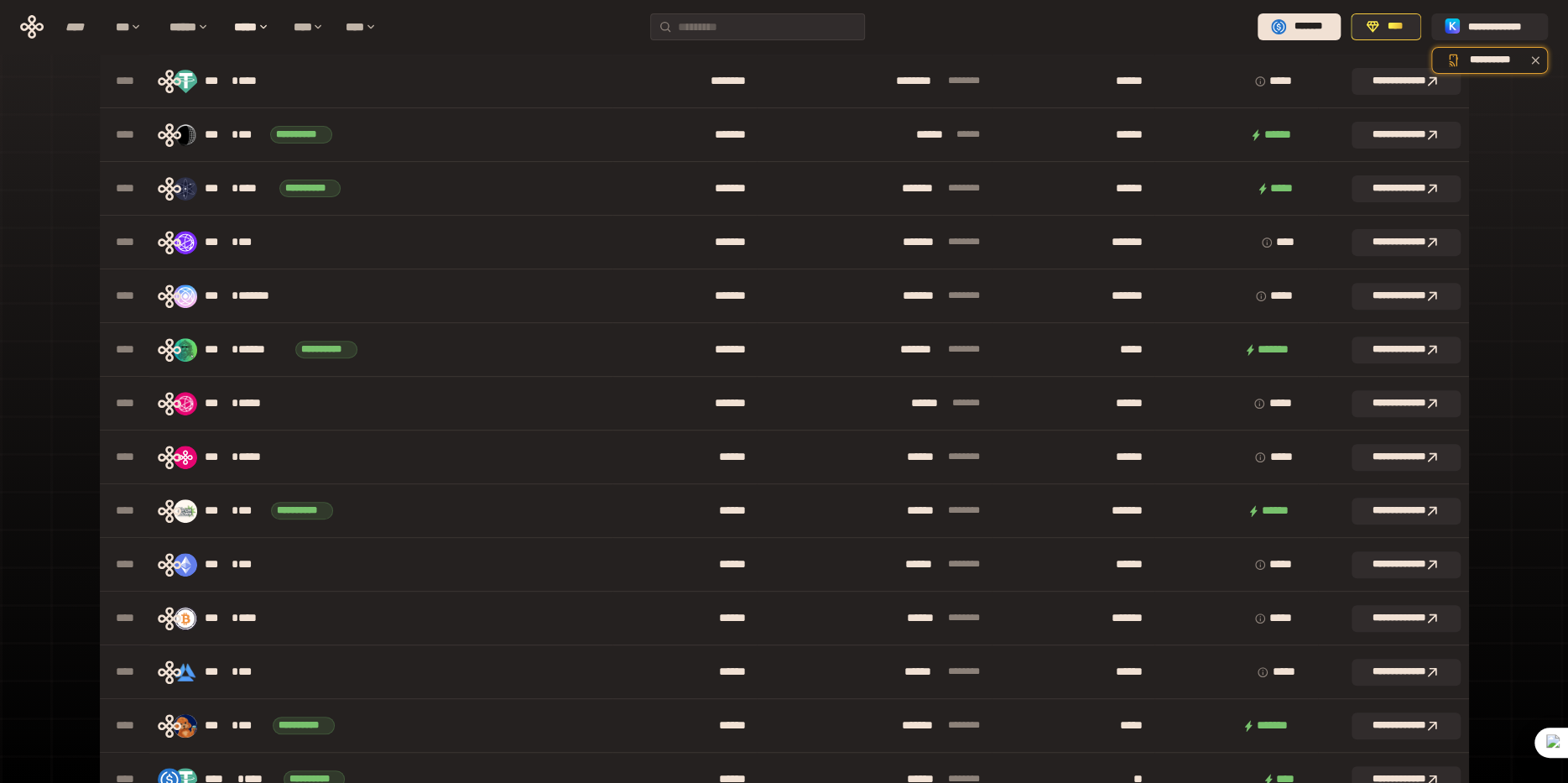 scroll, scrollTop: 44, scrollLeft: 0, axis: vertical 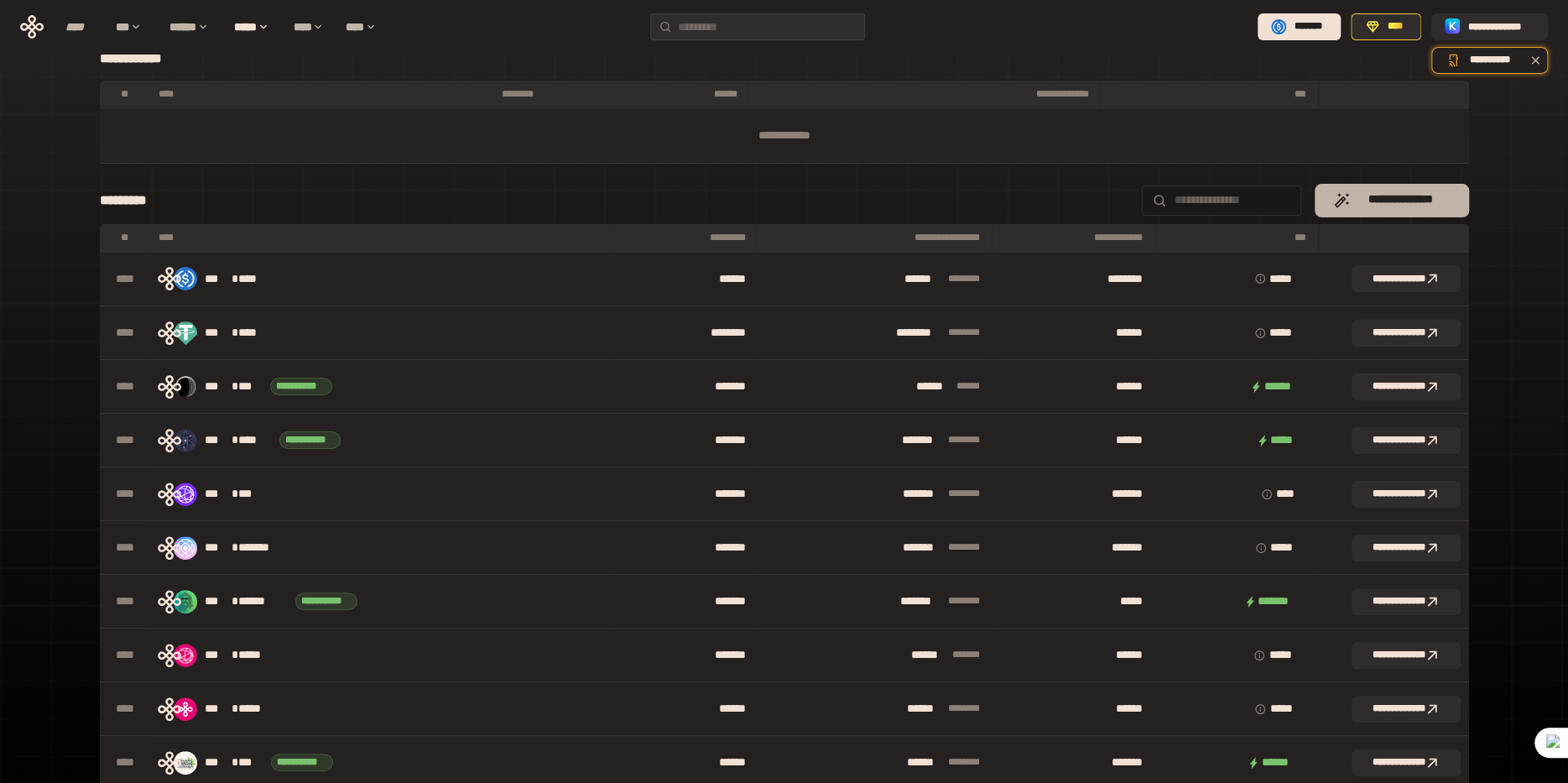click on "**********" at bounding box center (1399, 200) 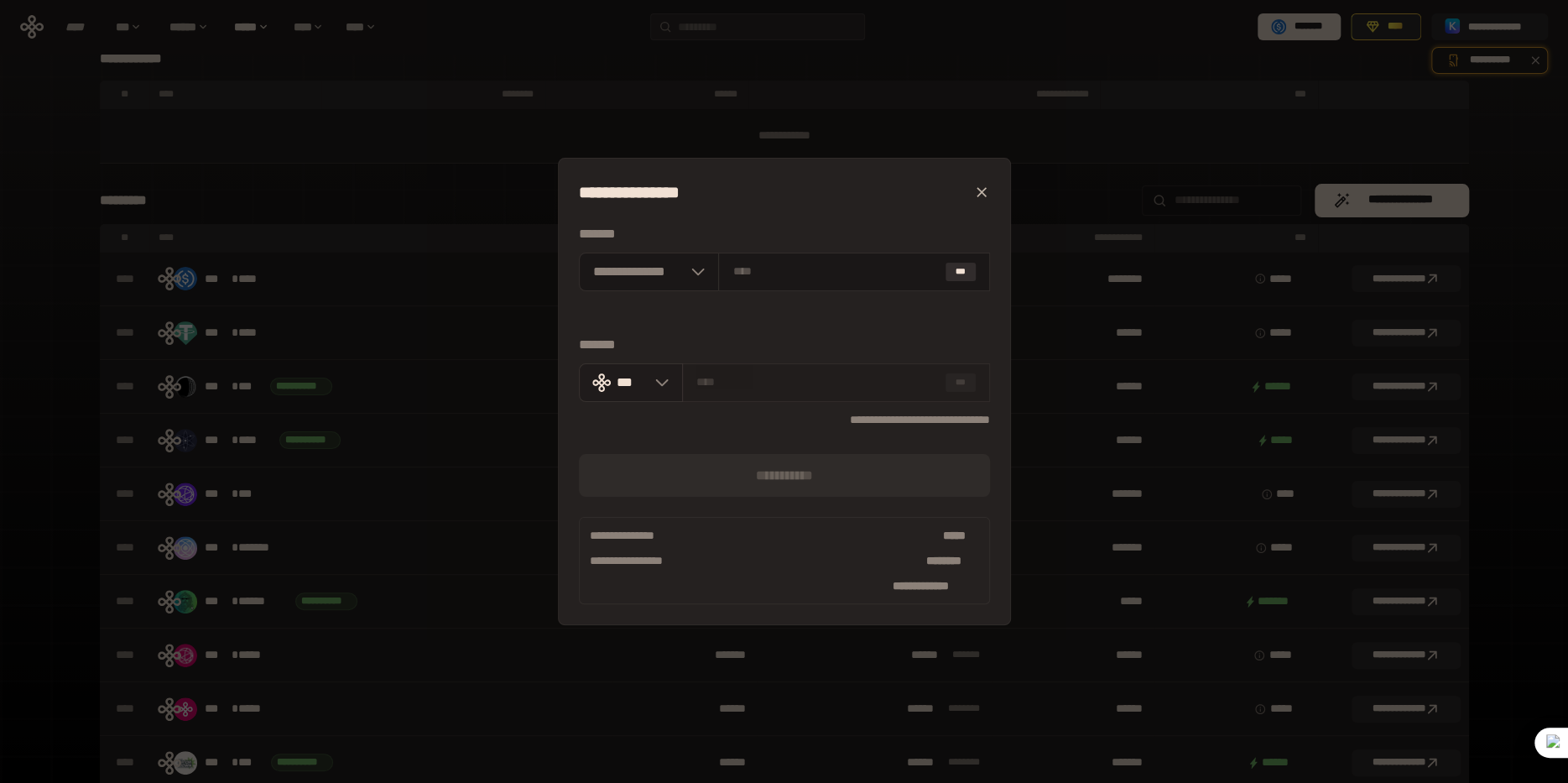 click on "***" at bounding box center (631, 383) 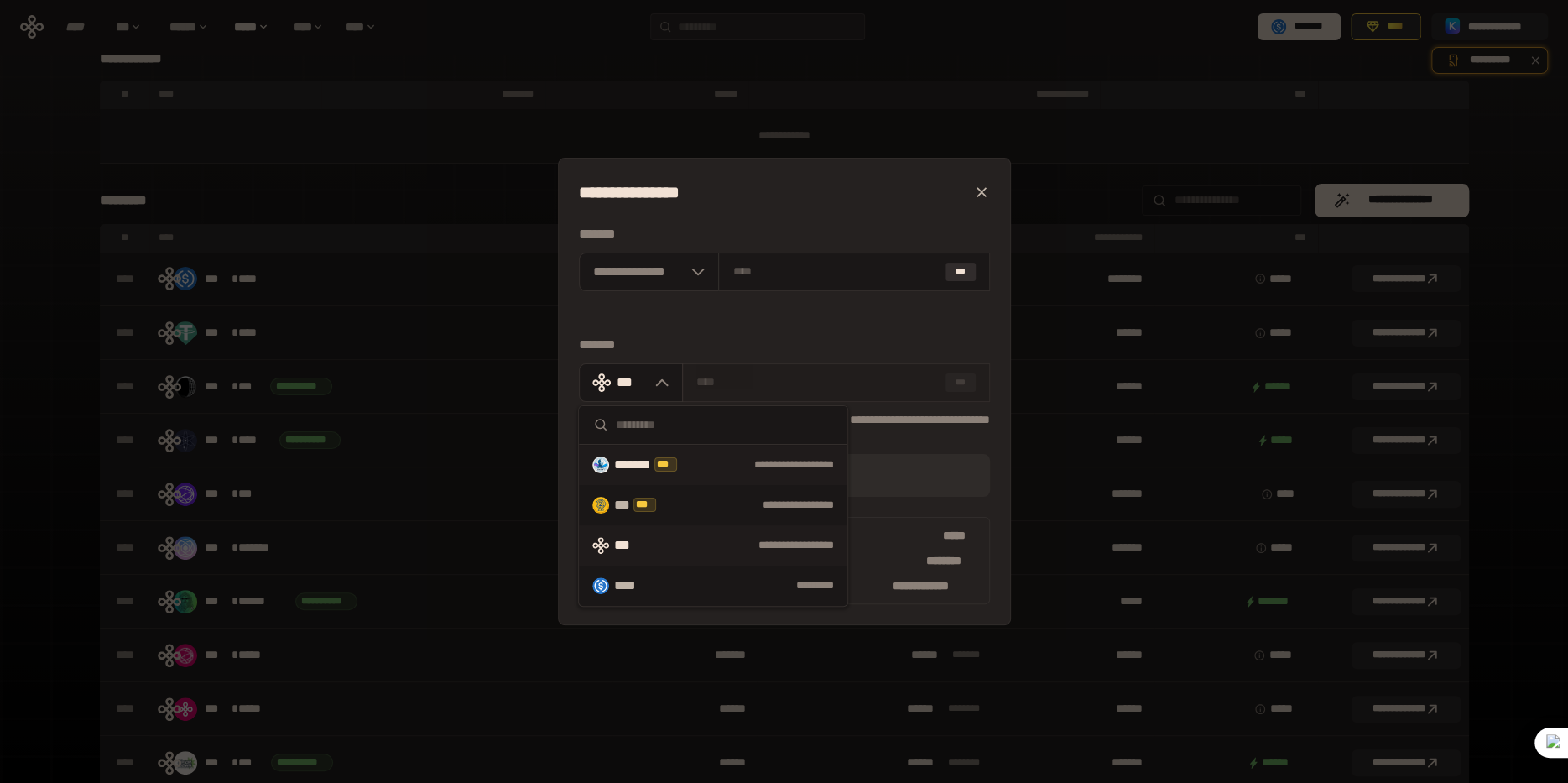click on "*******   ***" at bounding box center [656, 465] 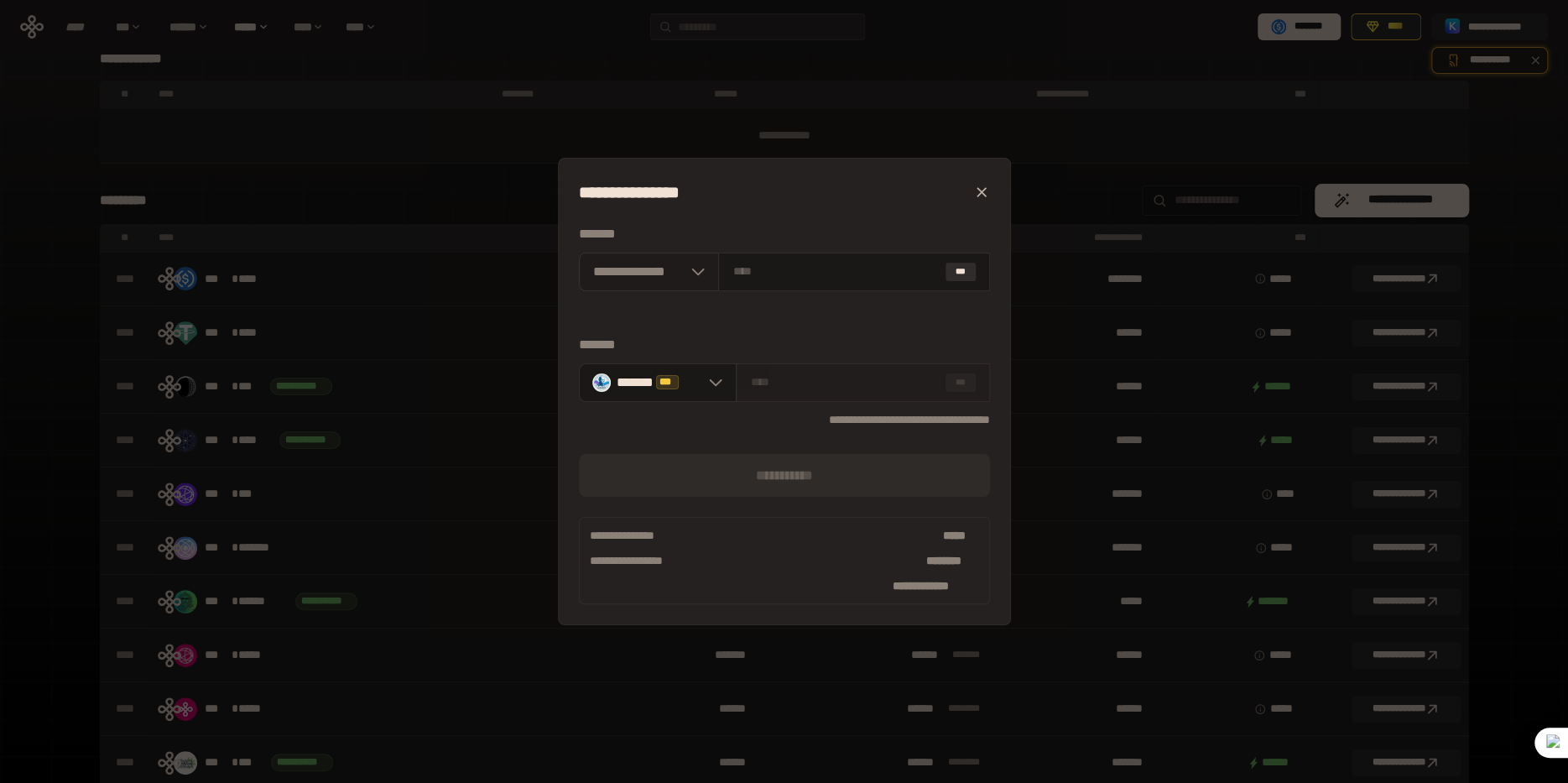 click 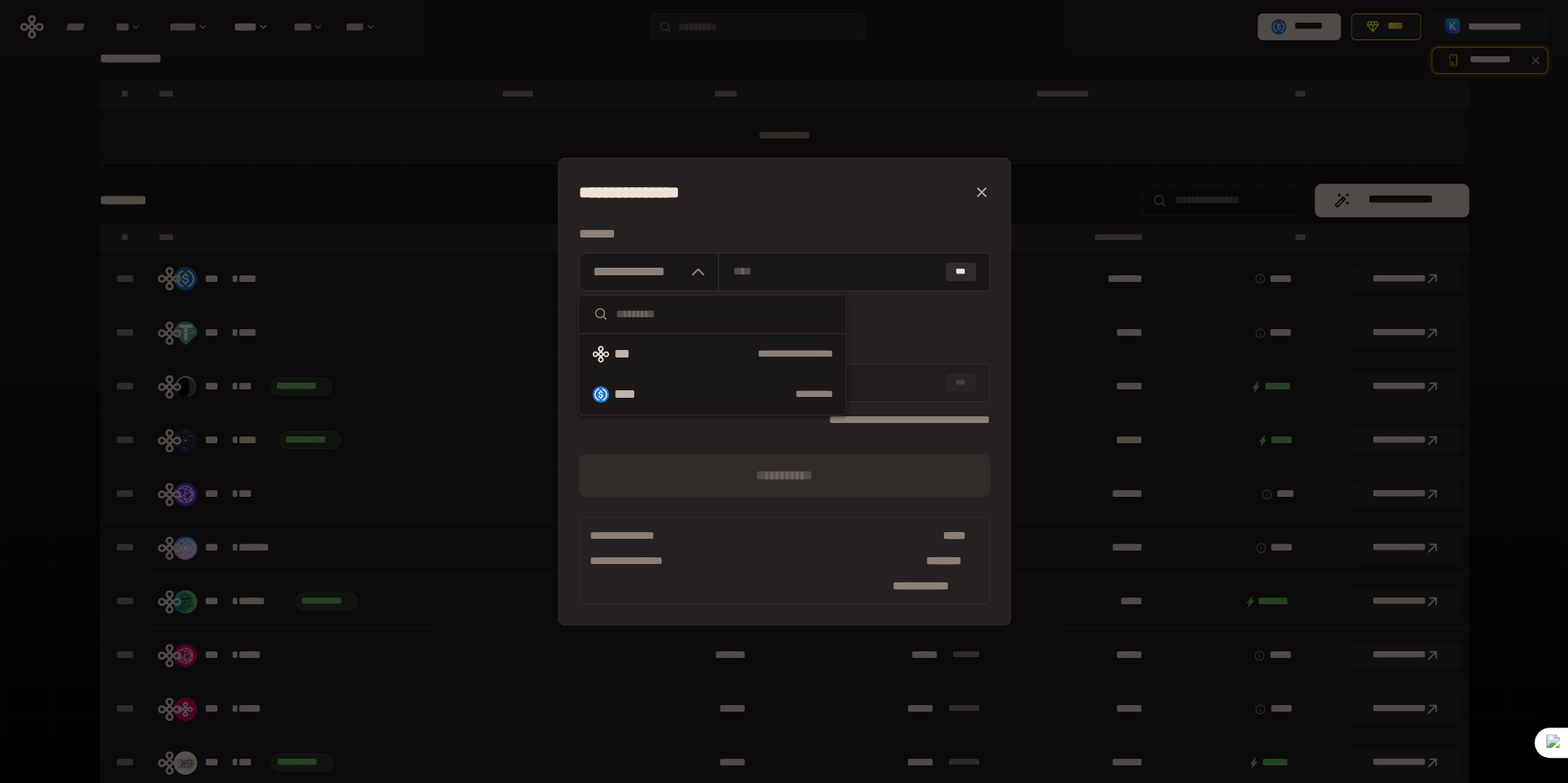 click on "**** *********" at bounding box center (712, 394) 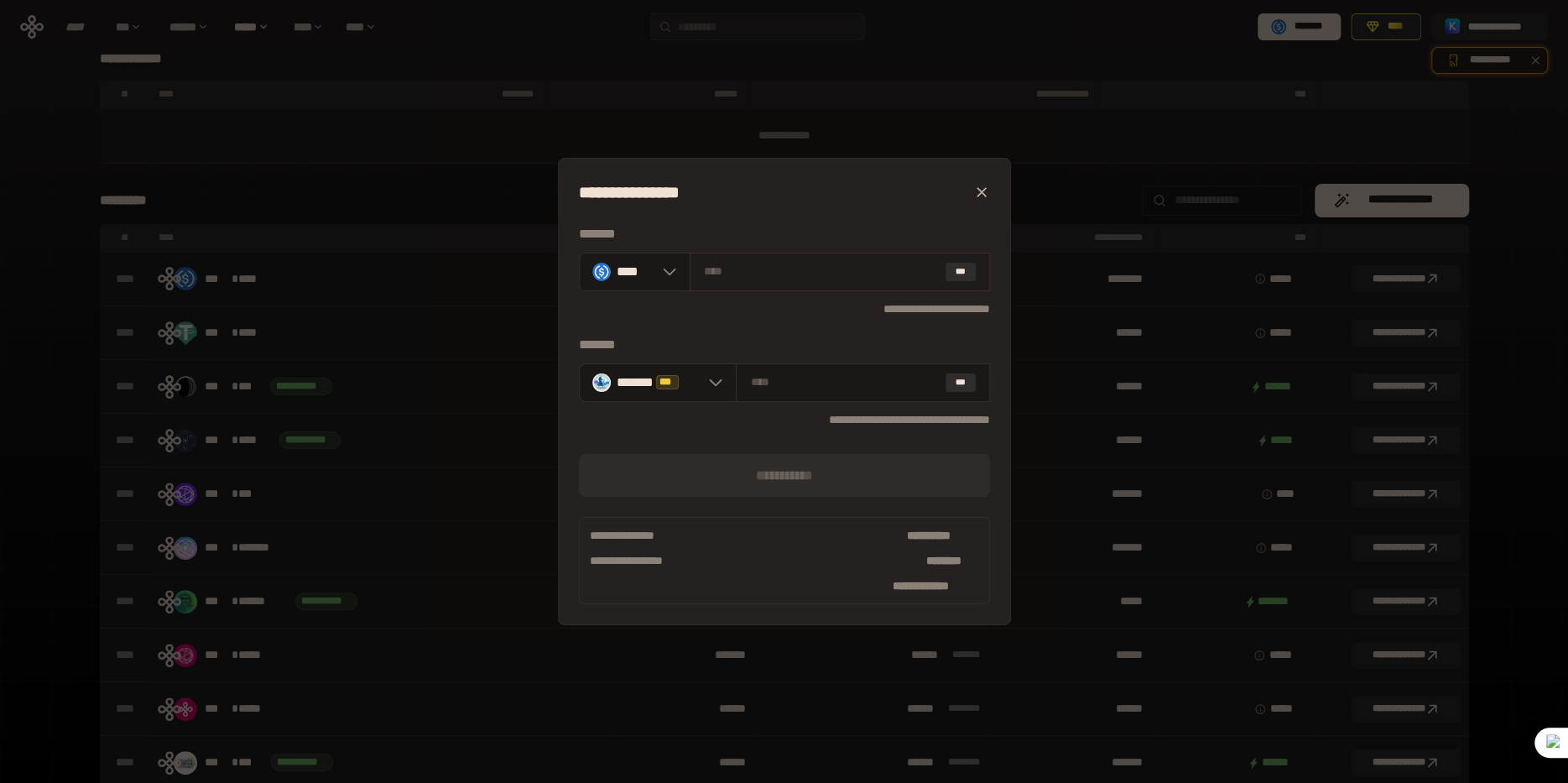 click at bounding box center (821, 271) 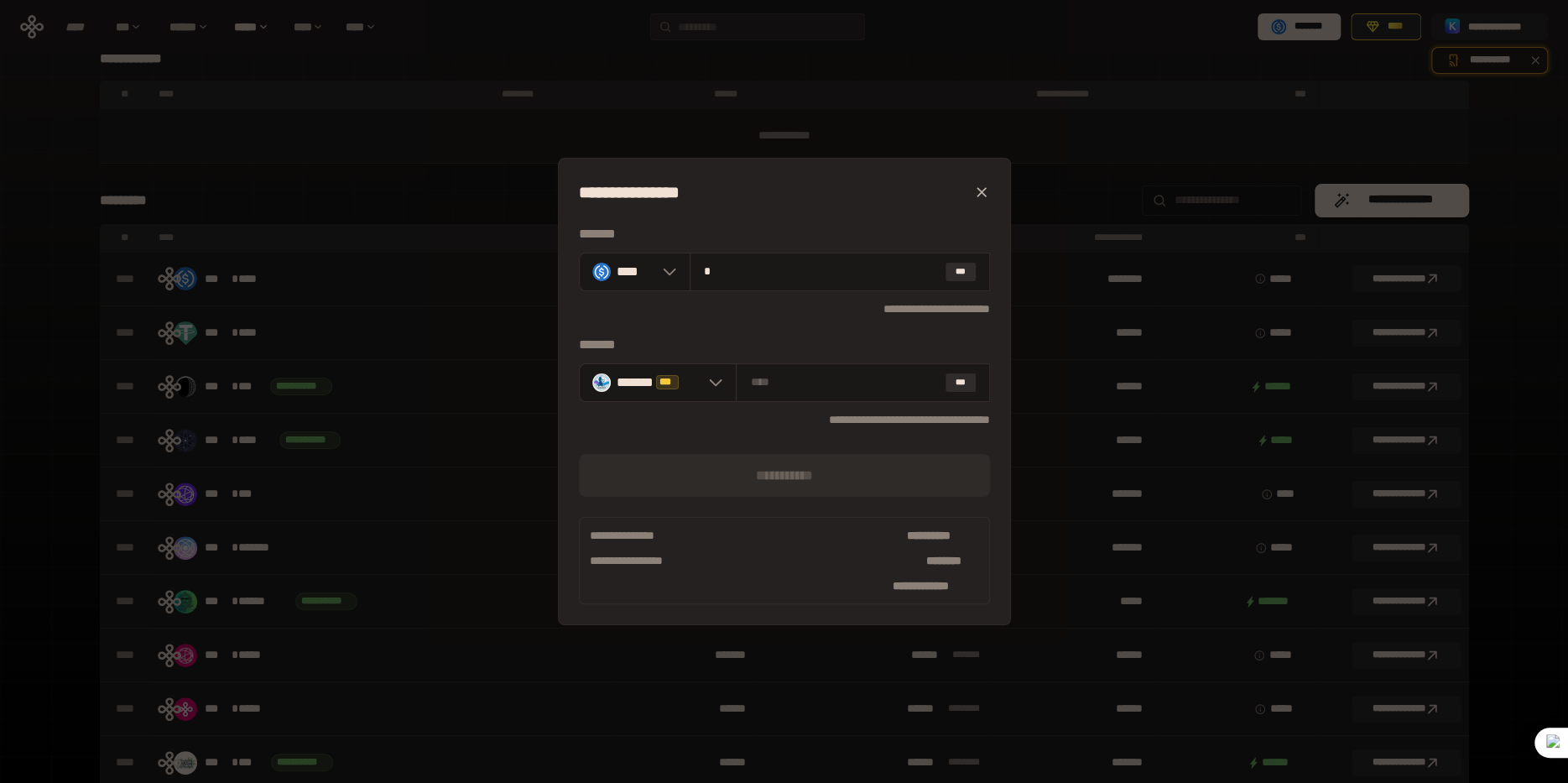 type on "*" 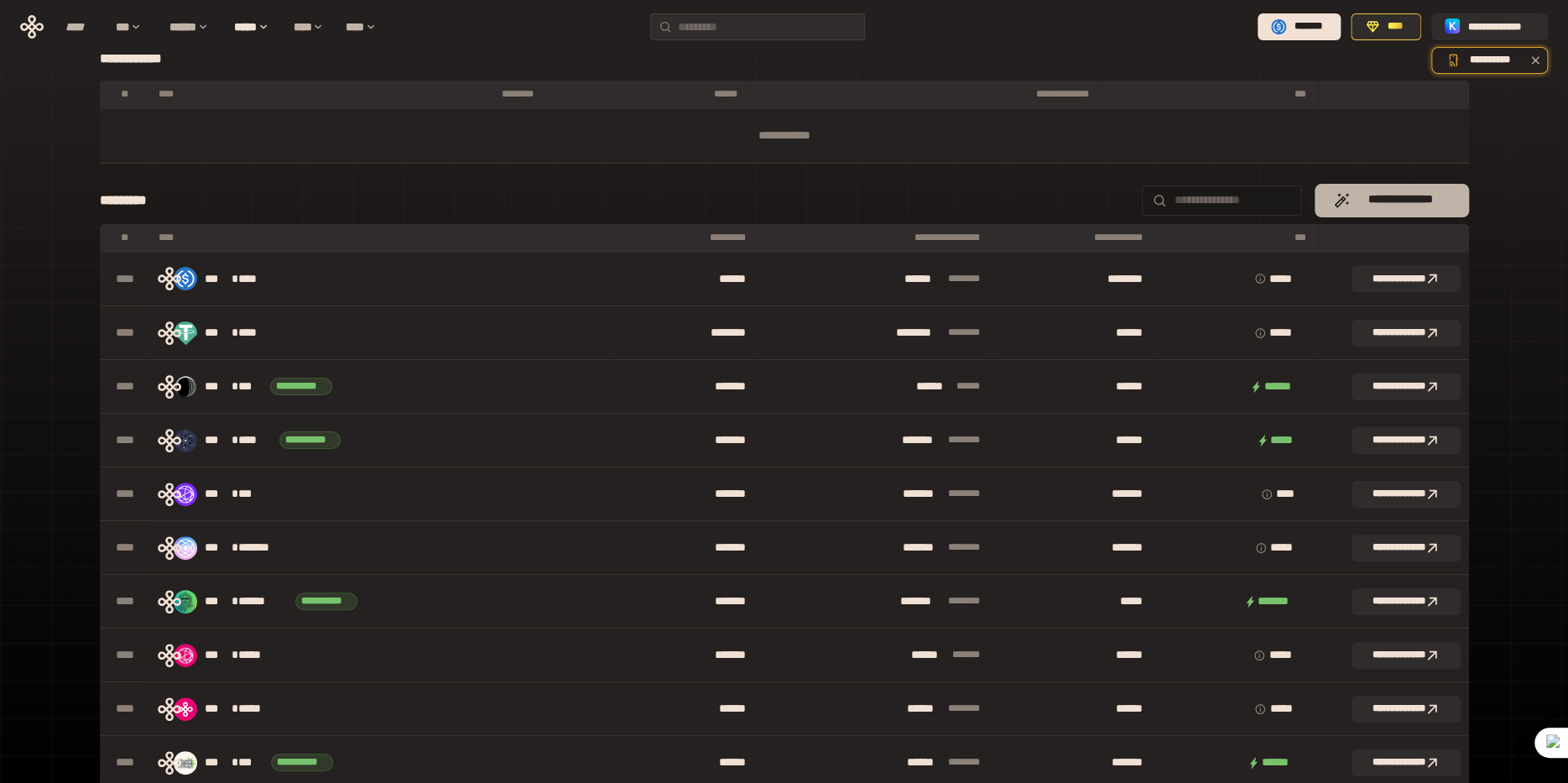 scroll, scrollTop: 0, scrollLeft: 0, axis: both 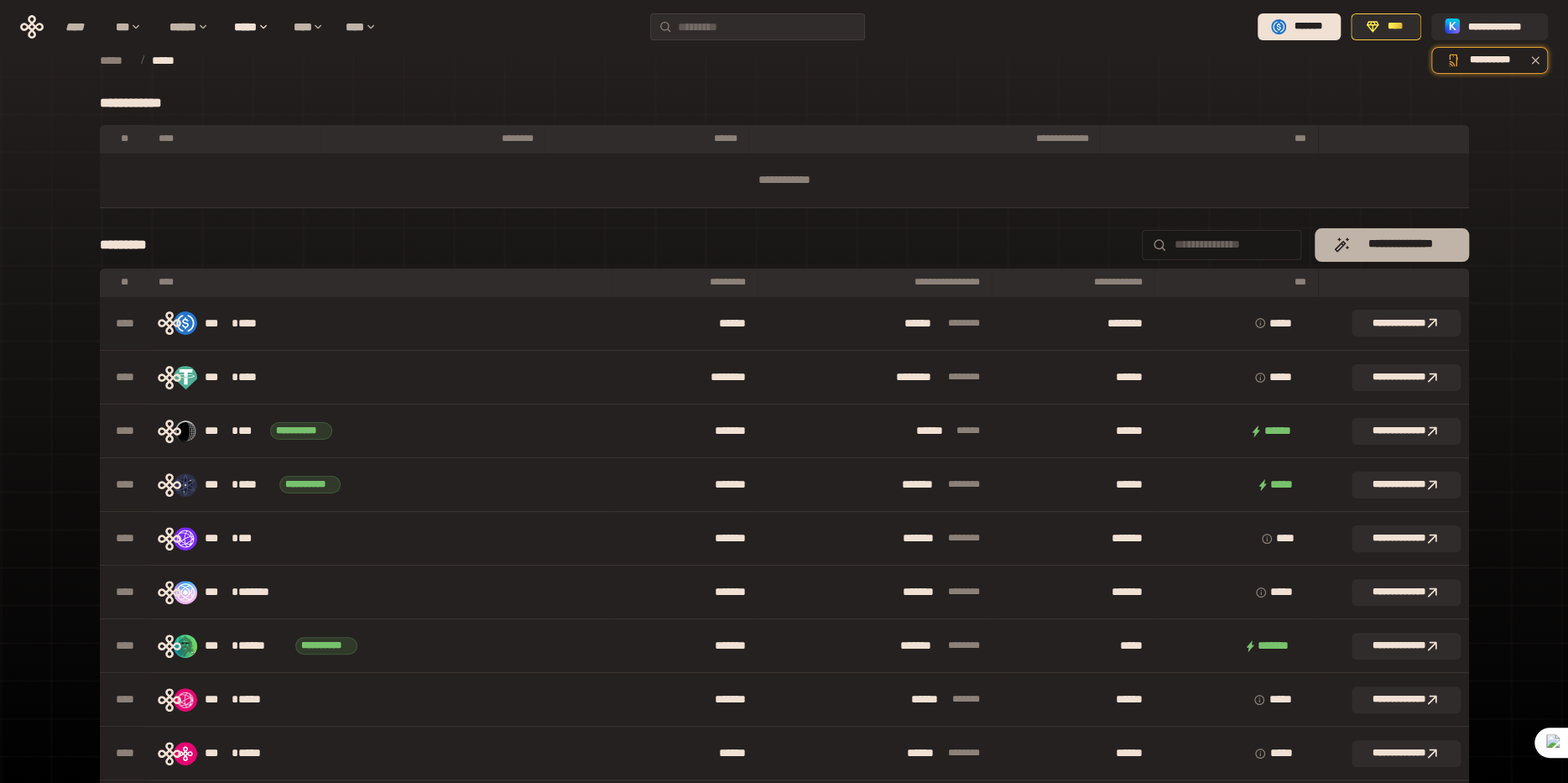 click on "**********" at bounding box center [1399, 244] 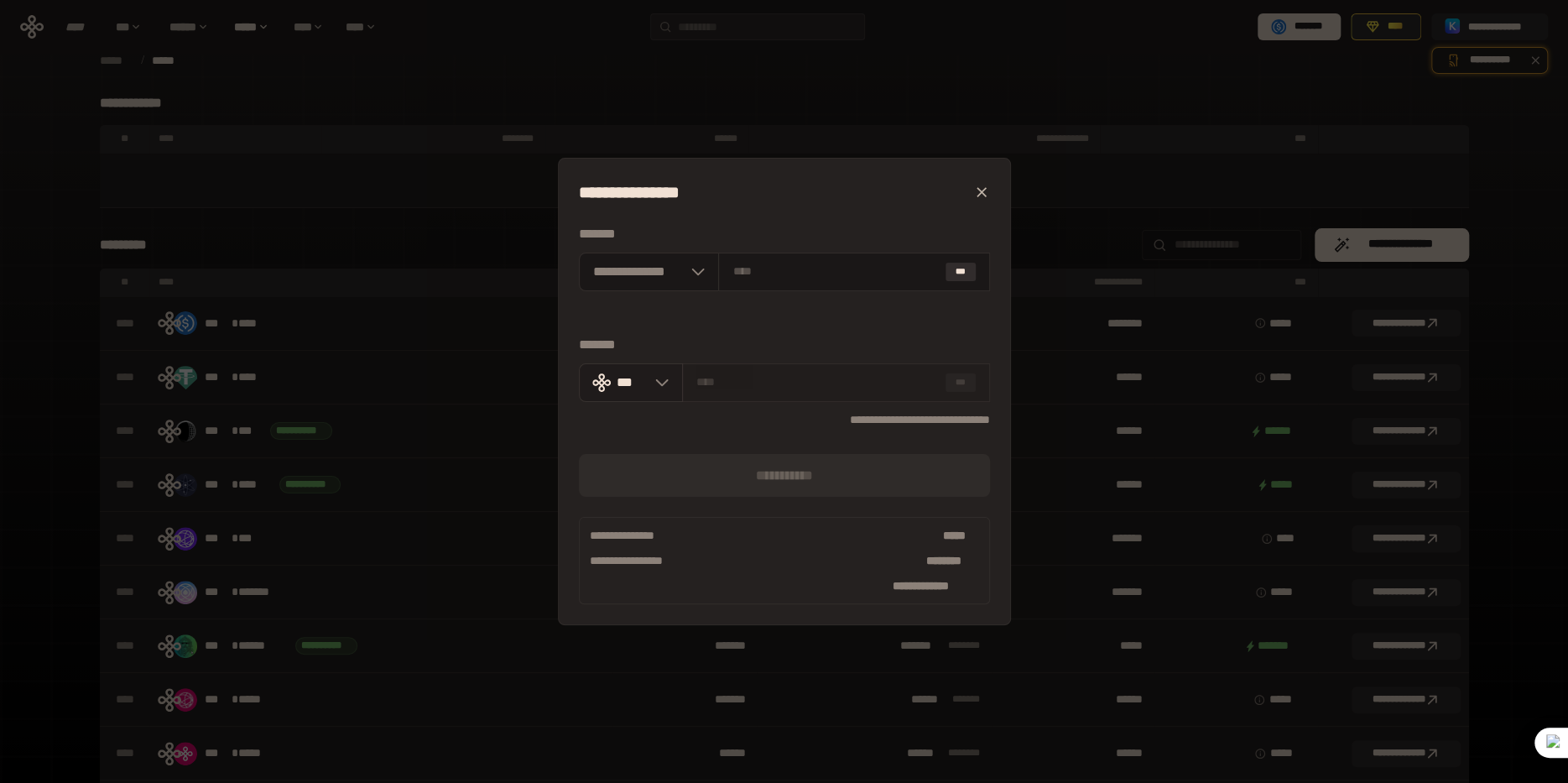 click 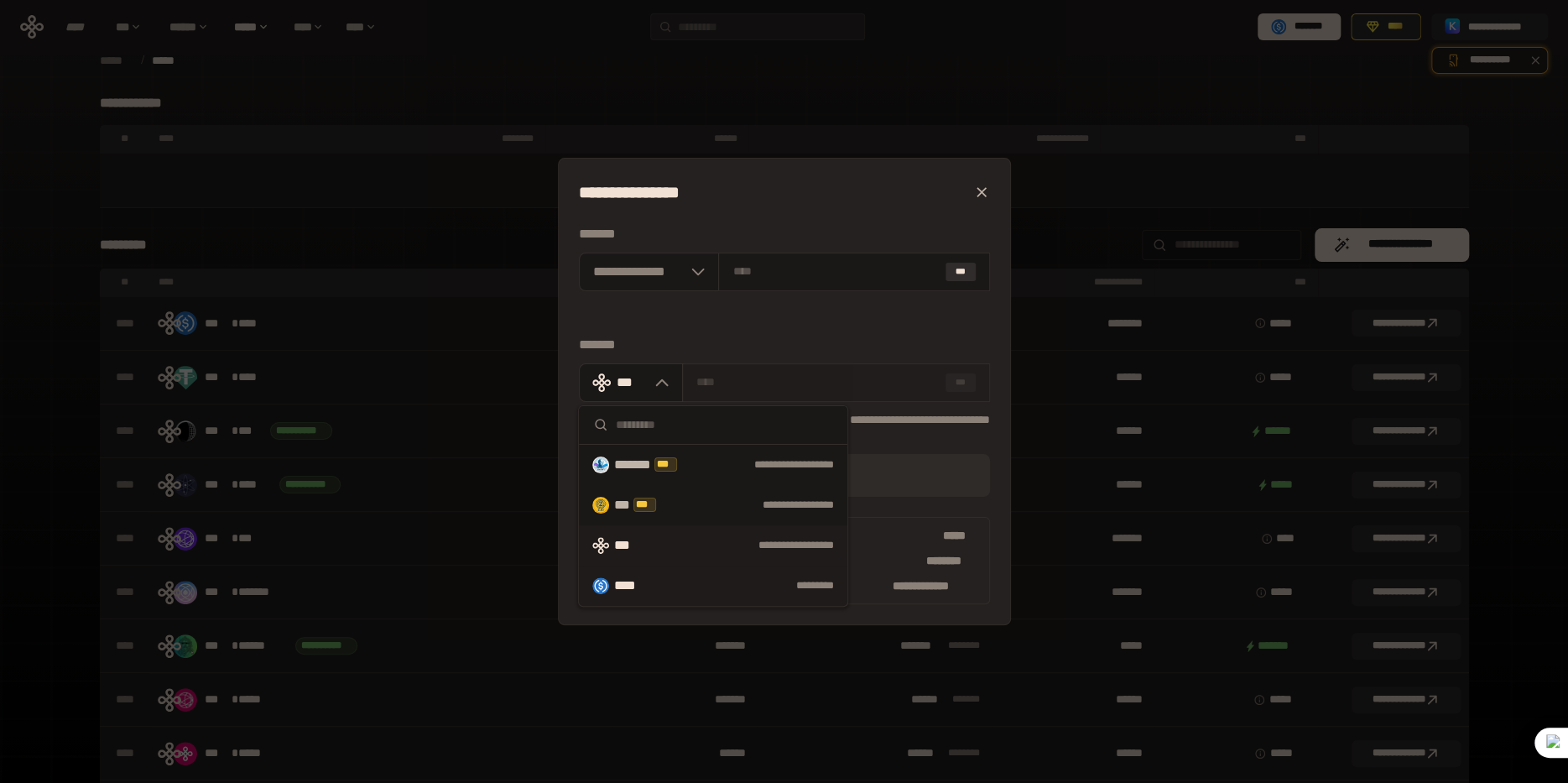 click on "**** *********" at bounding box center (713, 586) 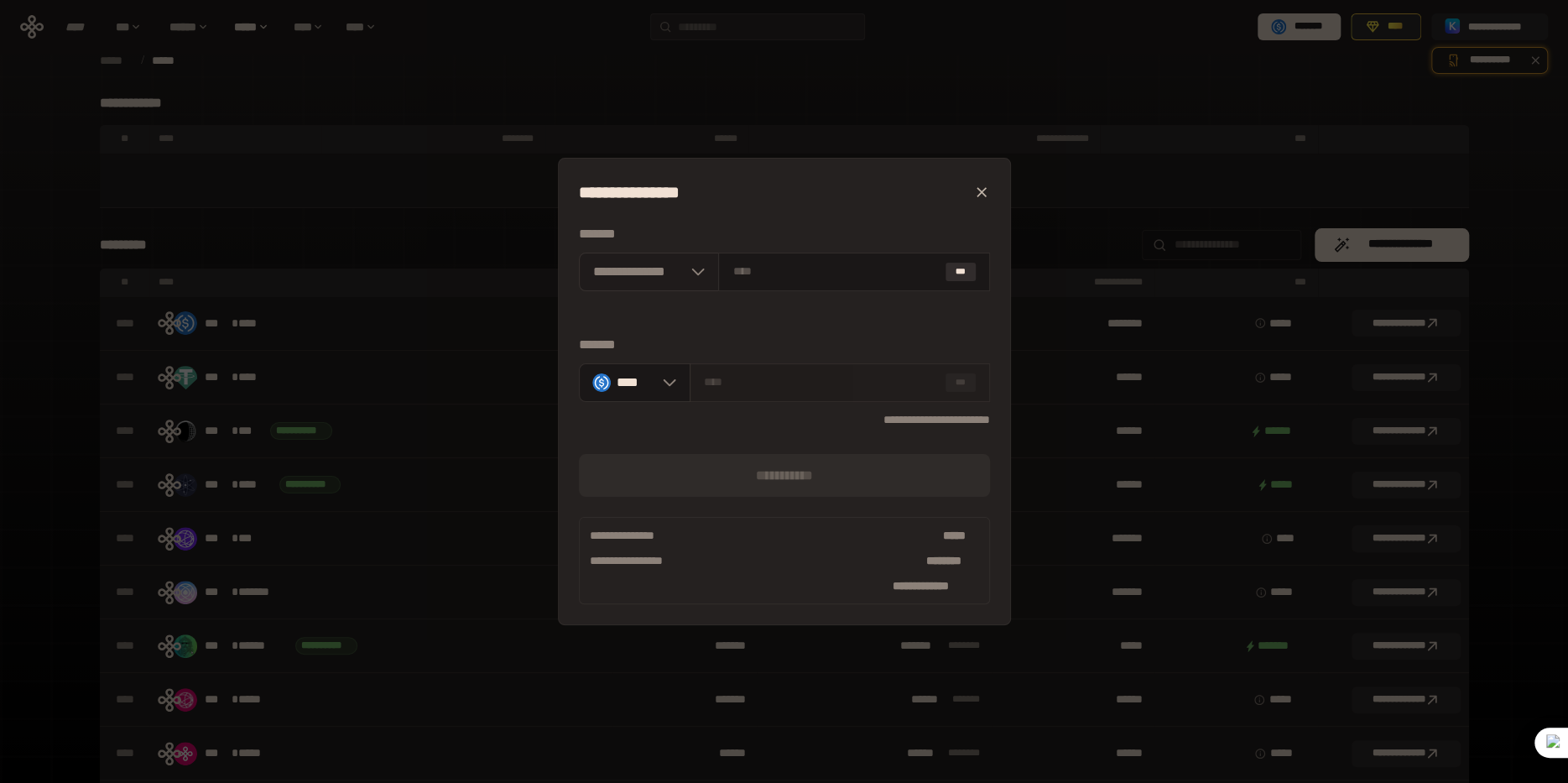 click 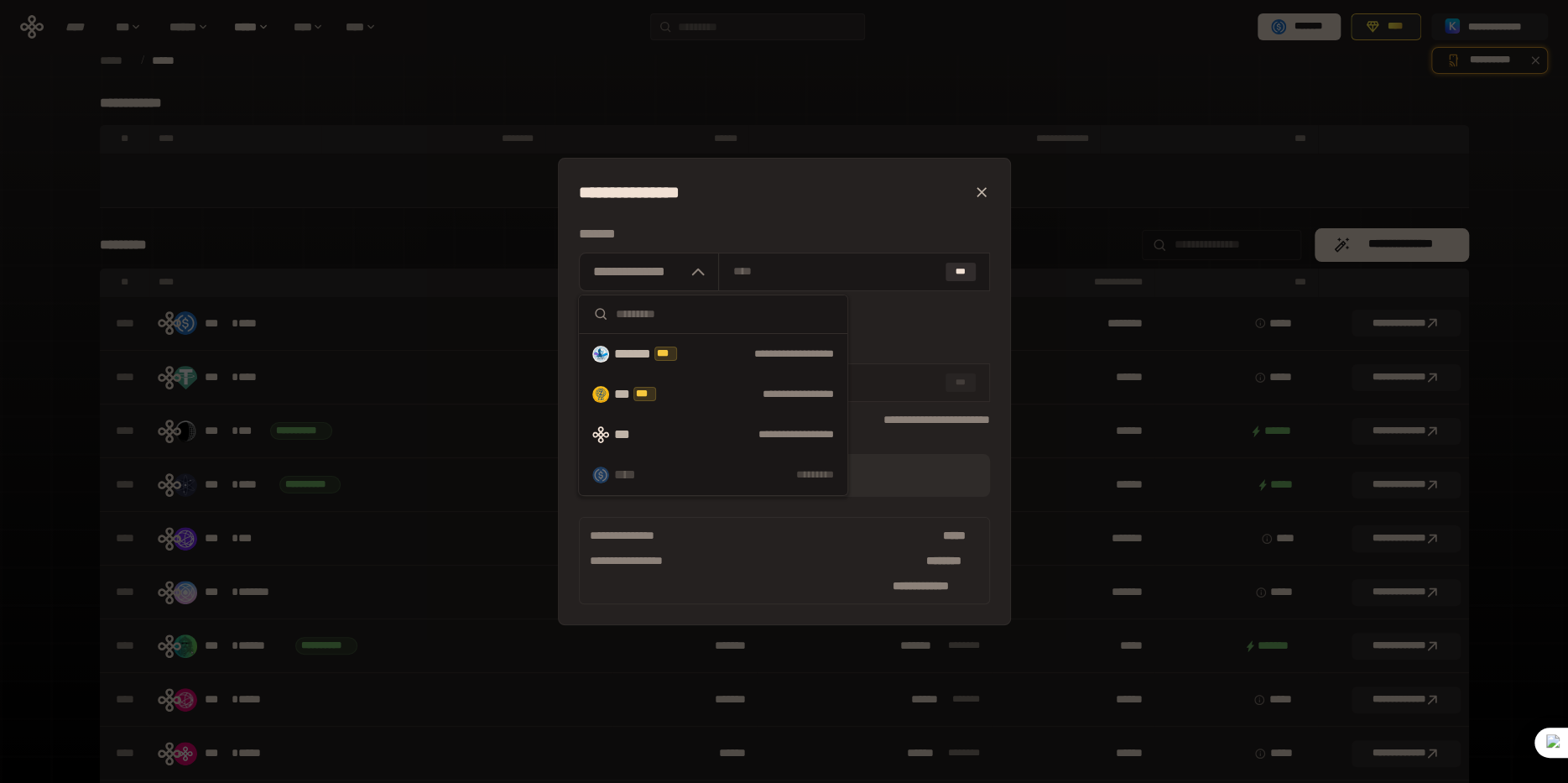 click on "*******   ***" at bounding box center (656, 354) 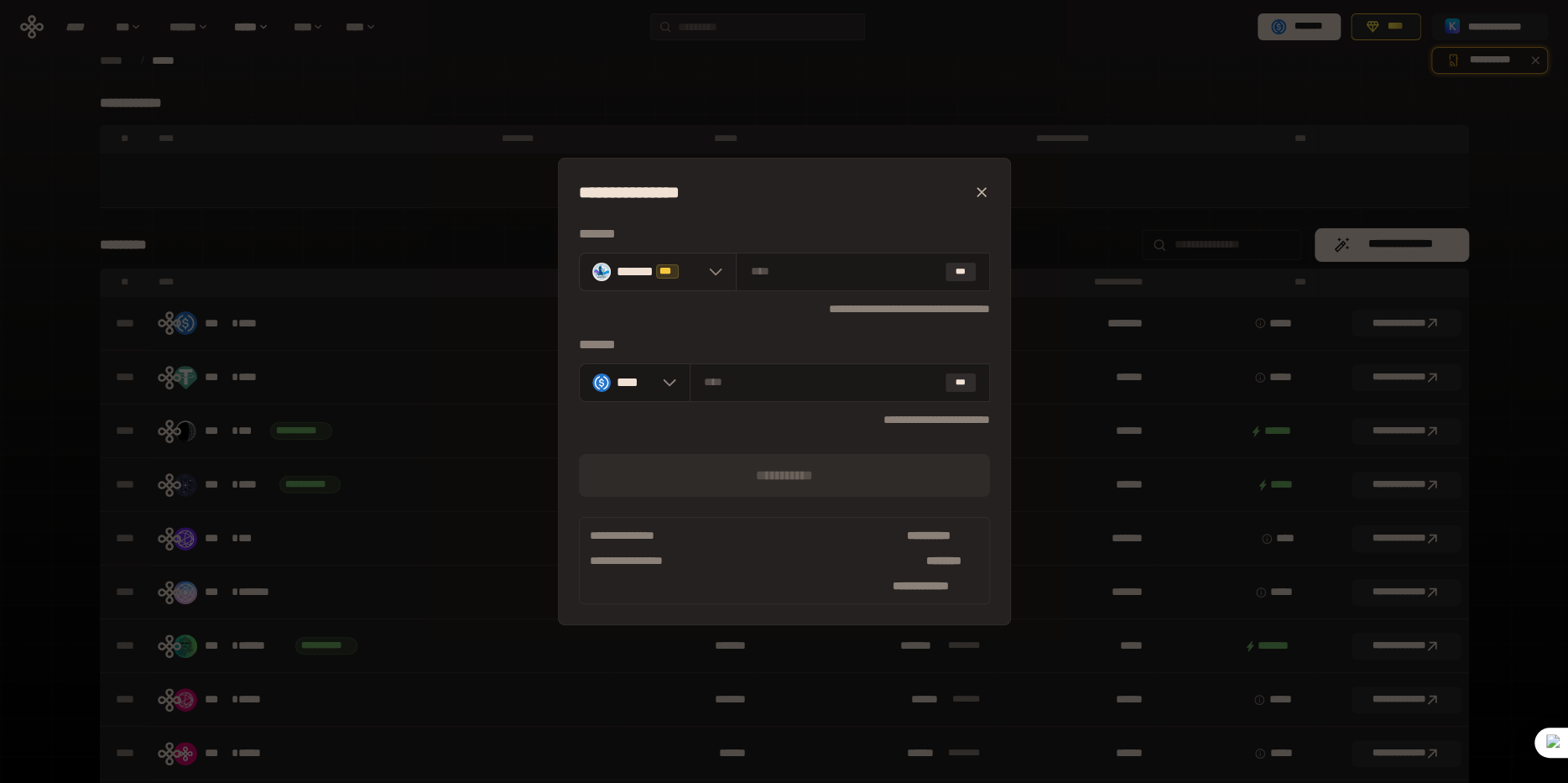 click 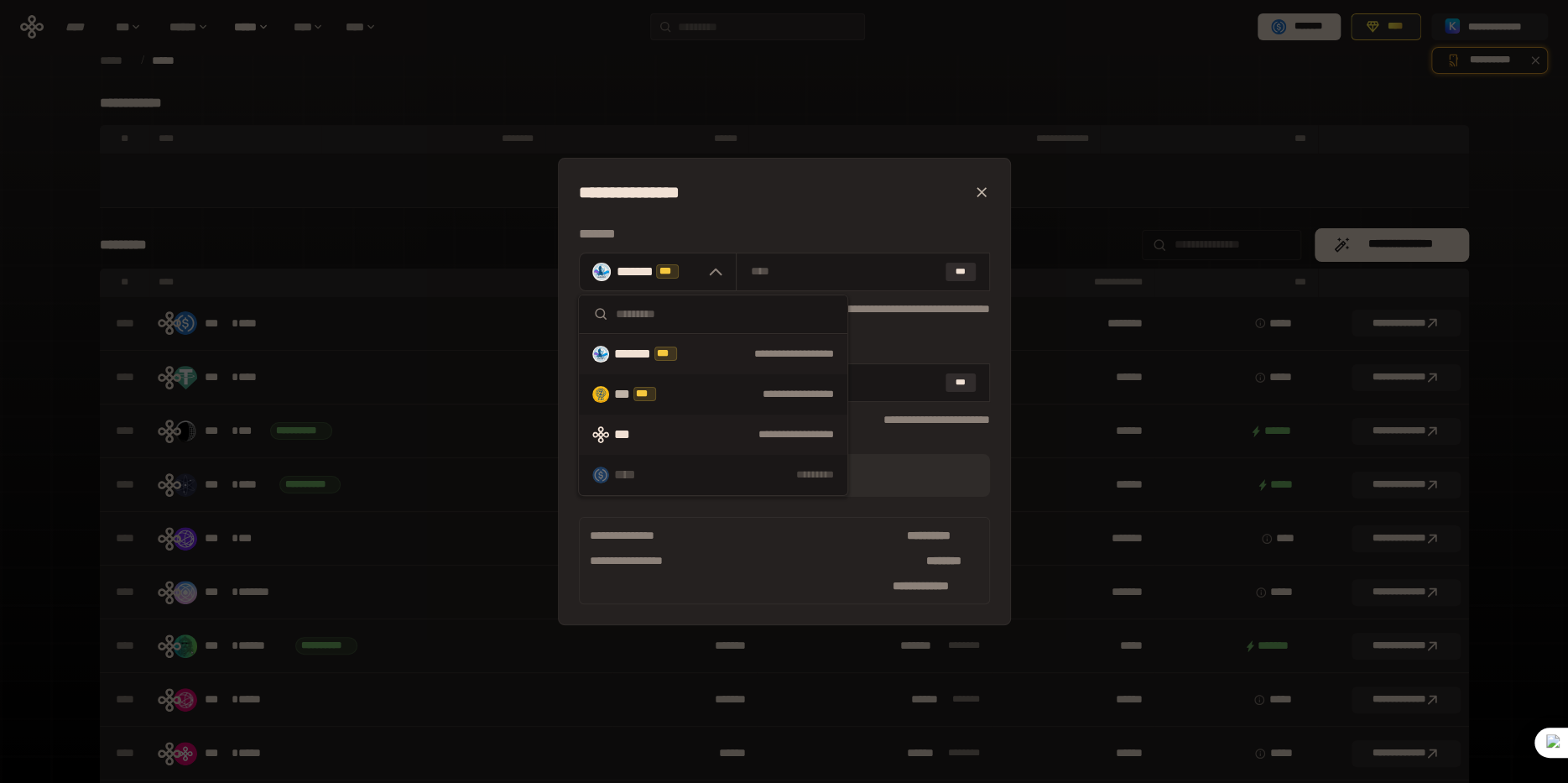 click on "**********" at bounding box center (713, 435) 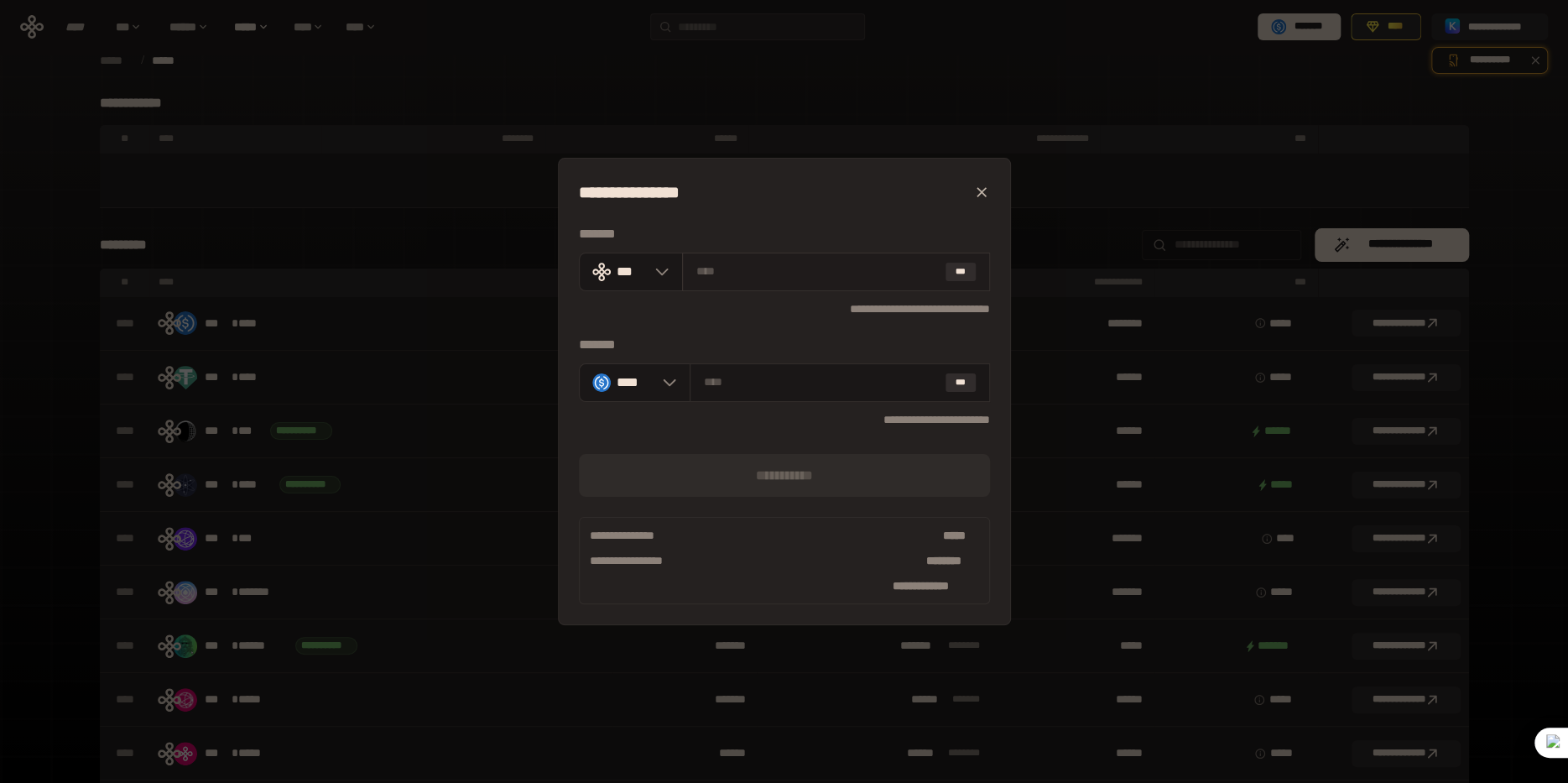 click at bounding box center (817, 271) 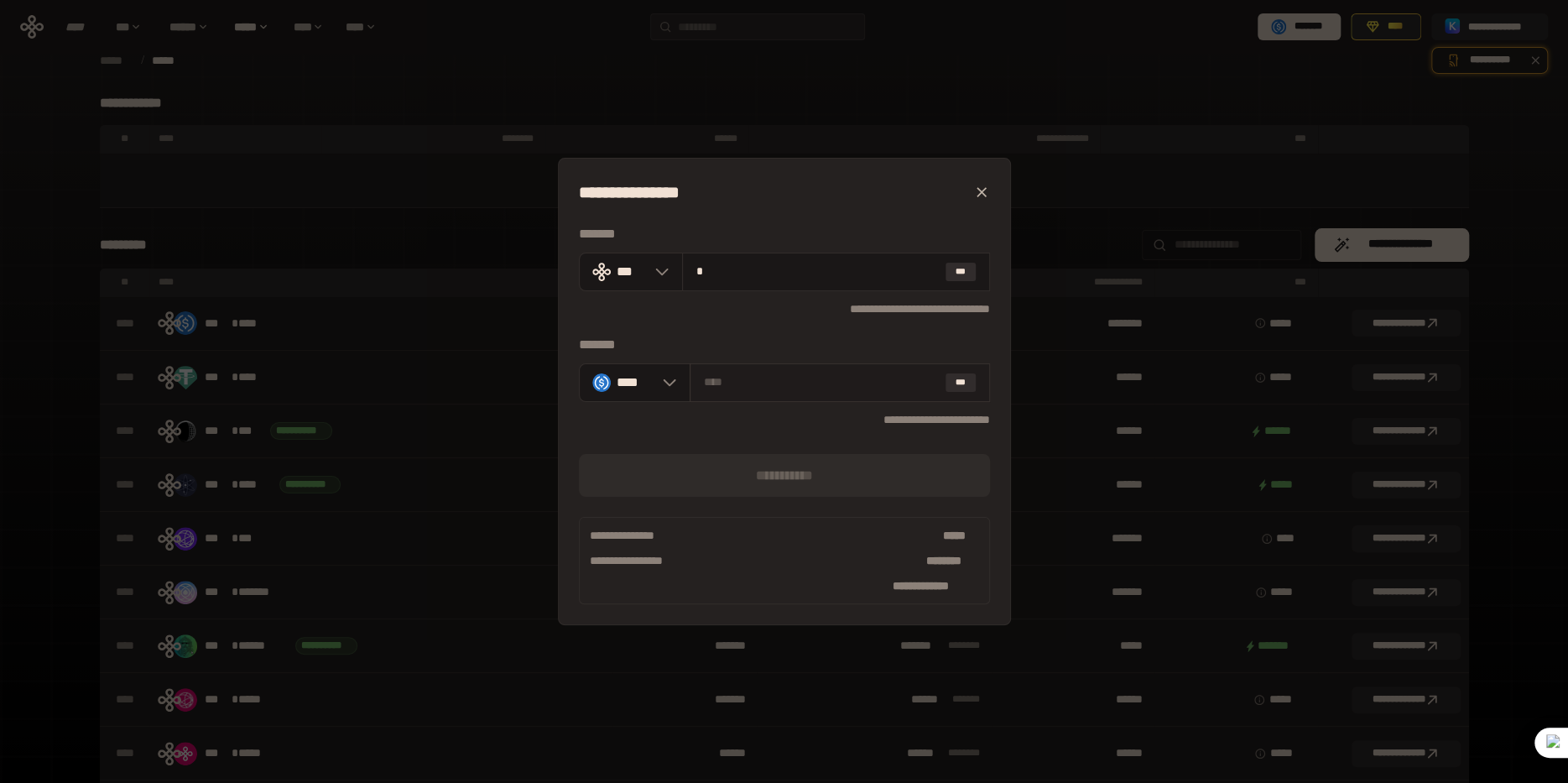 type on "*" 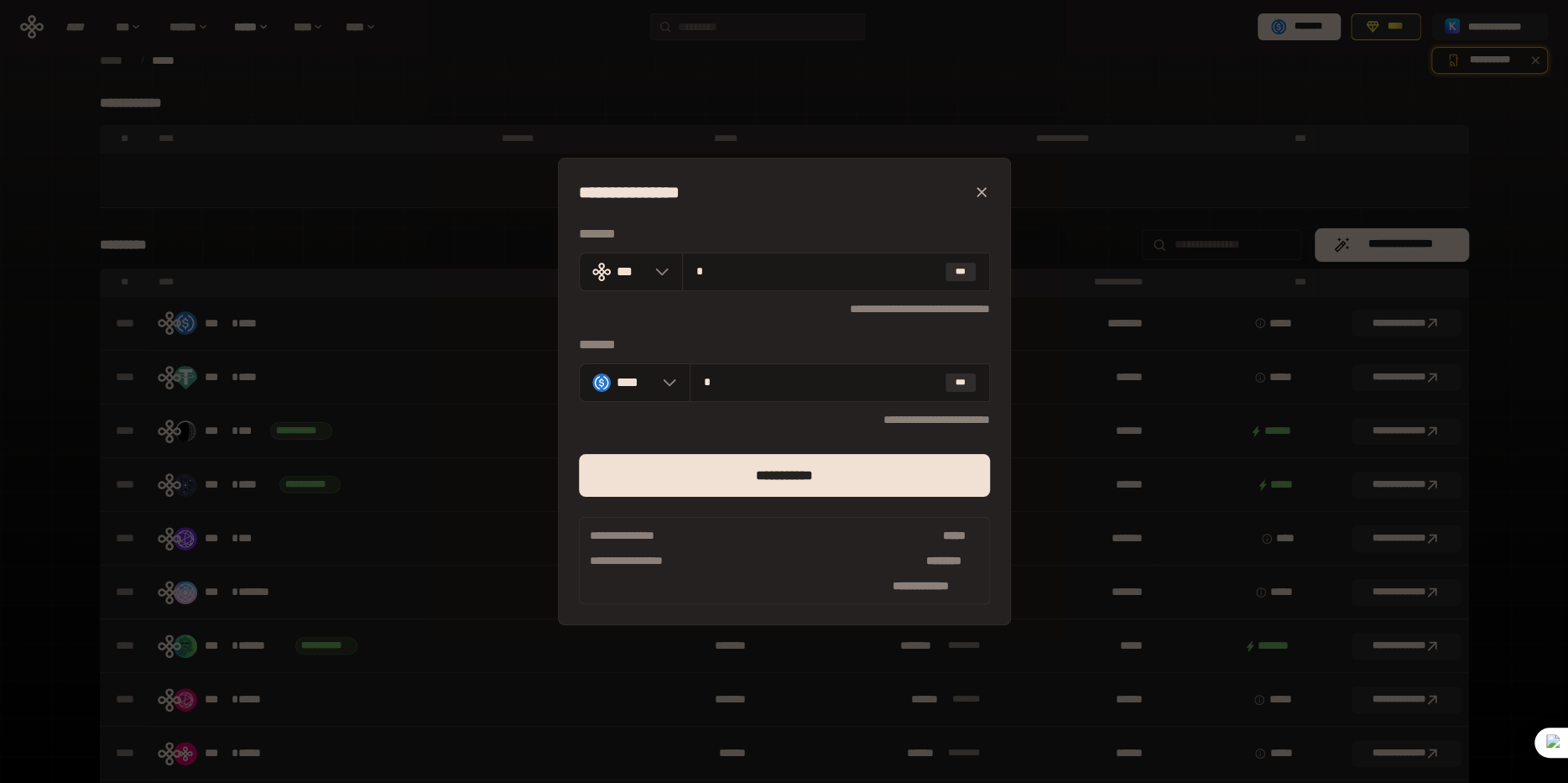 type on "*" 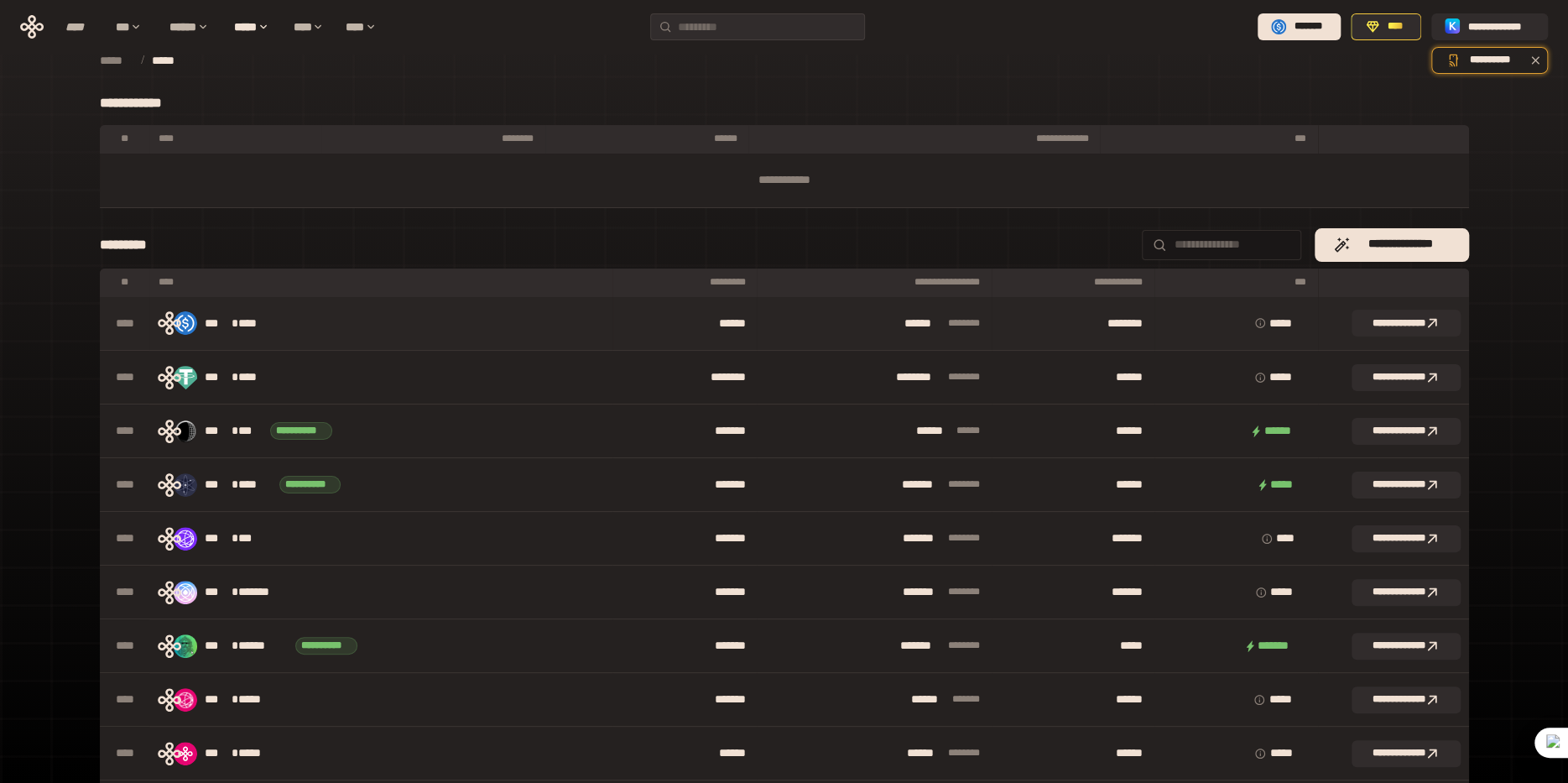 click on "*** * ****" at bounding box center (239, 323) 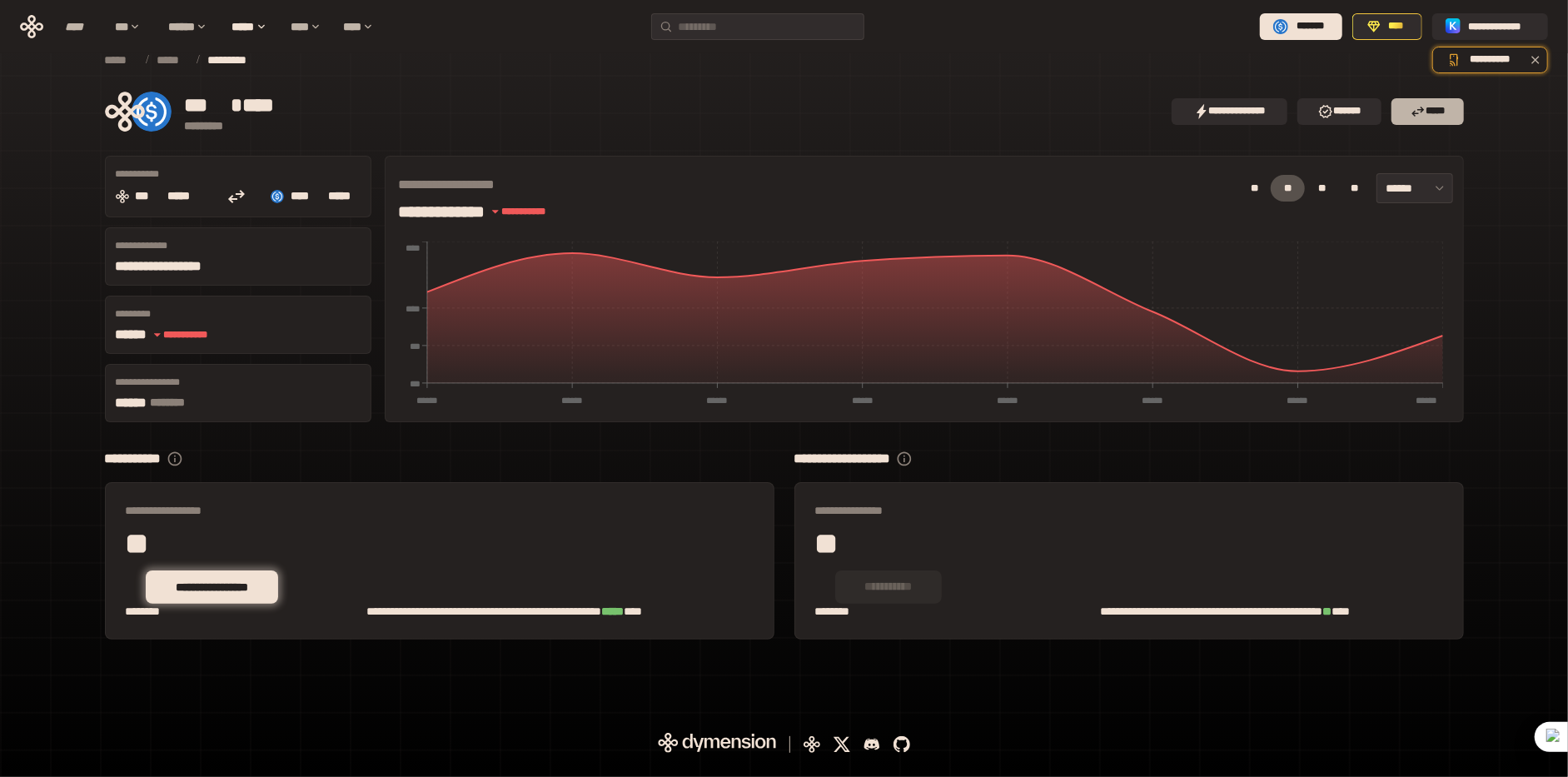 click on "*****" at bounding box center [1427, 112] 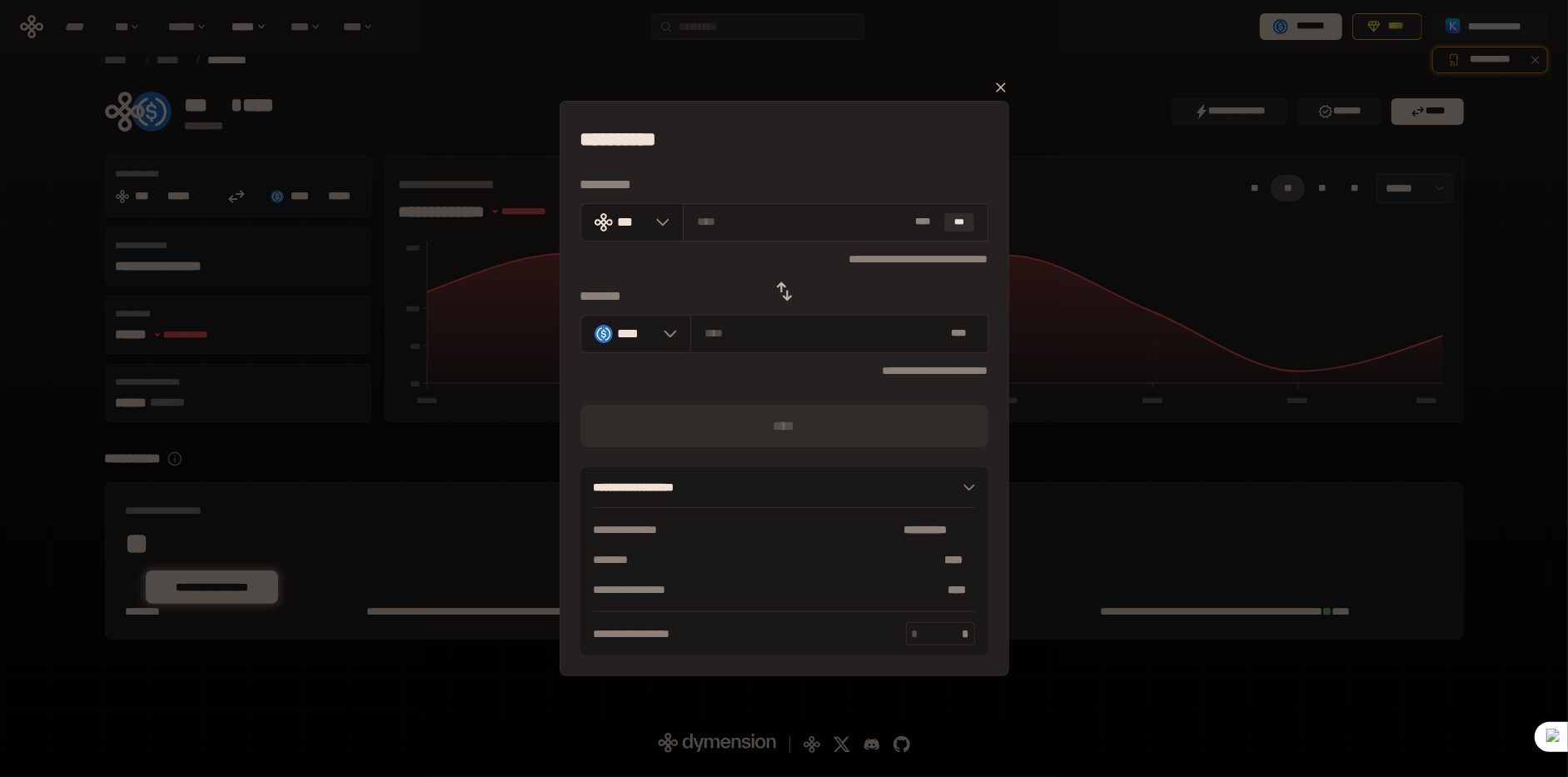 click at bounding box center (803, 222) 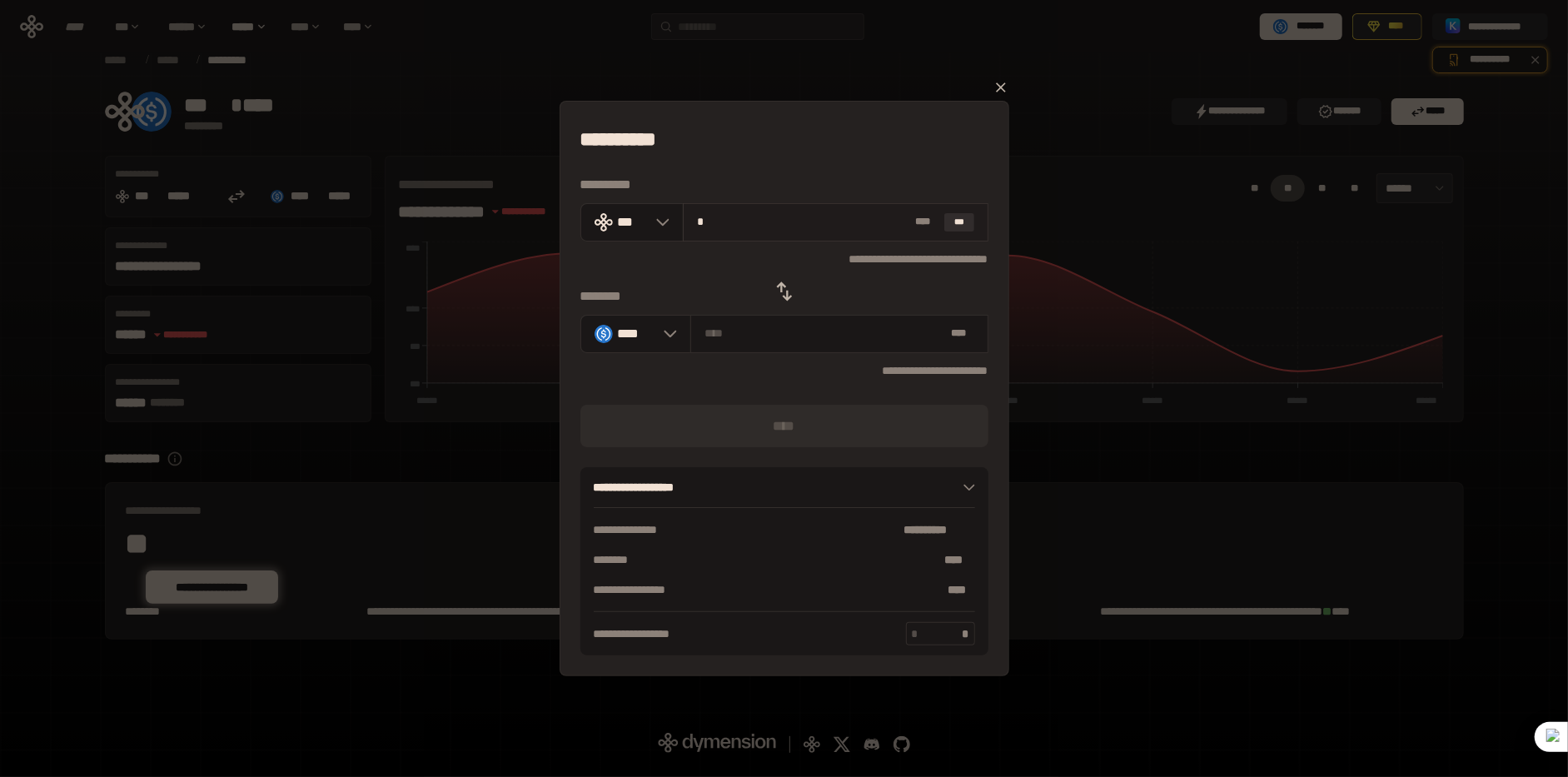 type on "*******" 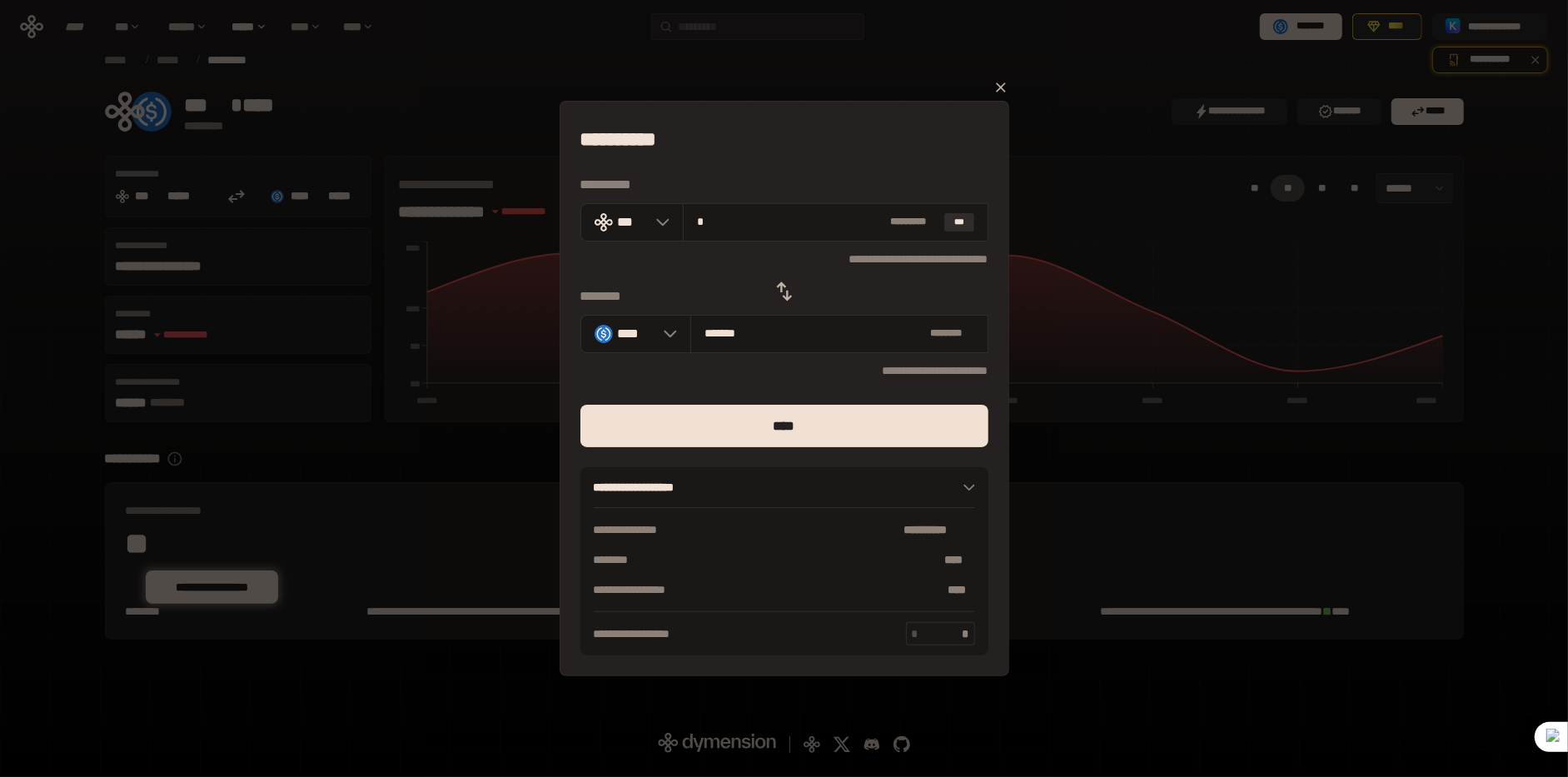 type on "*" 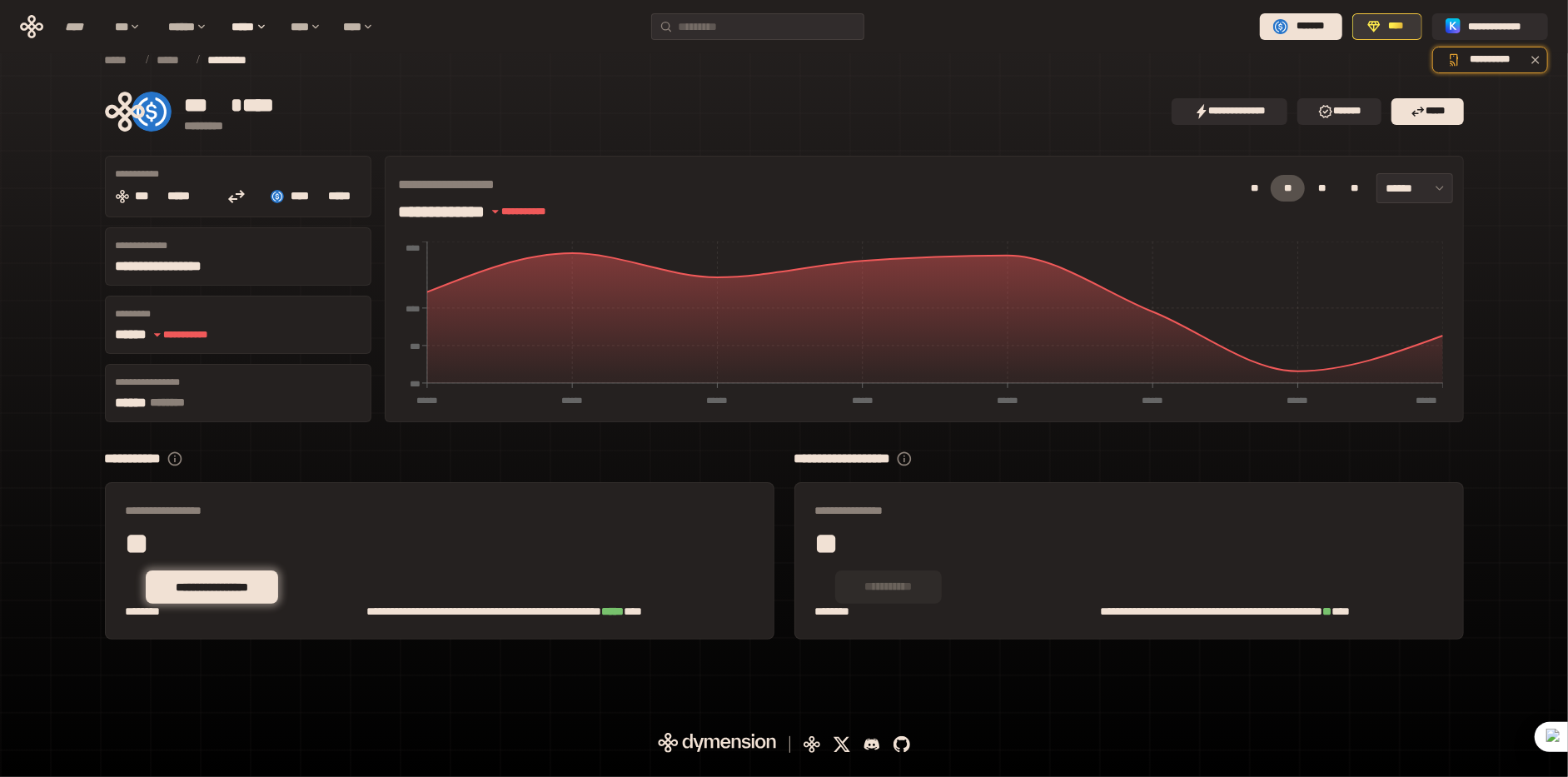 click on "****" at bounding box center (1396, 27) 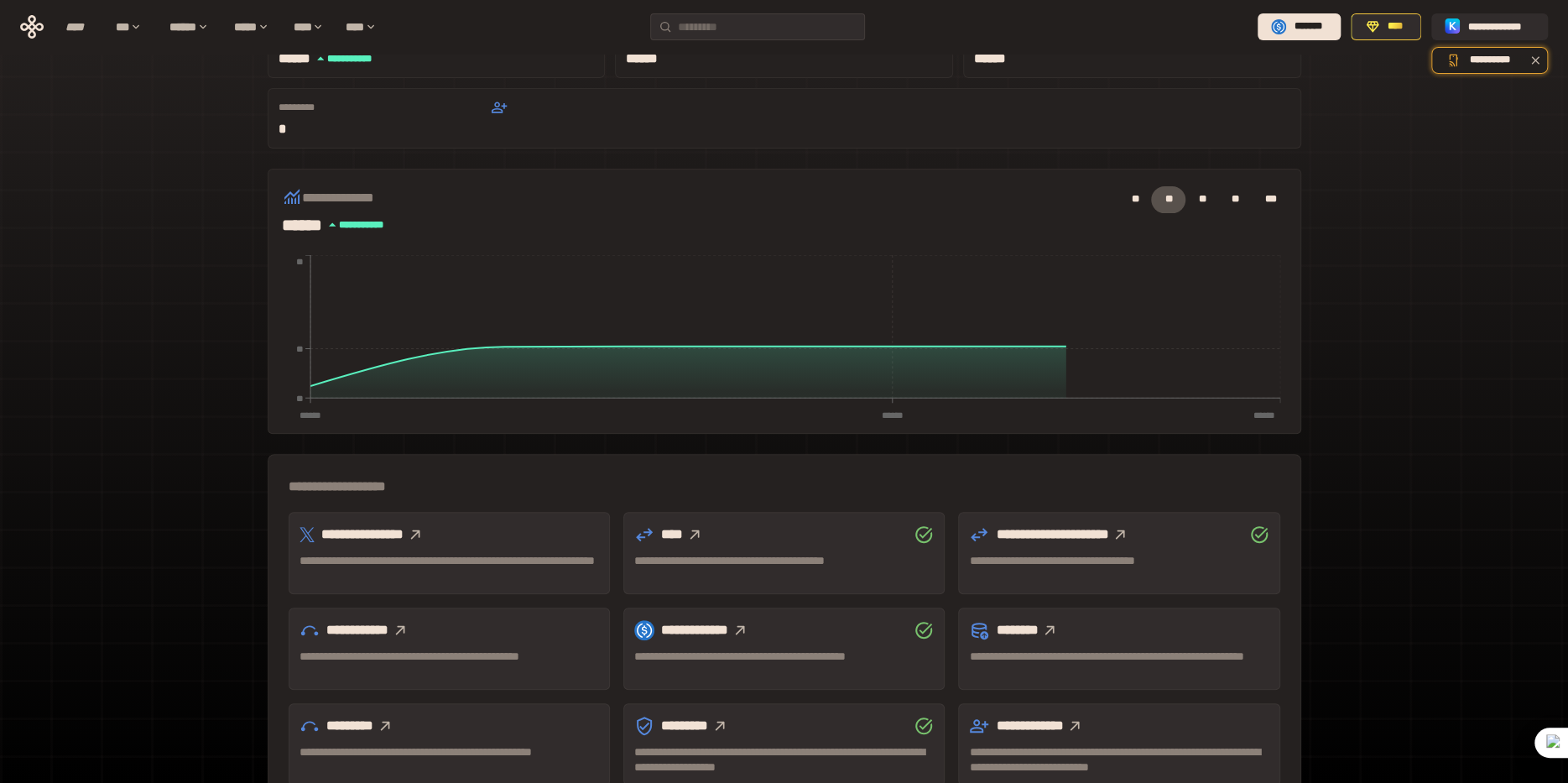 scroll, scrollTop: 252, scrollLeft: 0, axis: vertical 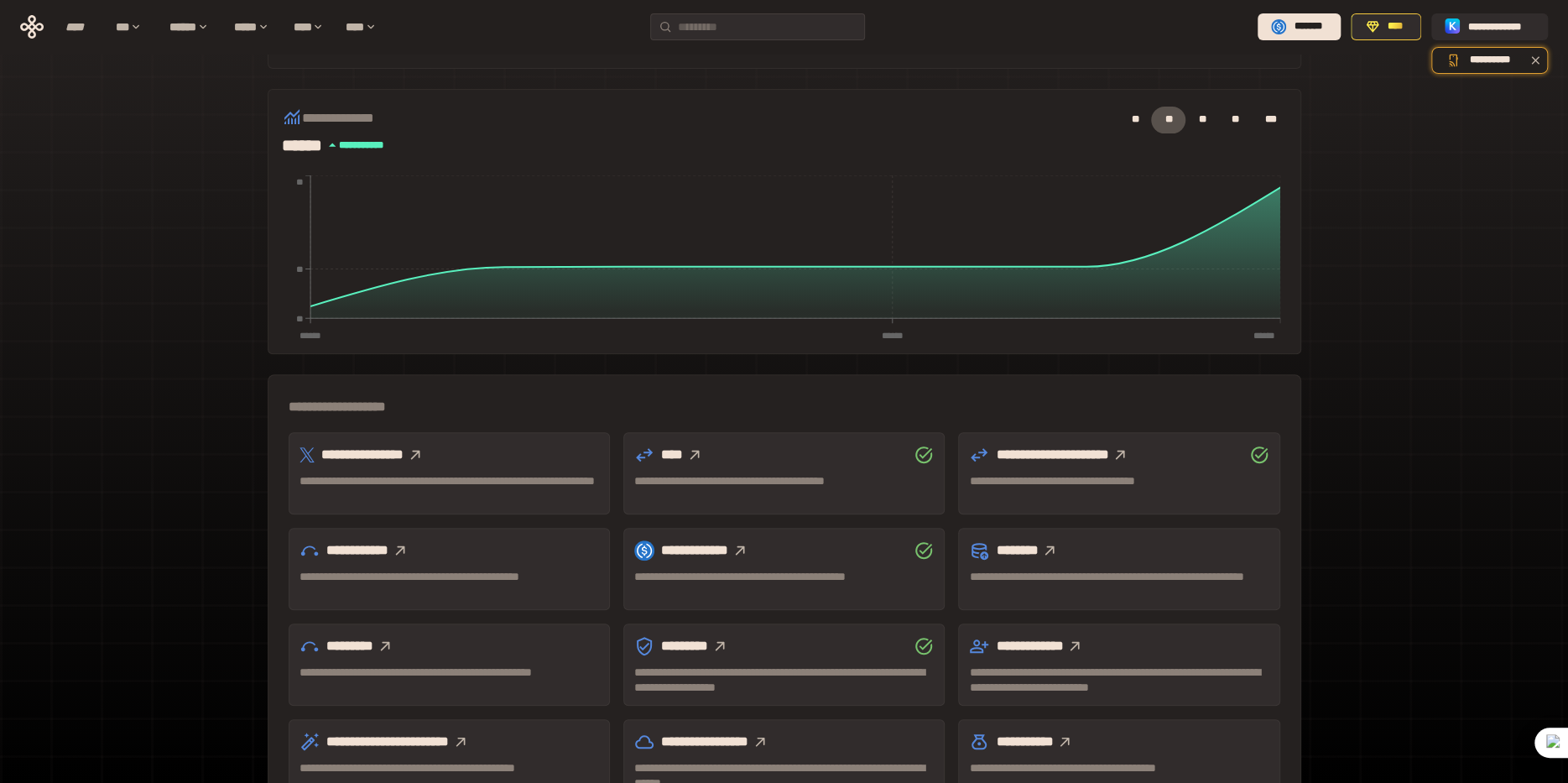 click 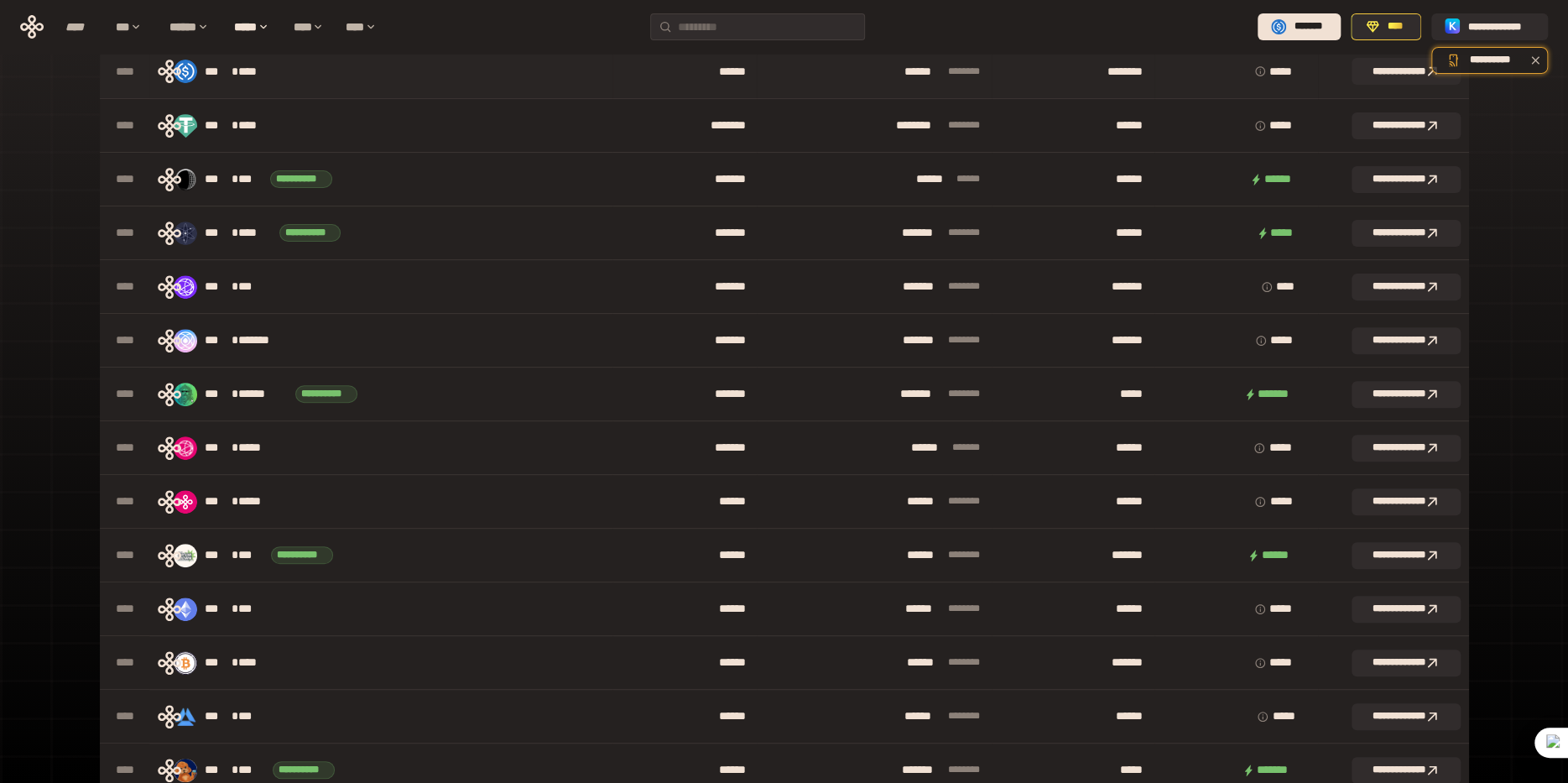 scroll, scrollTop: 0, scrollLeft: 0, axis: both 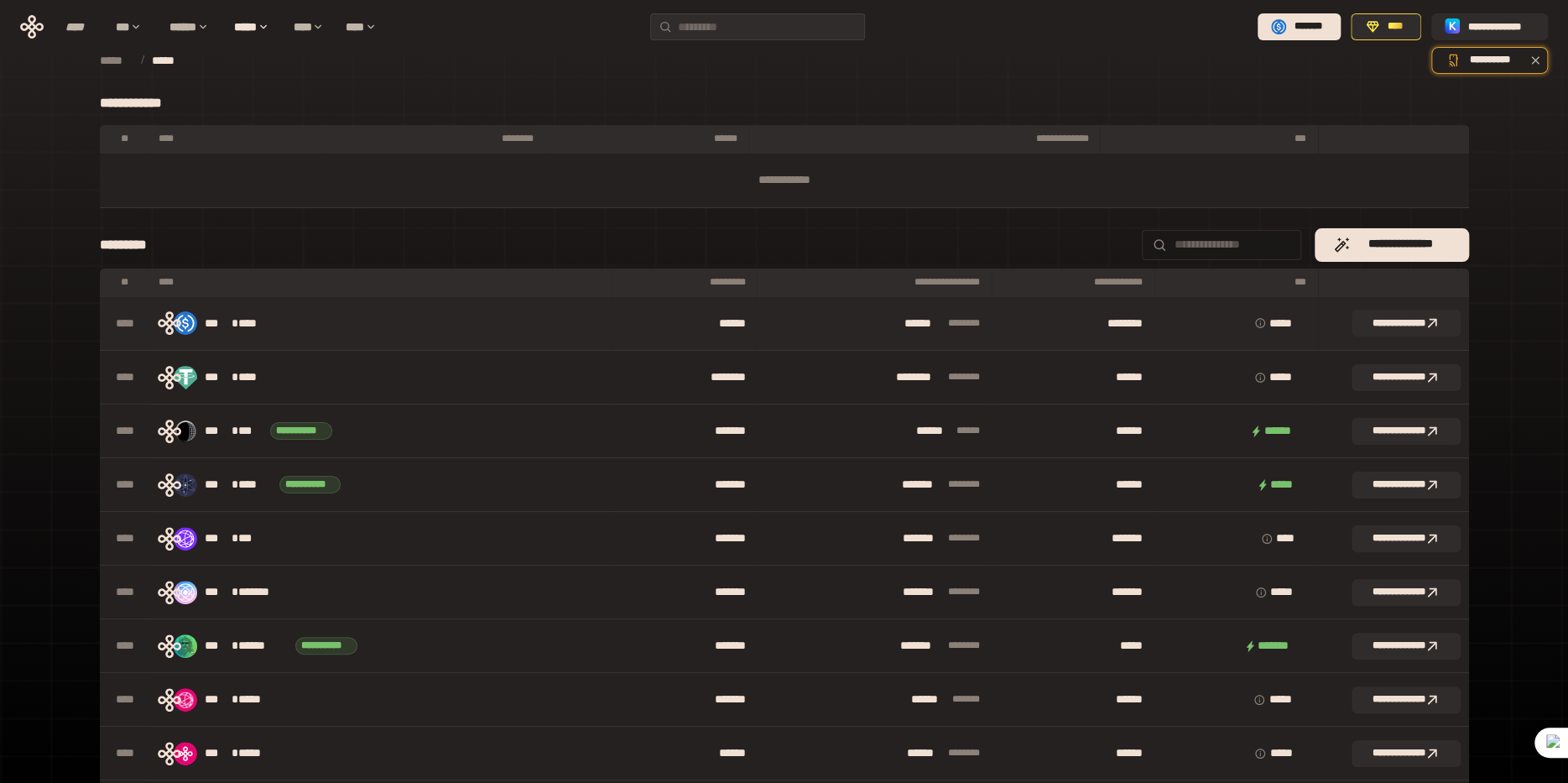click on "**********" at bounding box center [1393, 323] 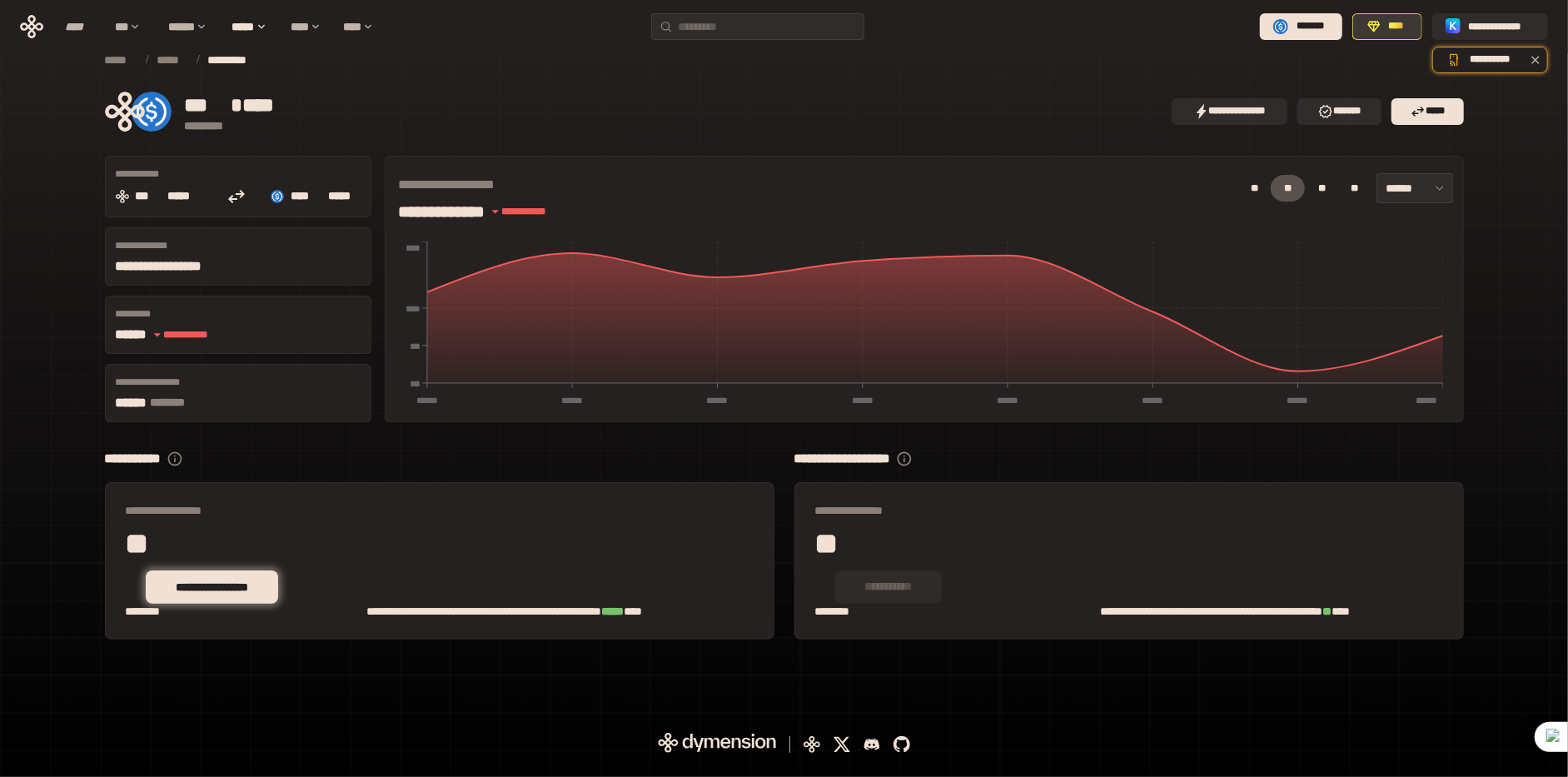 click on "****" at bounding box center [1396, 27] 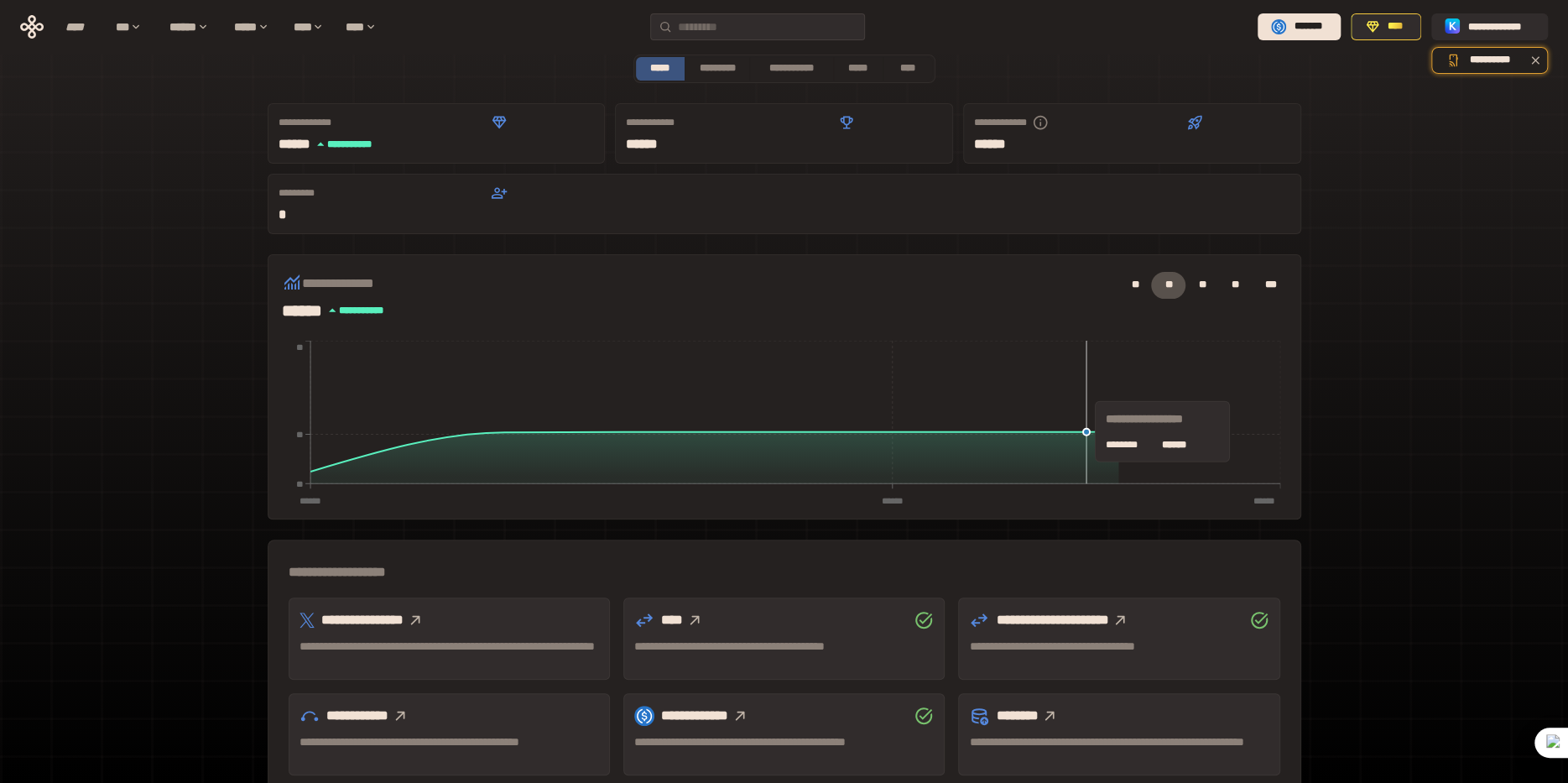 scroll, scrollTop: 168, scrollLeft: 0, axis: vertical 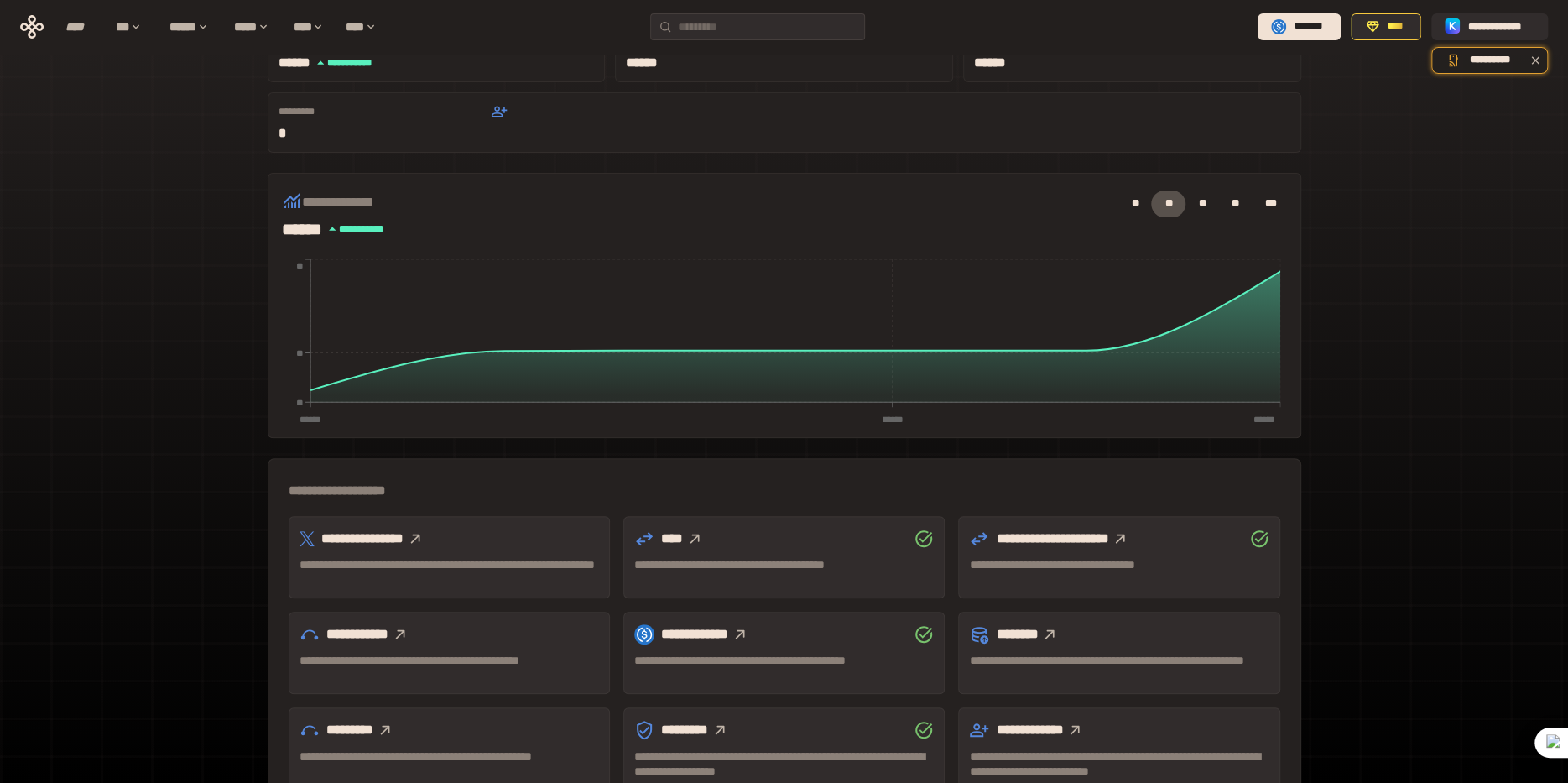 click 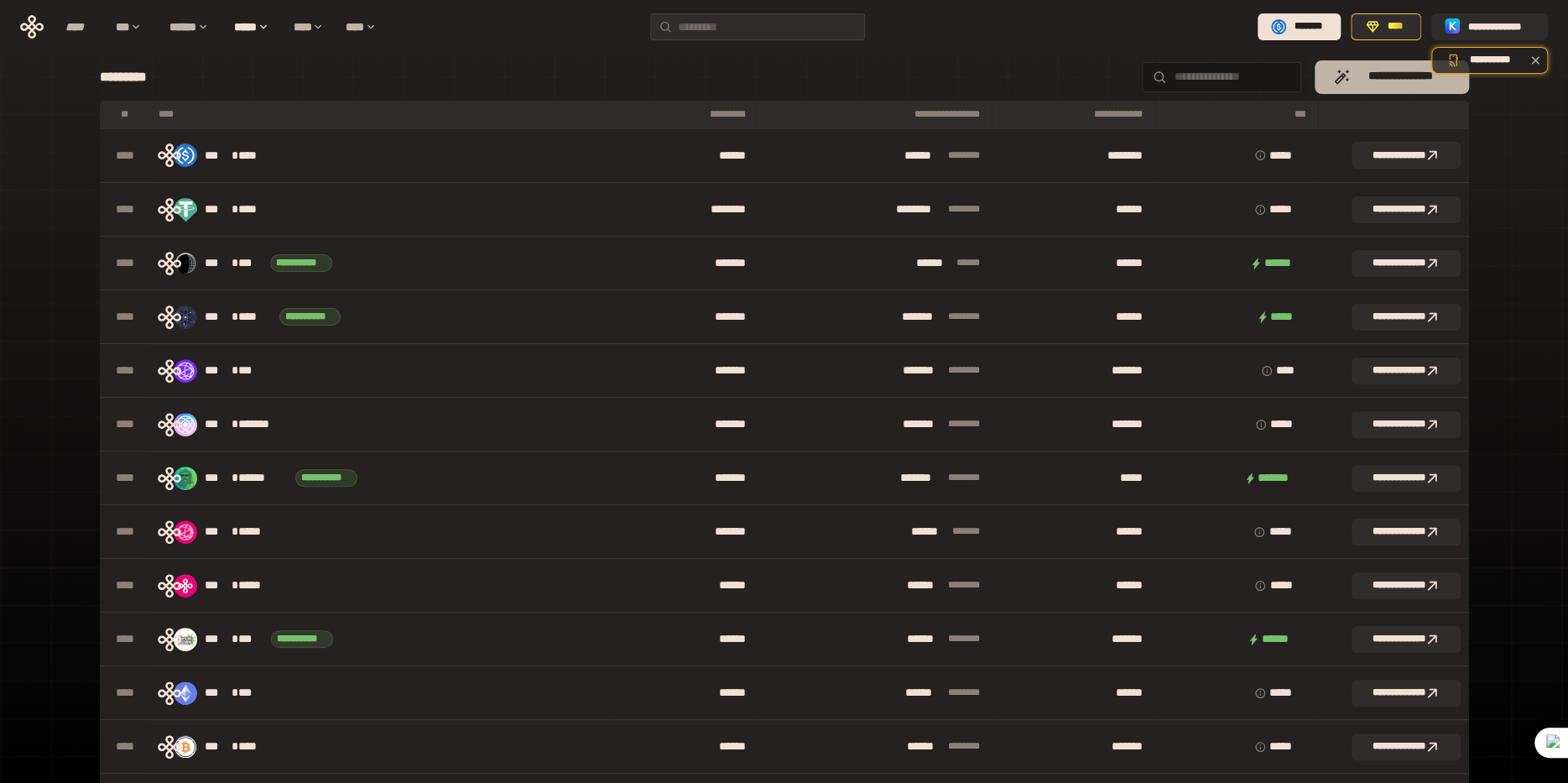 scroll, scrollTop: 0, scrollLeft: 0, axis: both 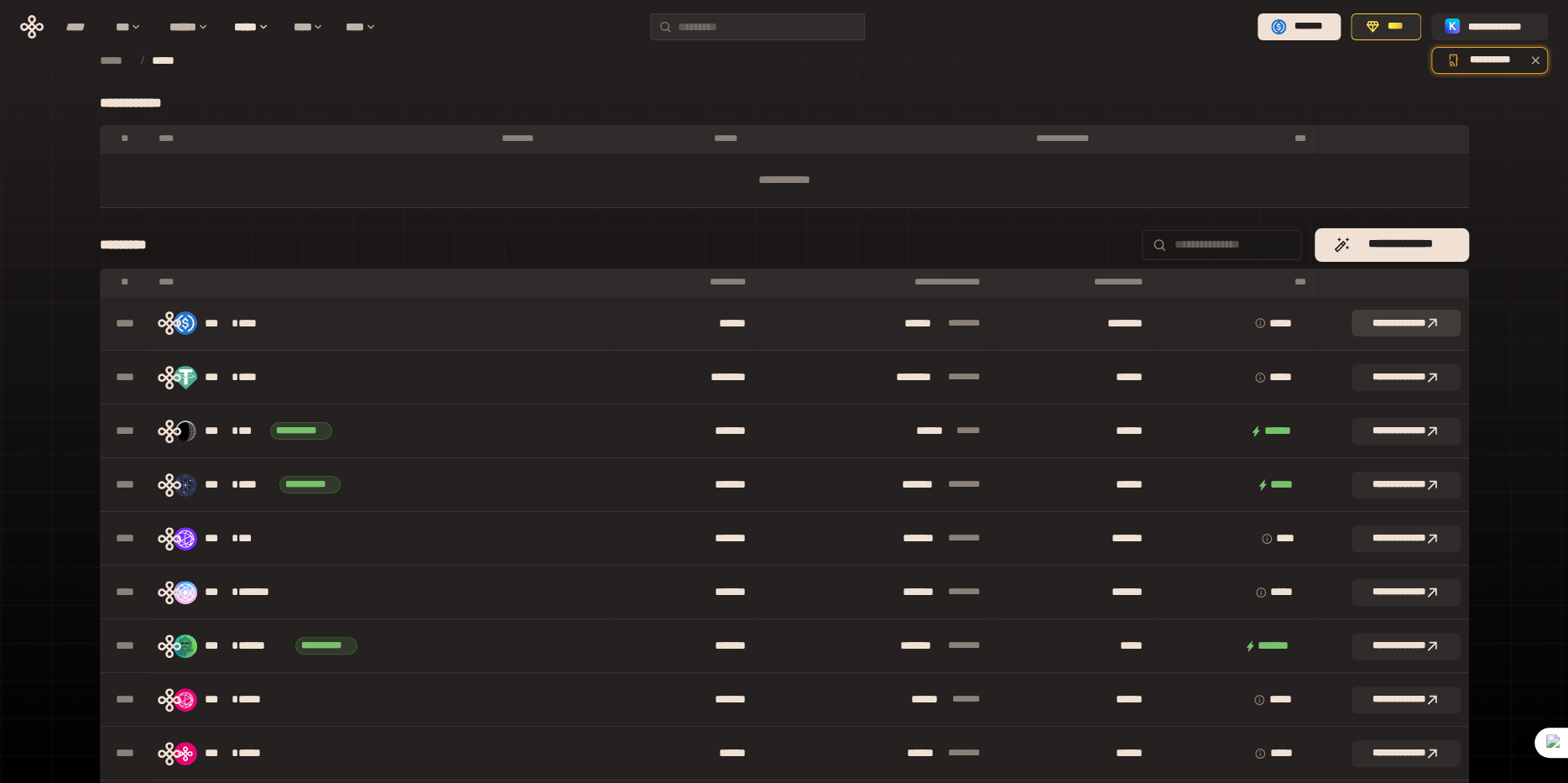 click on "**********" at bounding box center [1405, 323] 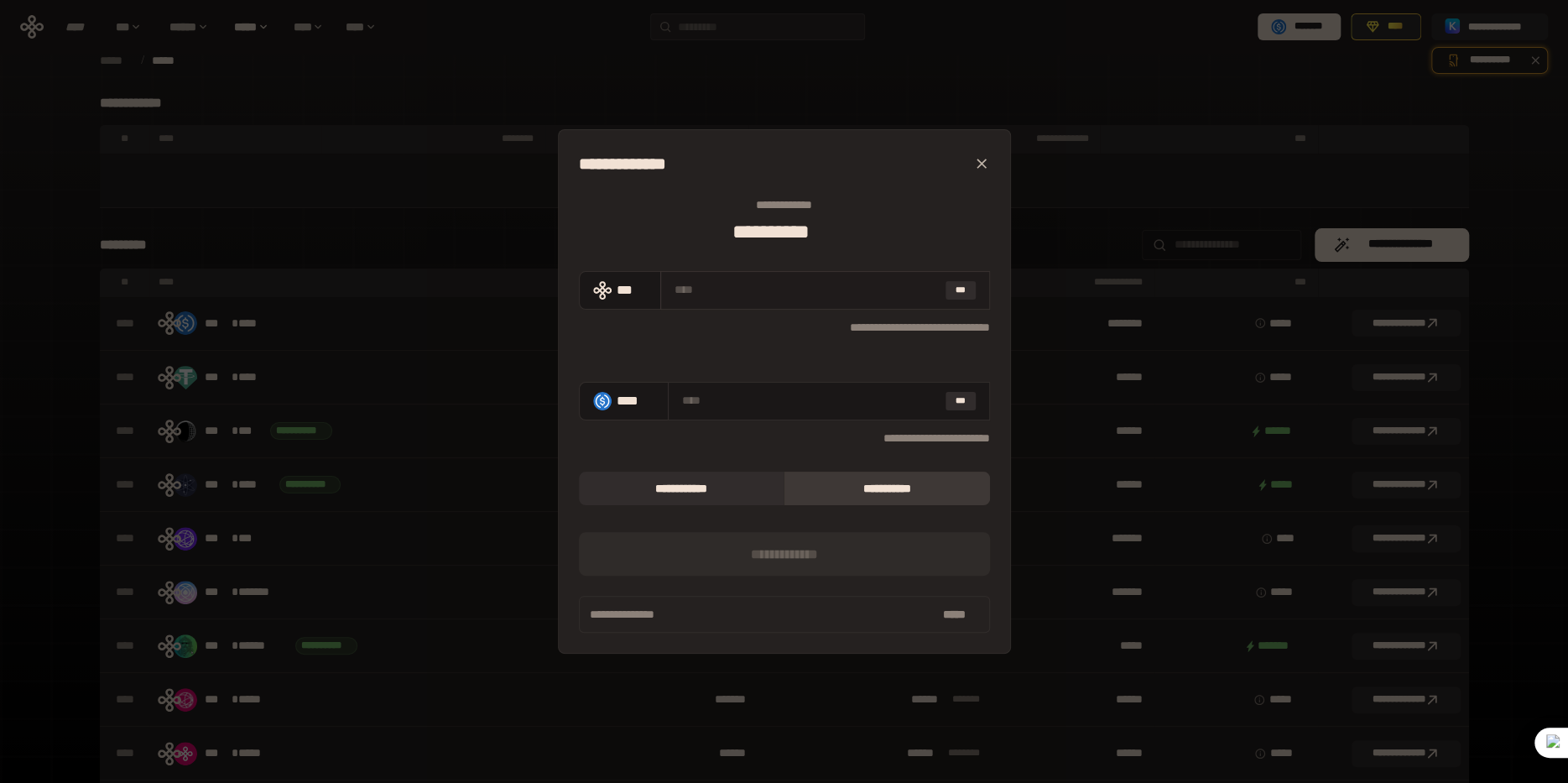 click at bounding box center (806, 290) 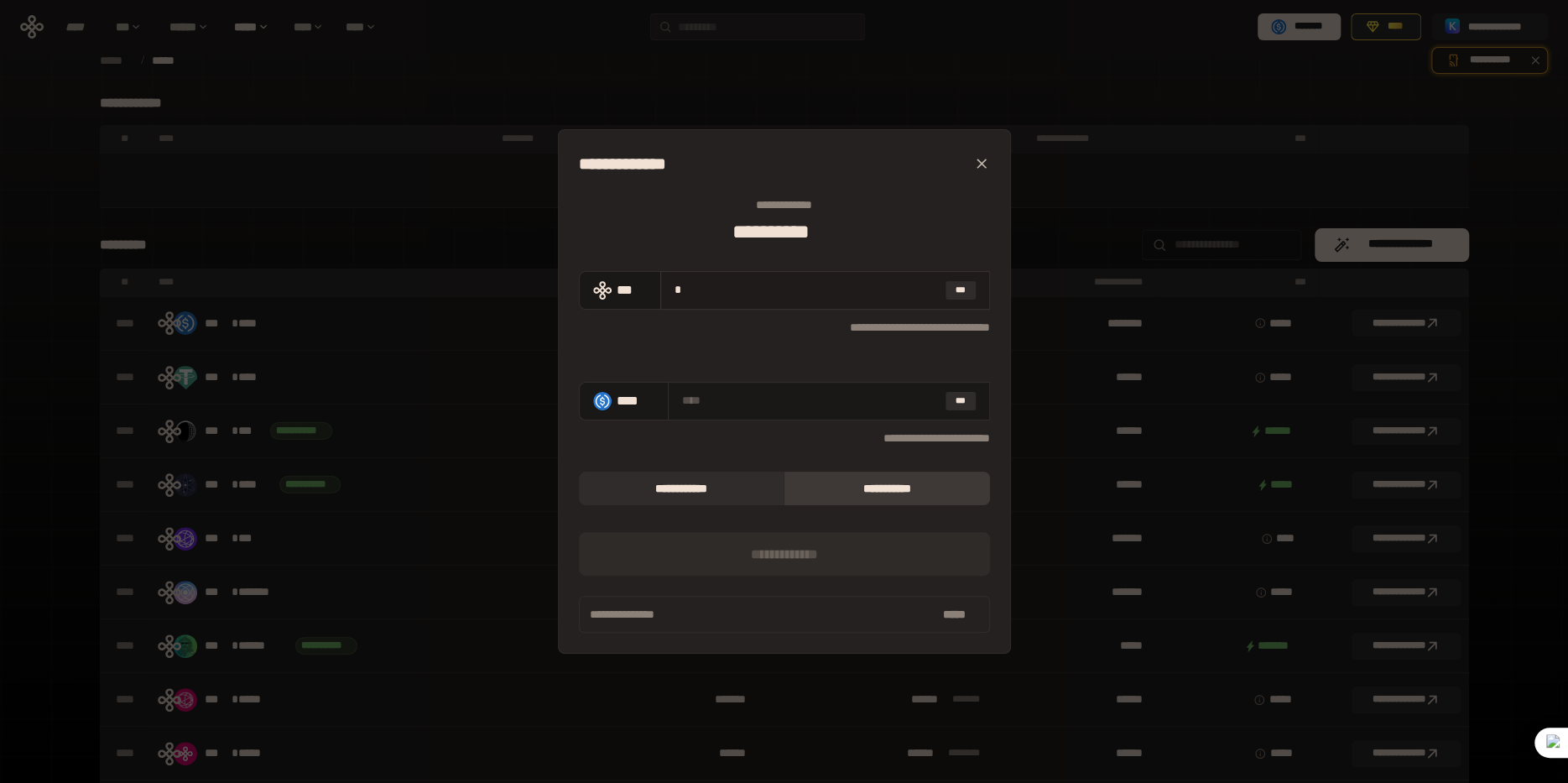 type on "**********" 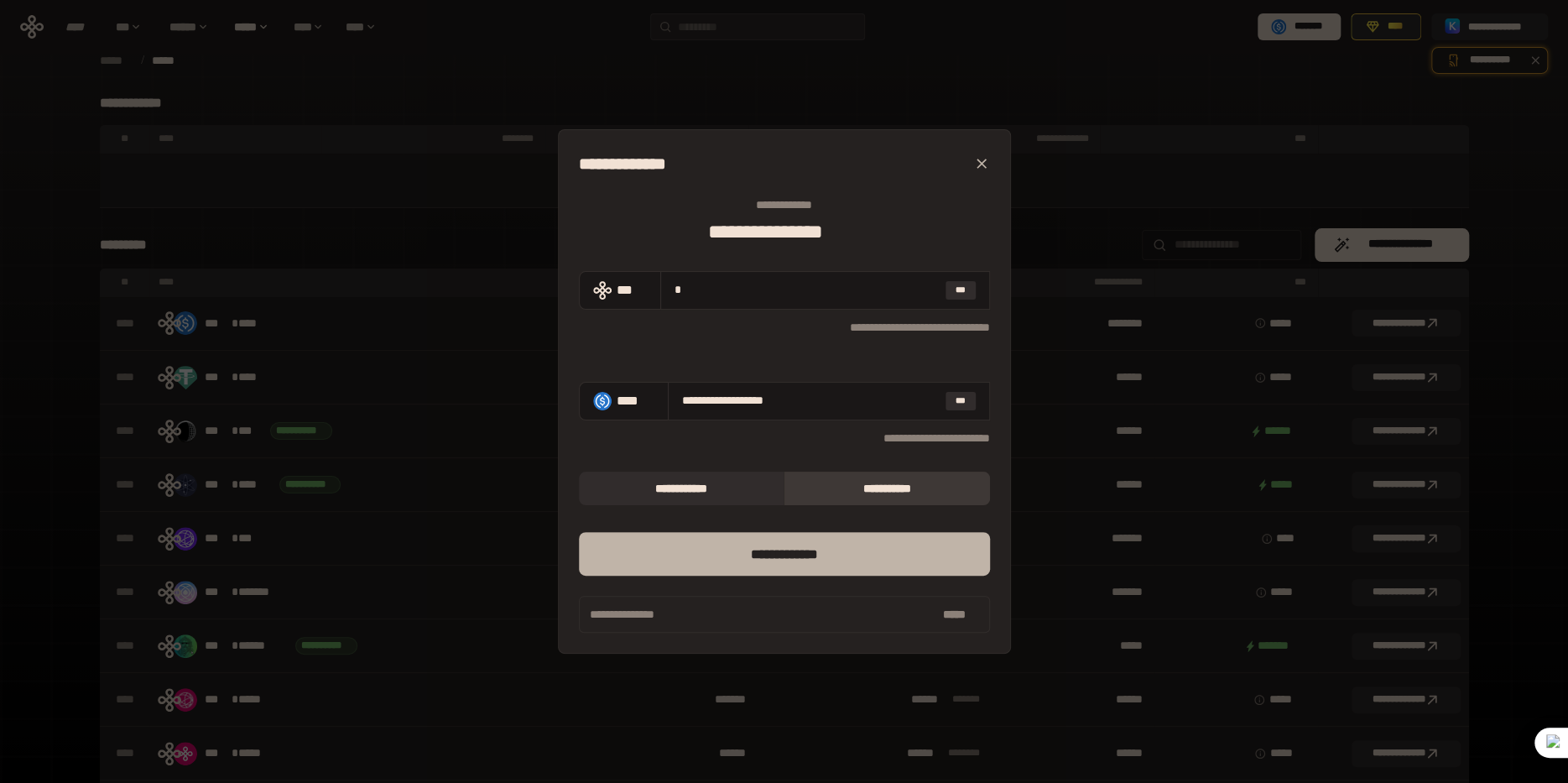 type on "*" 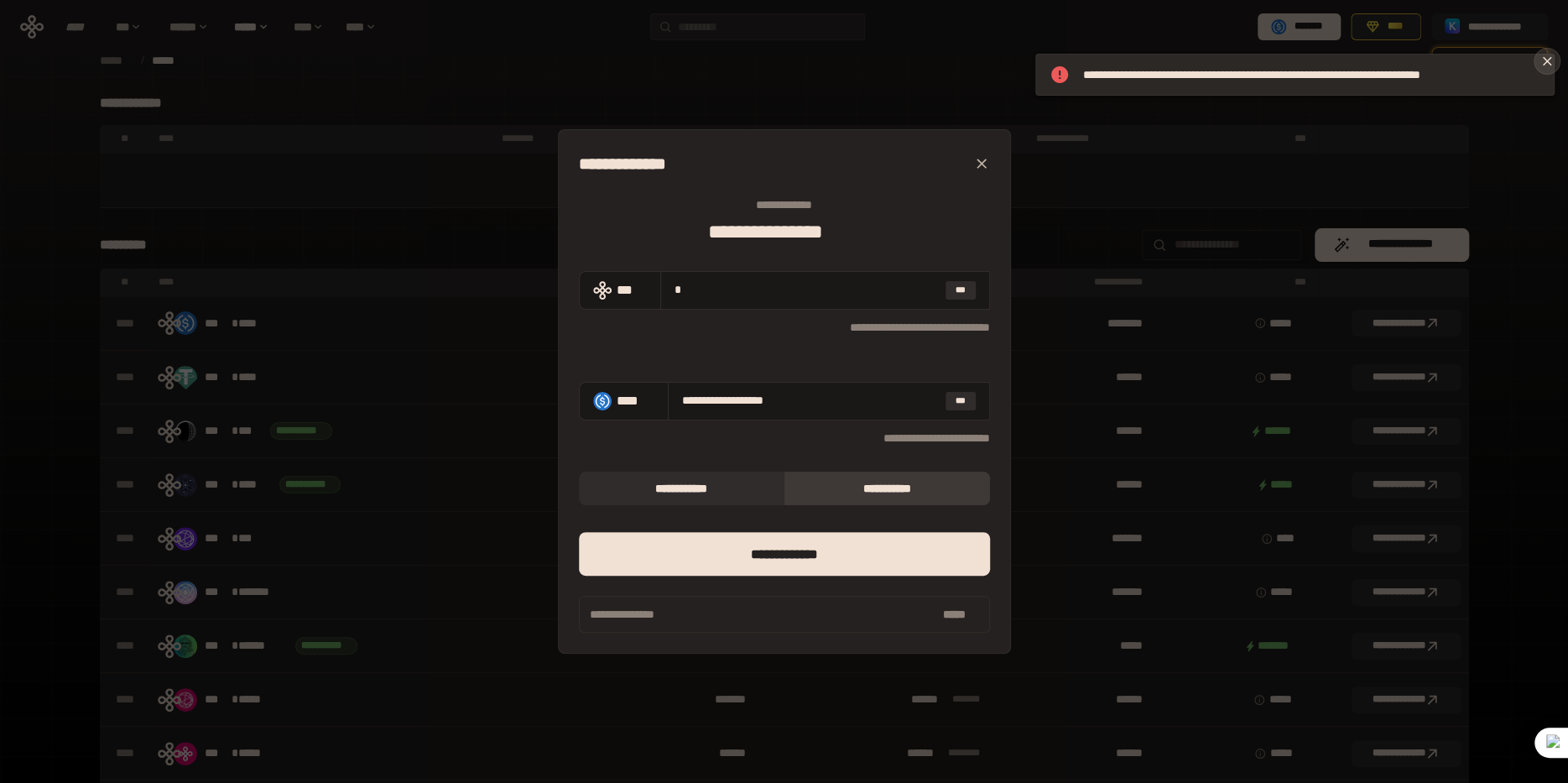 click 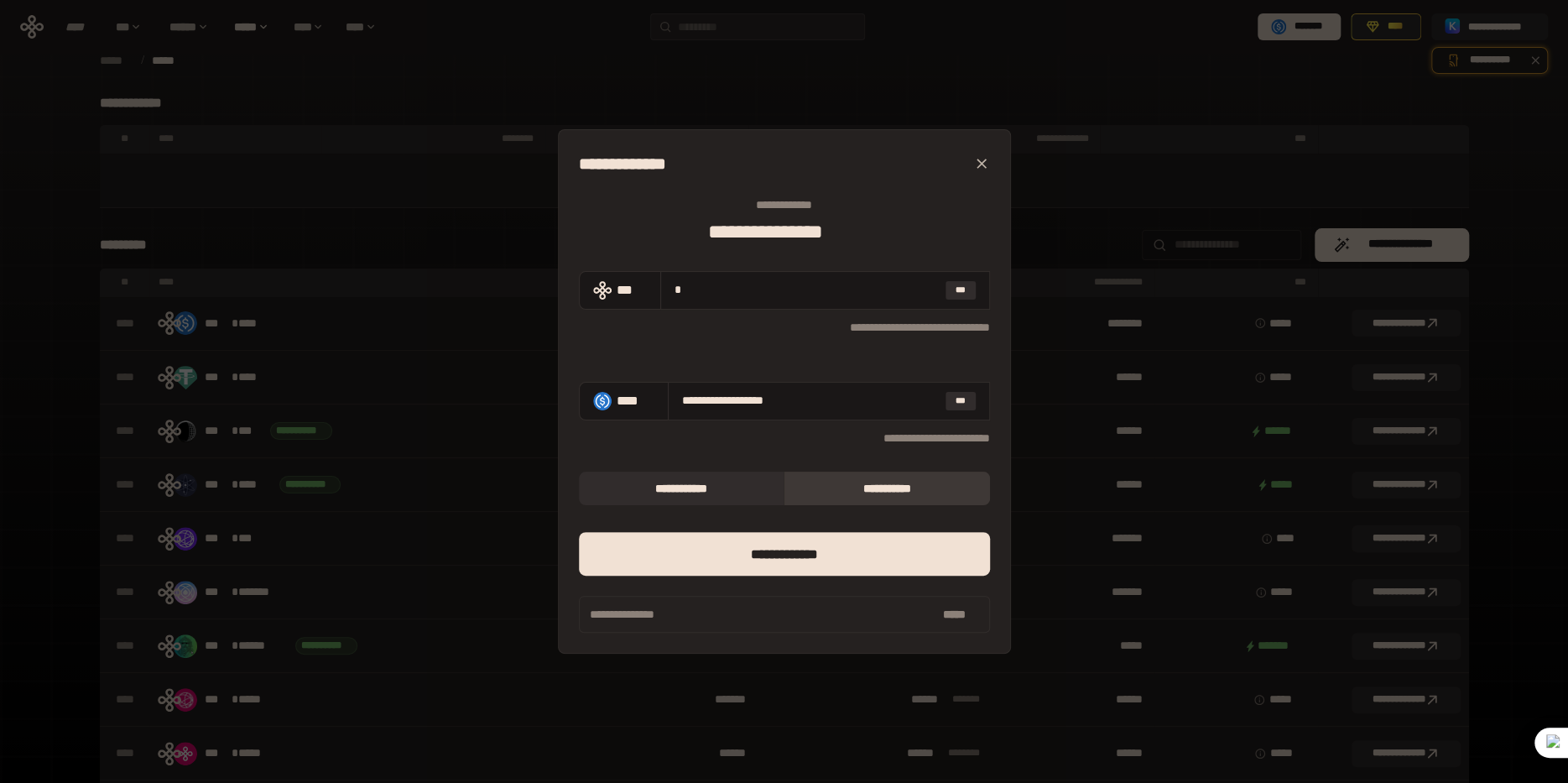 click 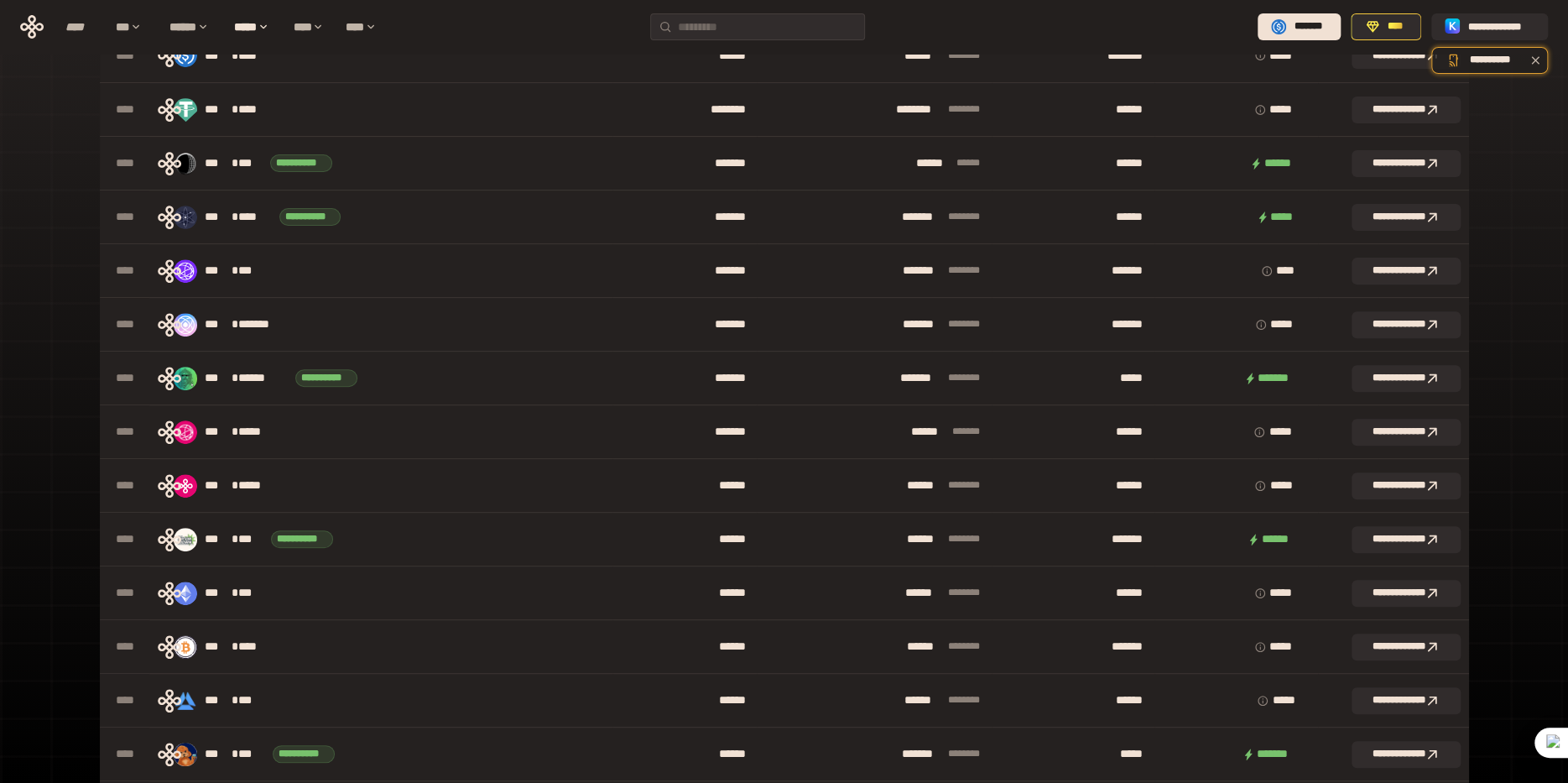 scroll, scrollTop: 100, scrollLeft: 0, axis: vertical 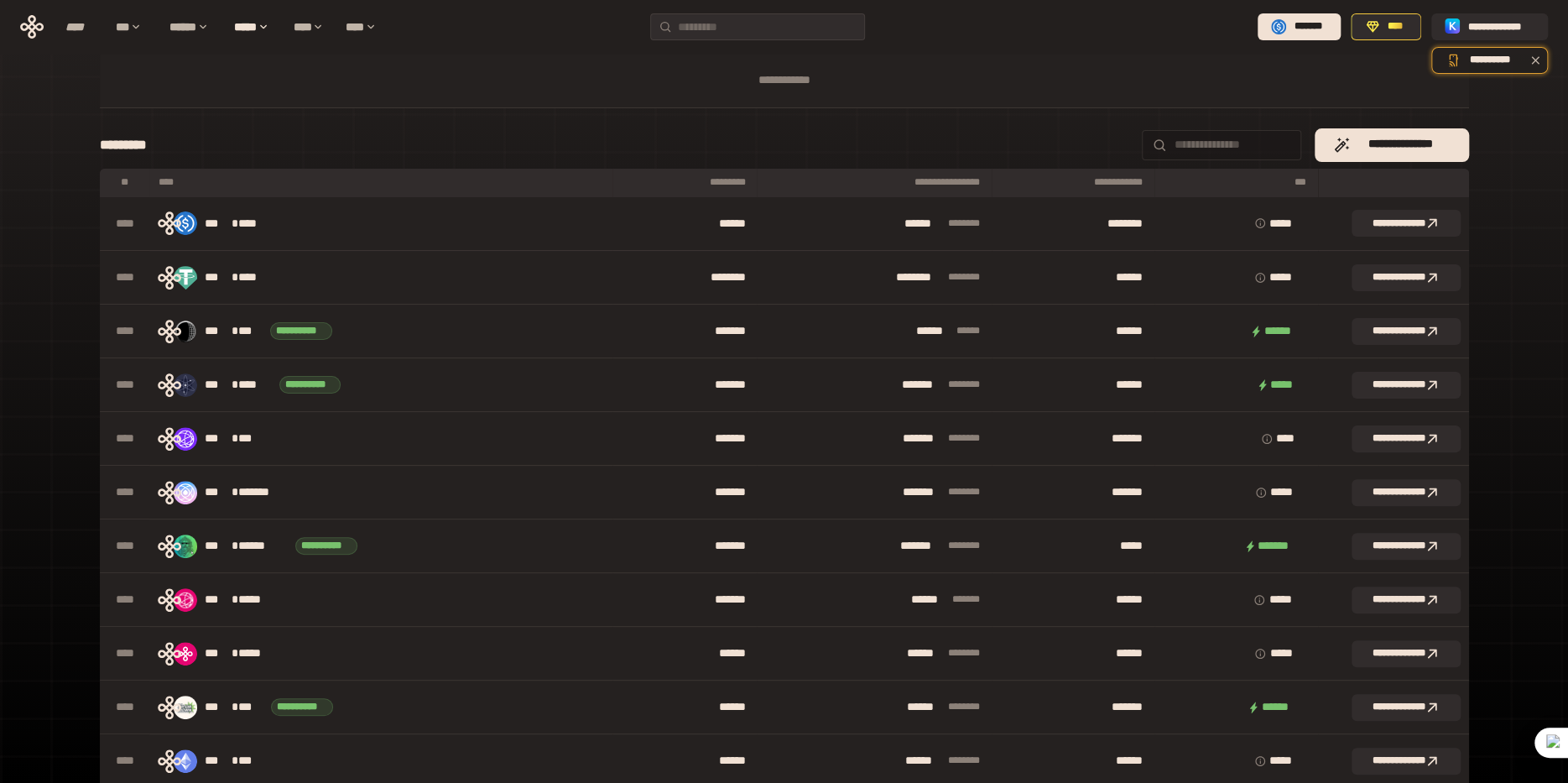 click 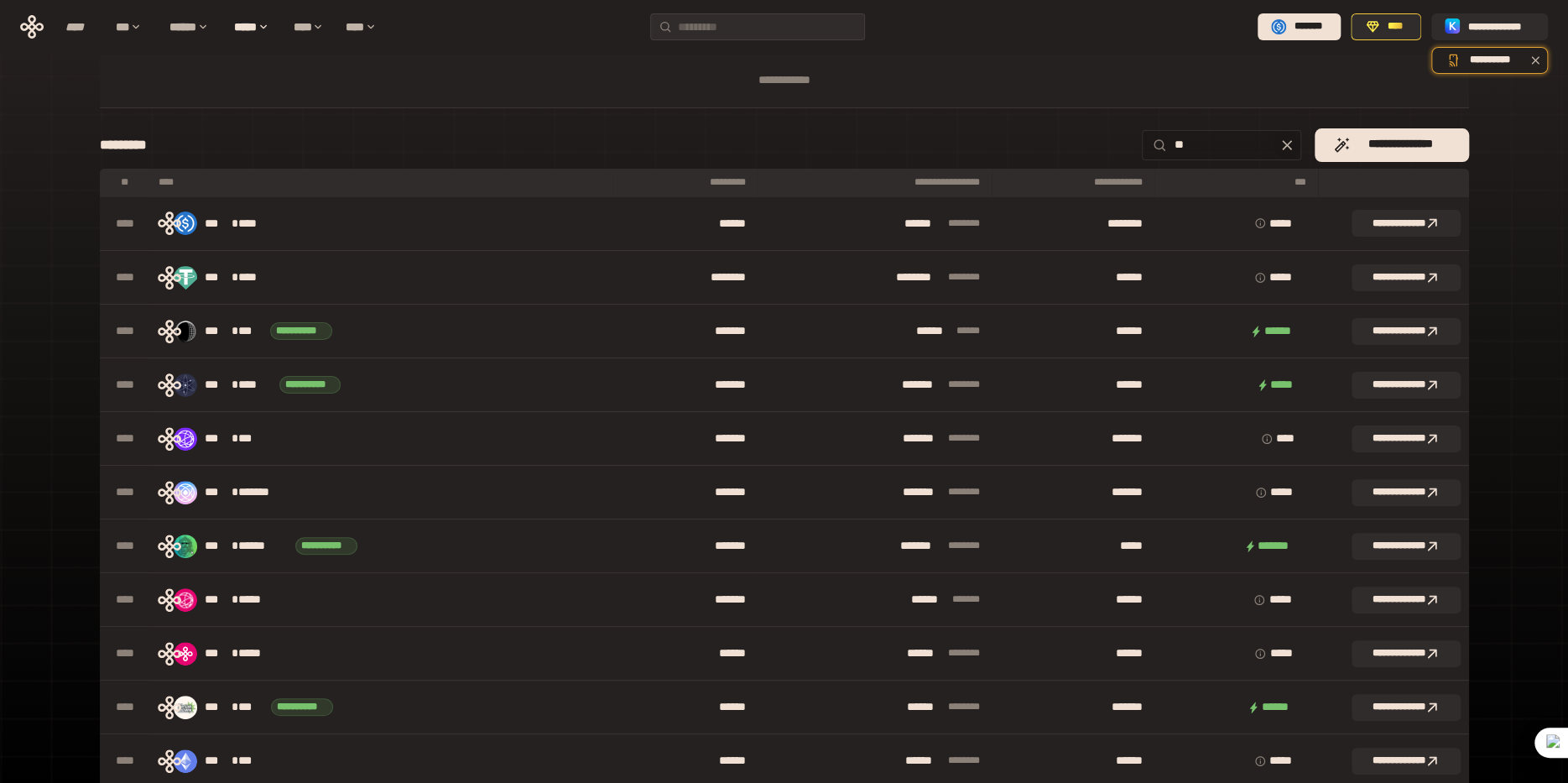 scroll, scrollTop: 0, scrollLeft: 0, axis: both 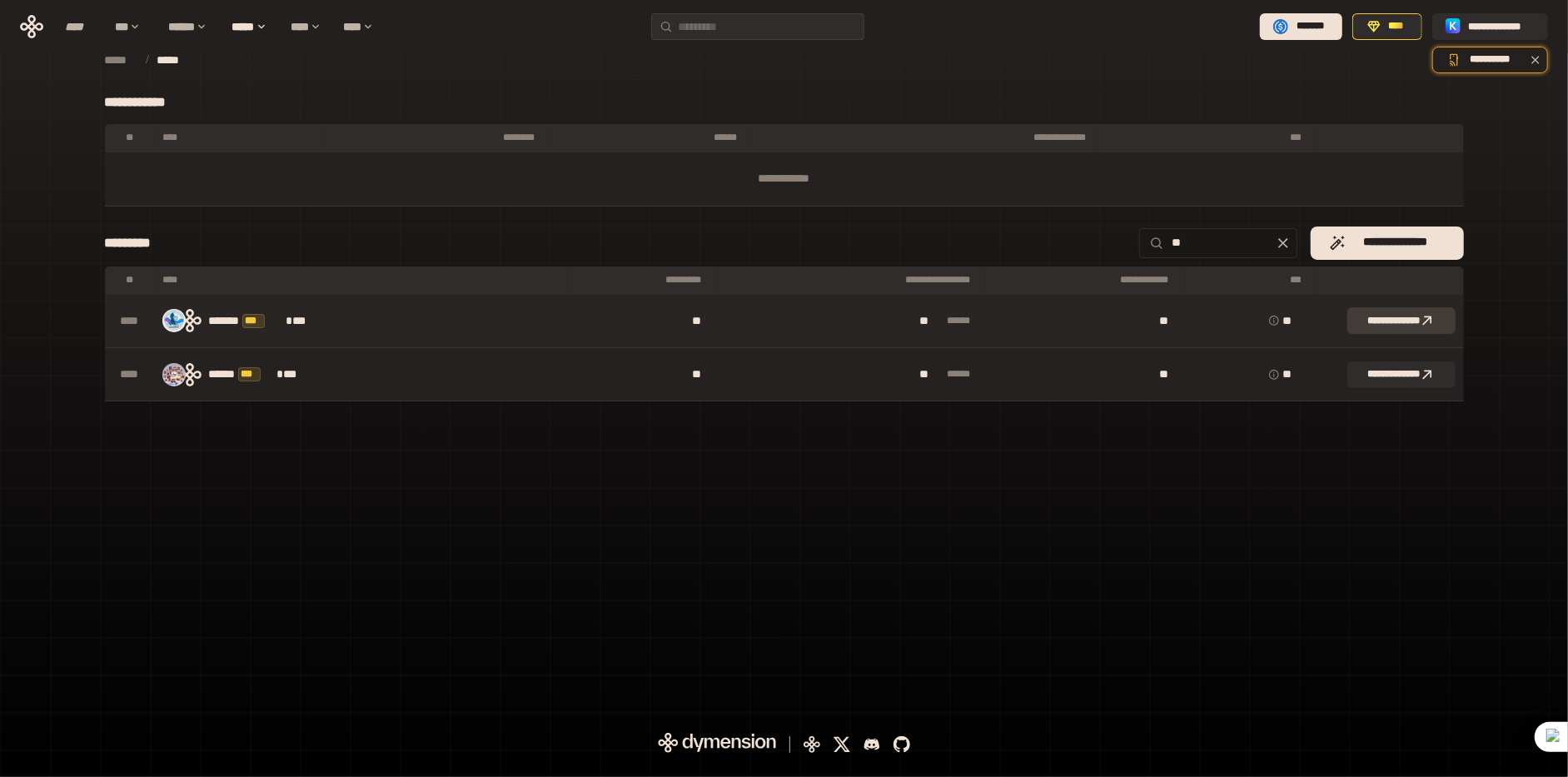 type on "**" 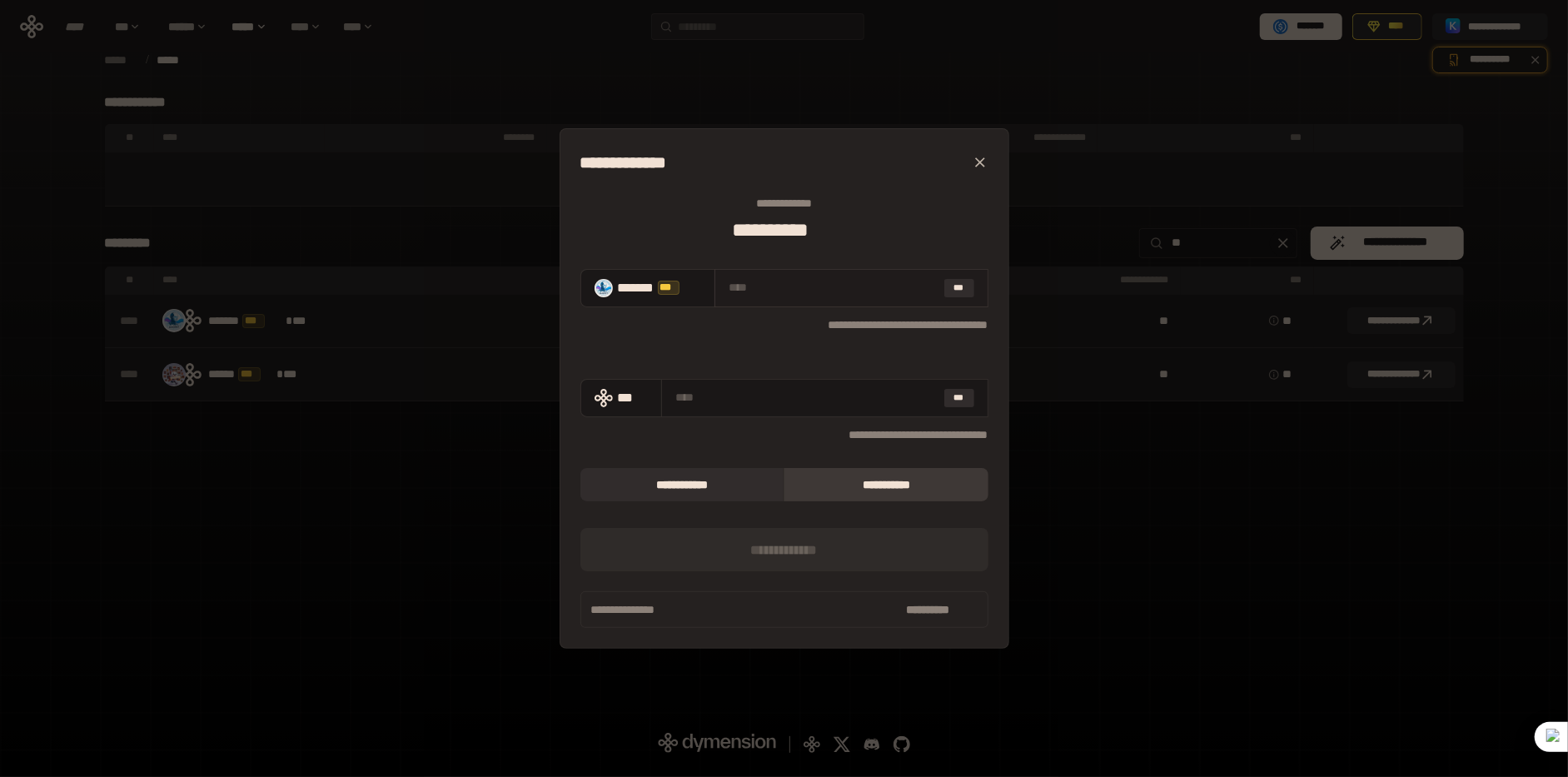 click at bounding box center [833, 287] 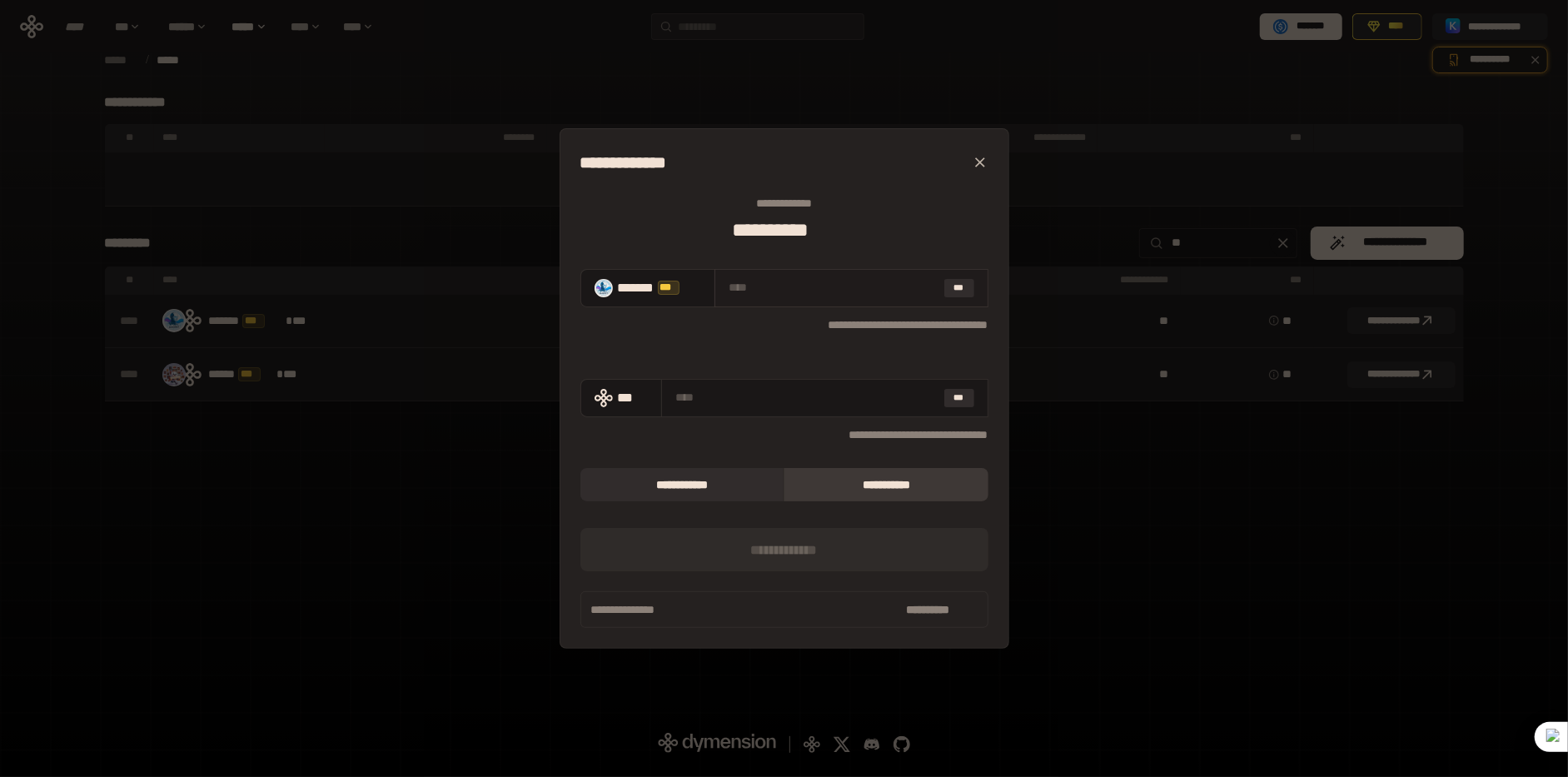 type on "*" 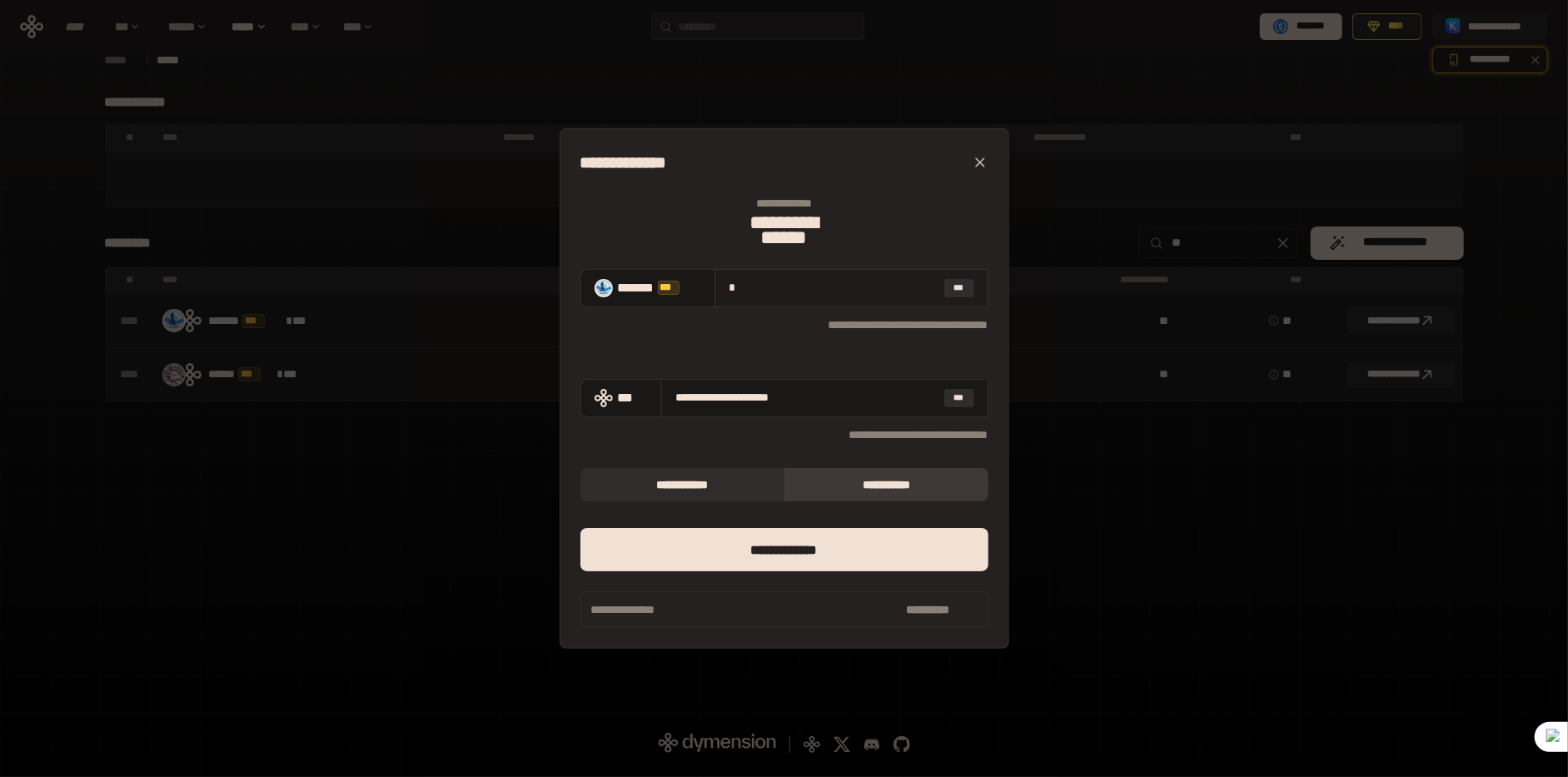 type on "**********" 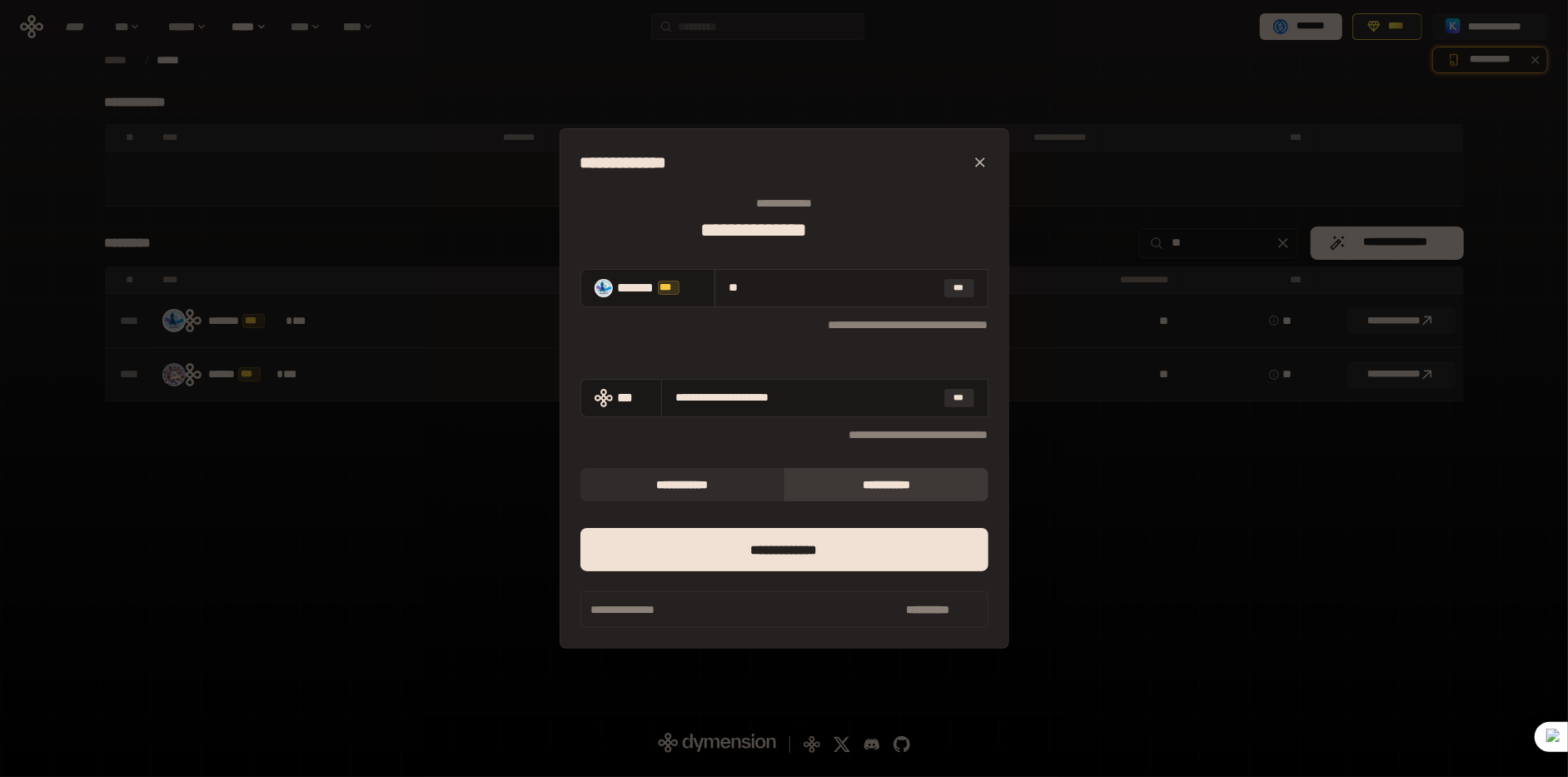 type on "***" 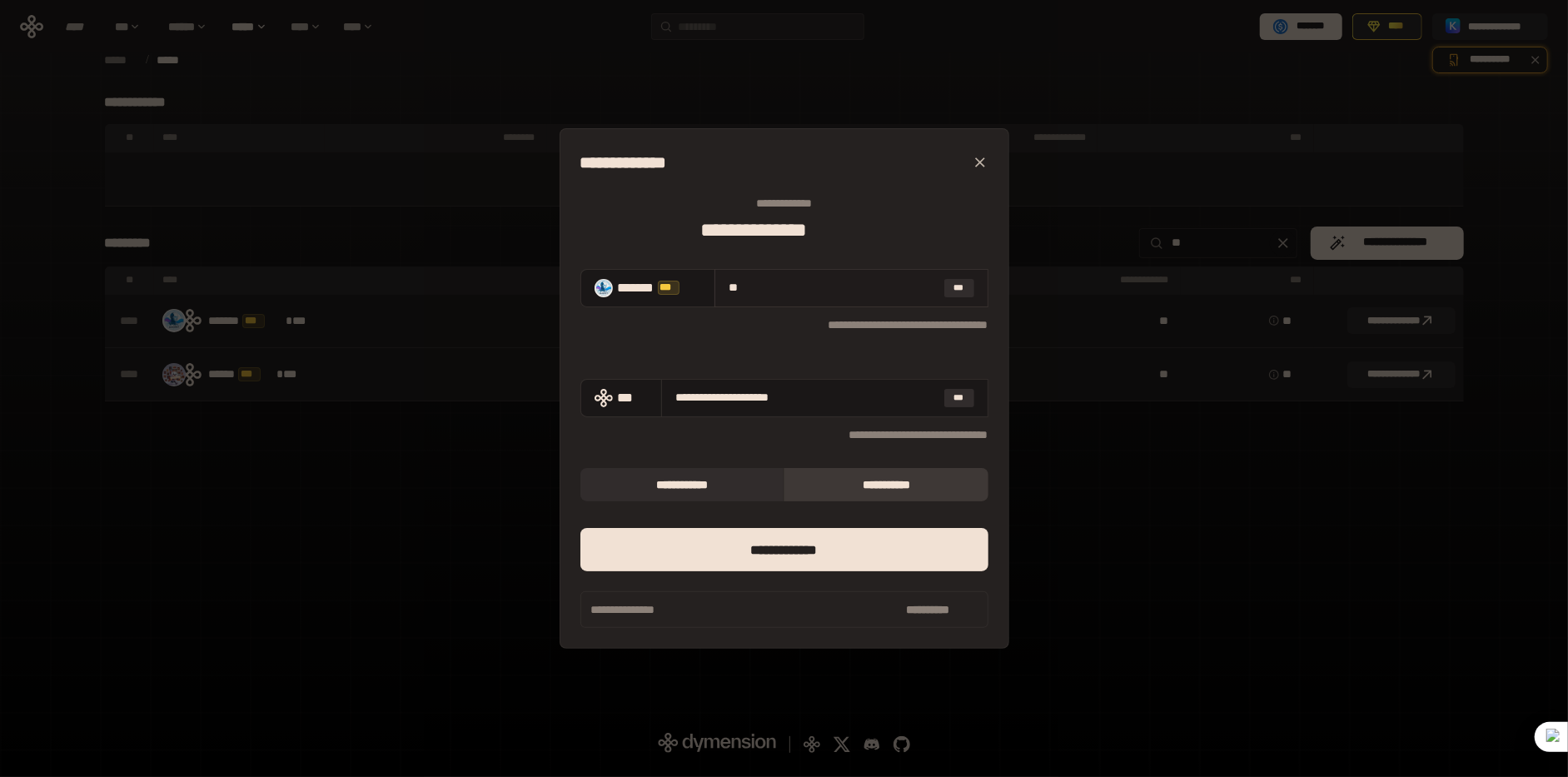 type on "**********" 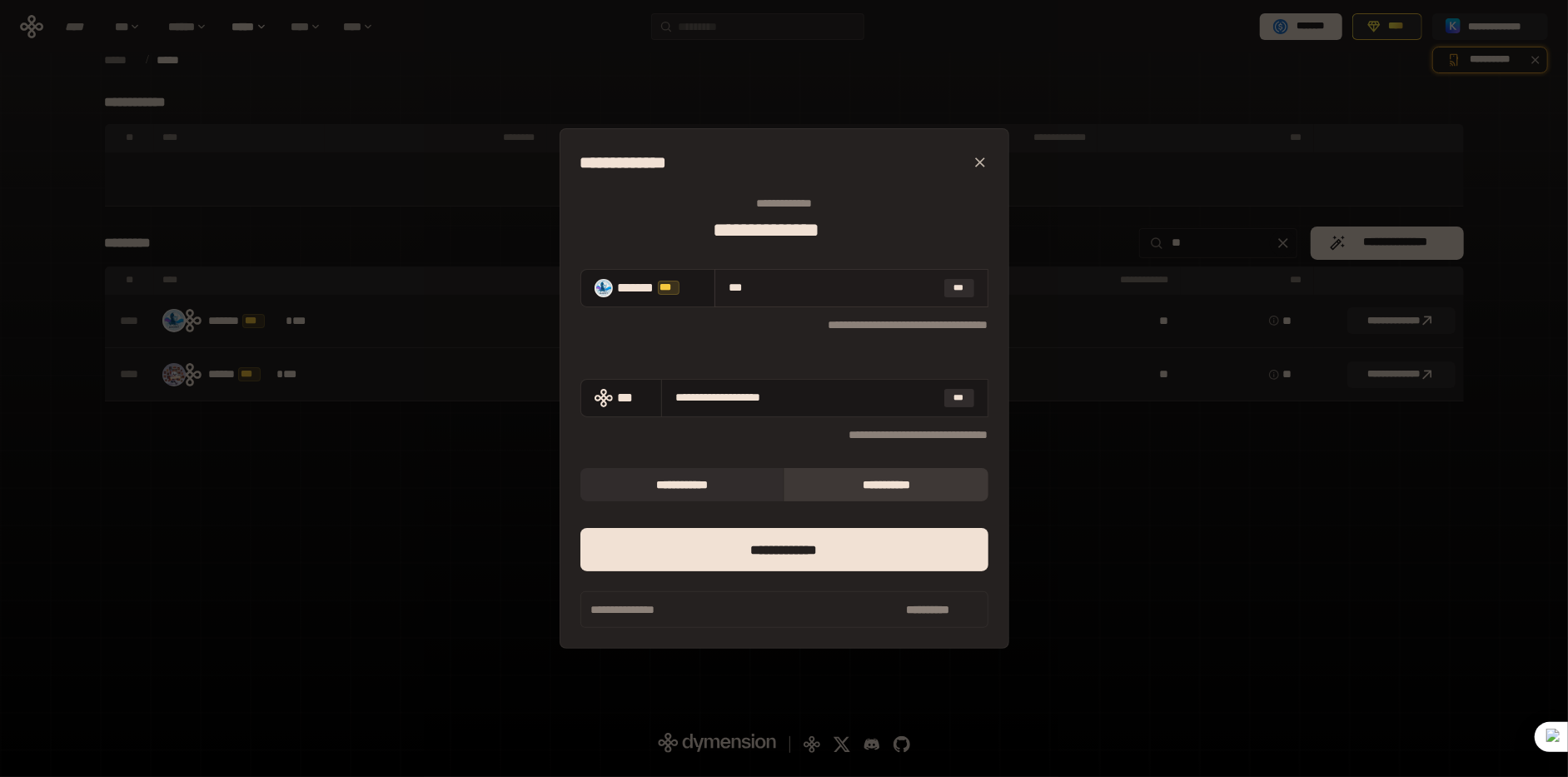 type on "****" 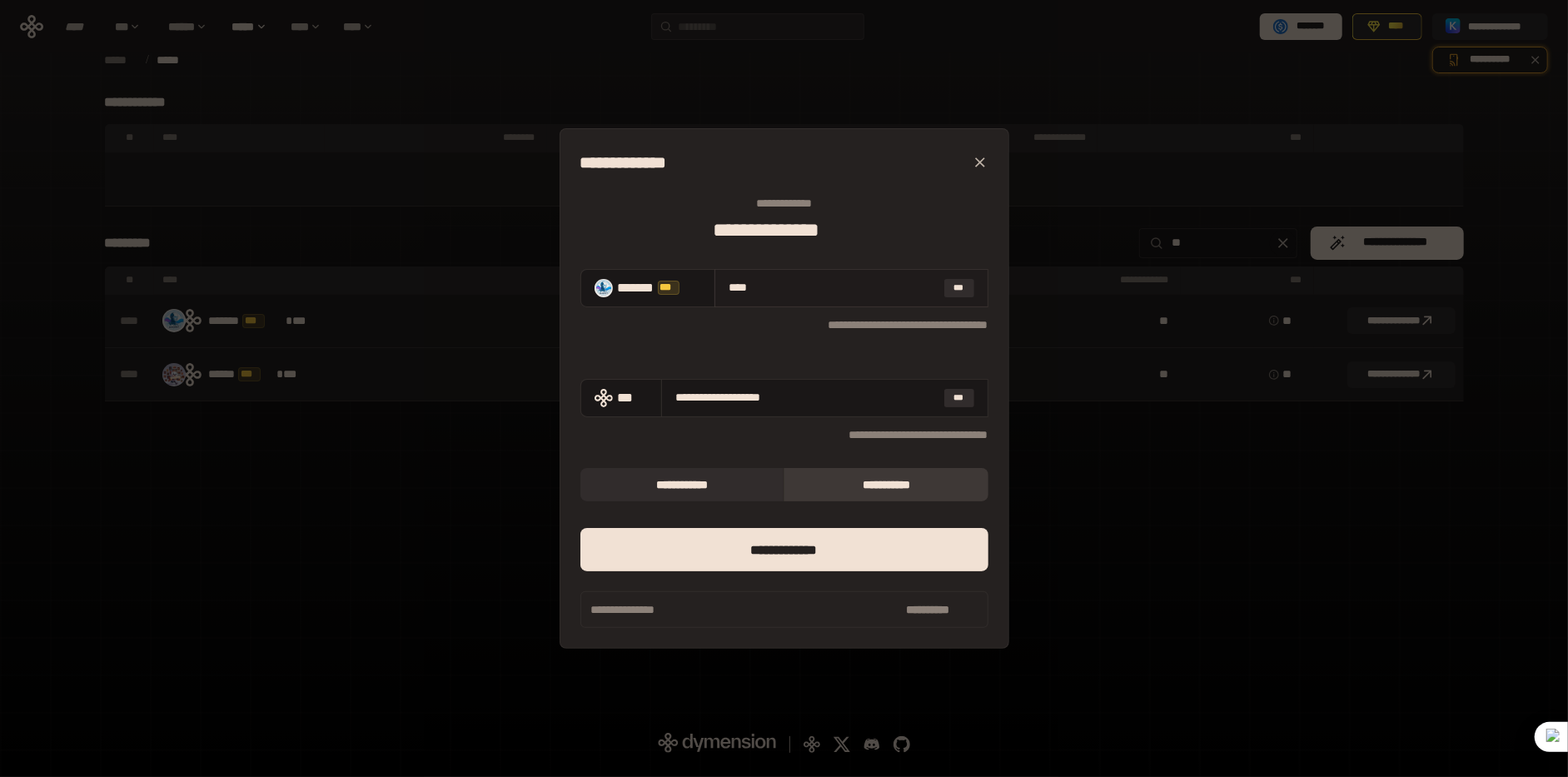 type on "**********" 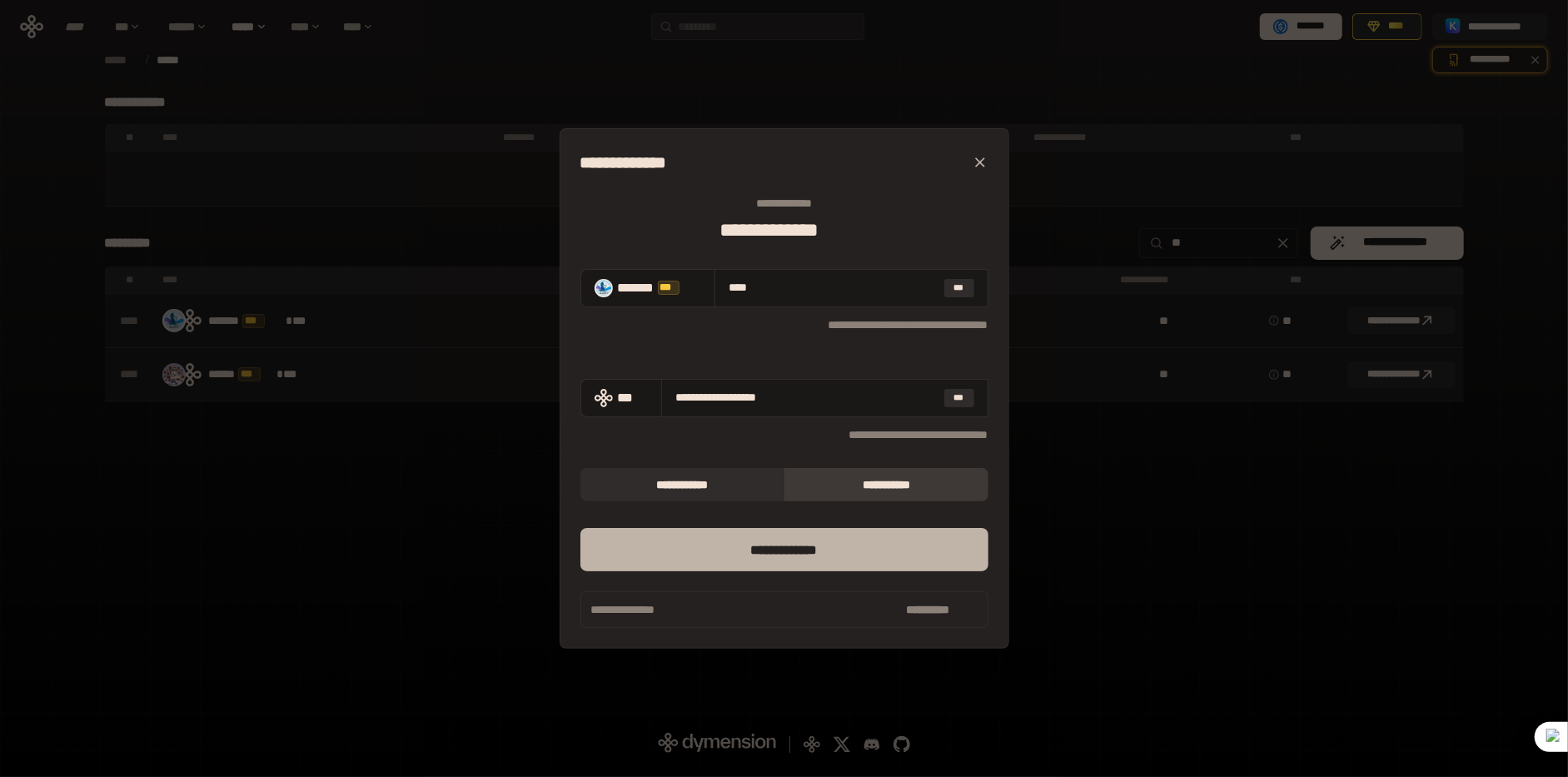type on "*****" 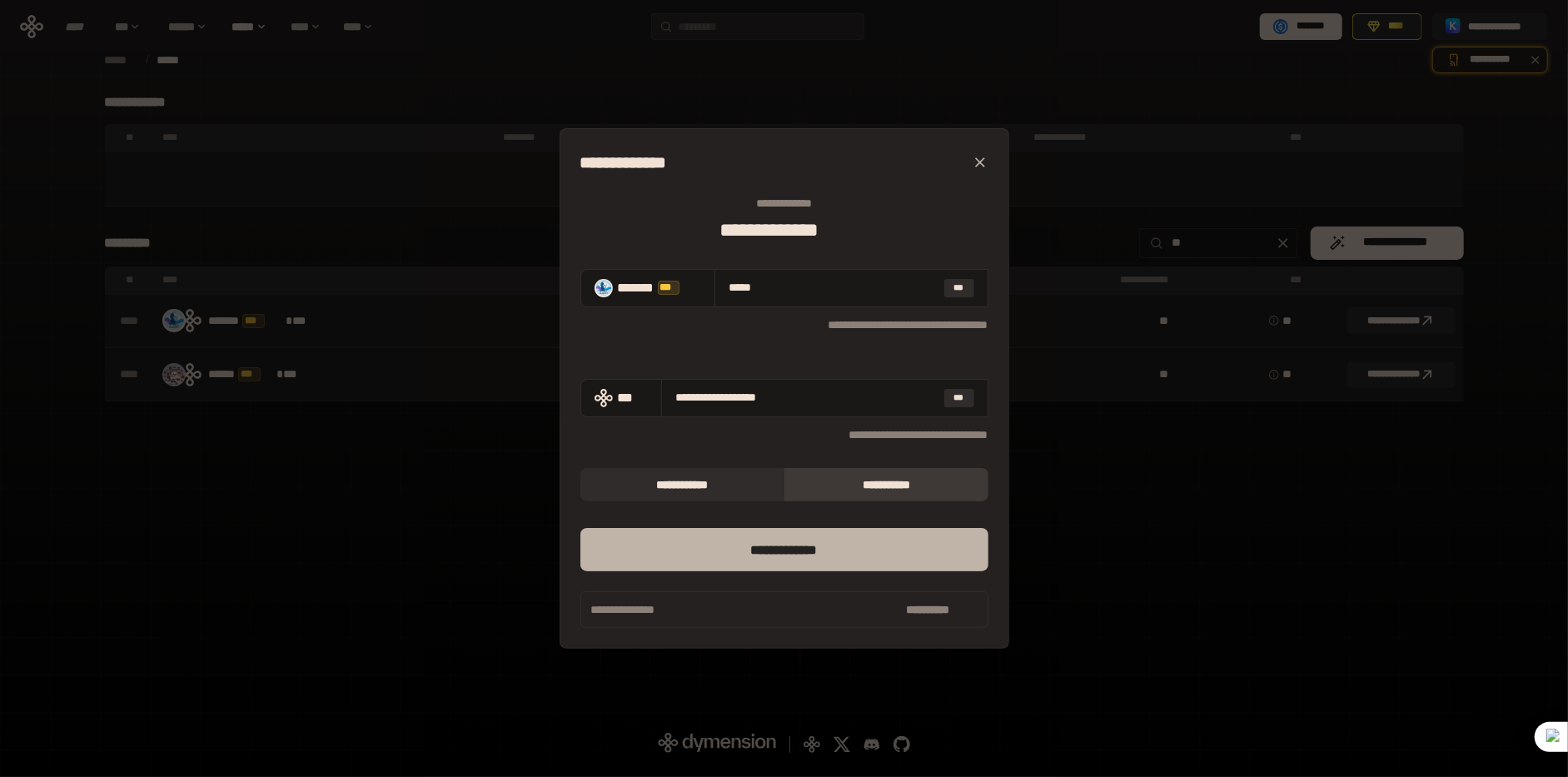 type on "**********" 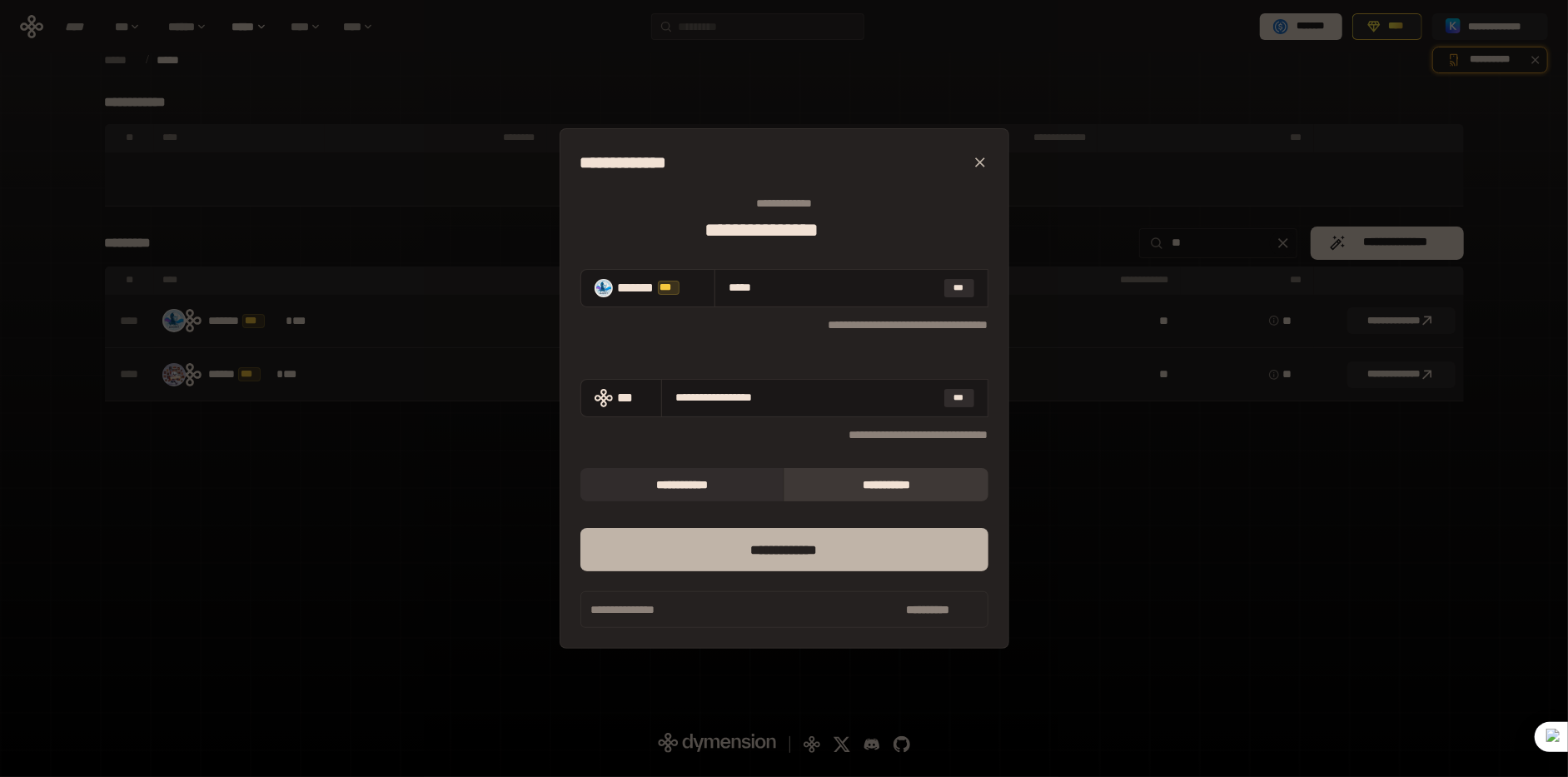 type on "*****" 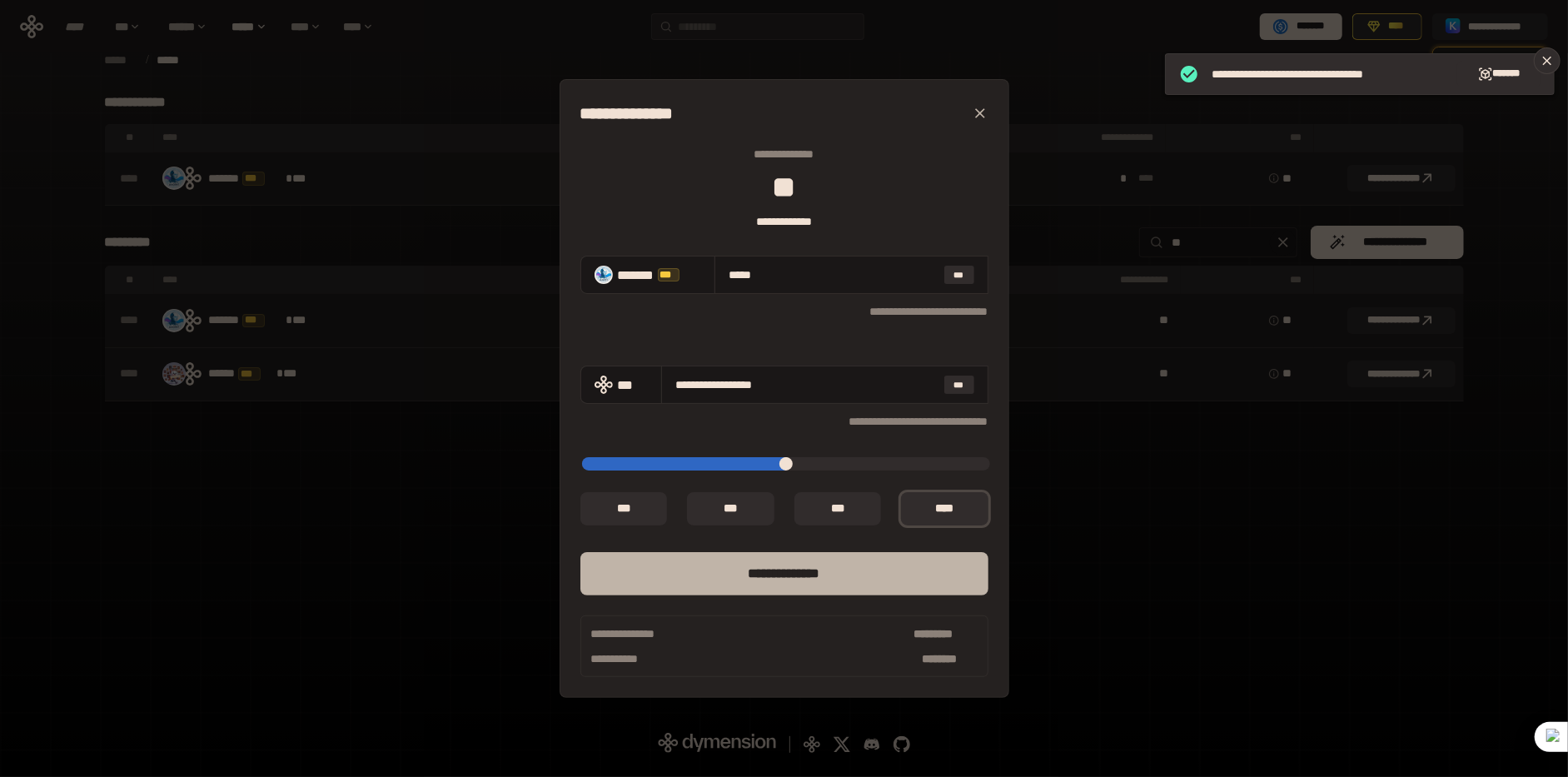 click on "**** *********" at bounding box center [784, 574] 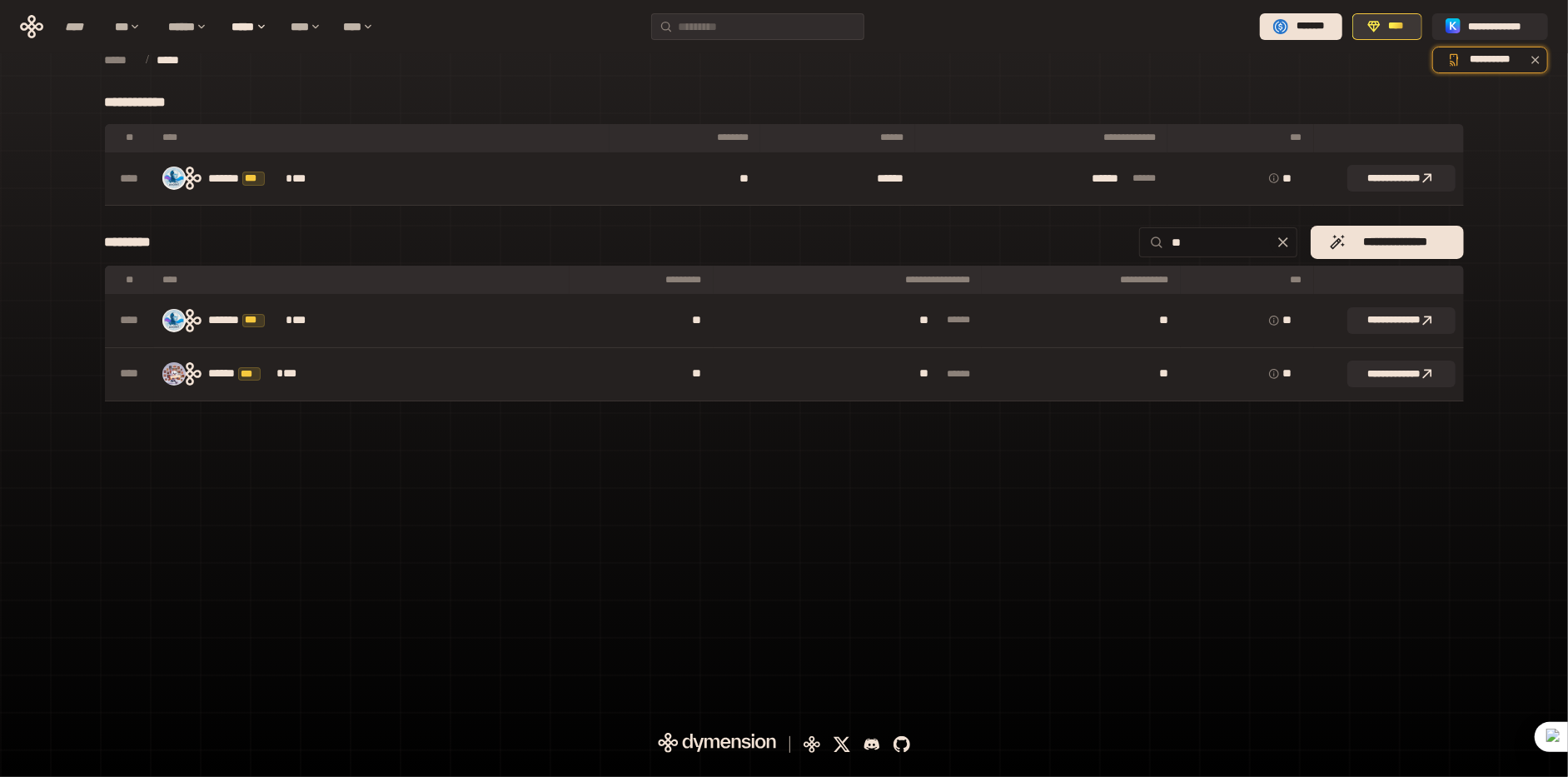 click on "****" at bounding box center (1396, 27) 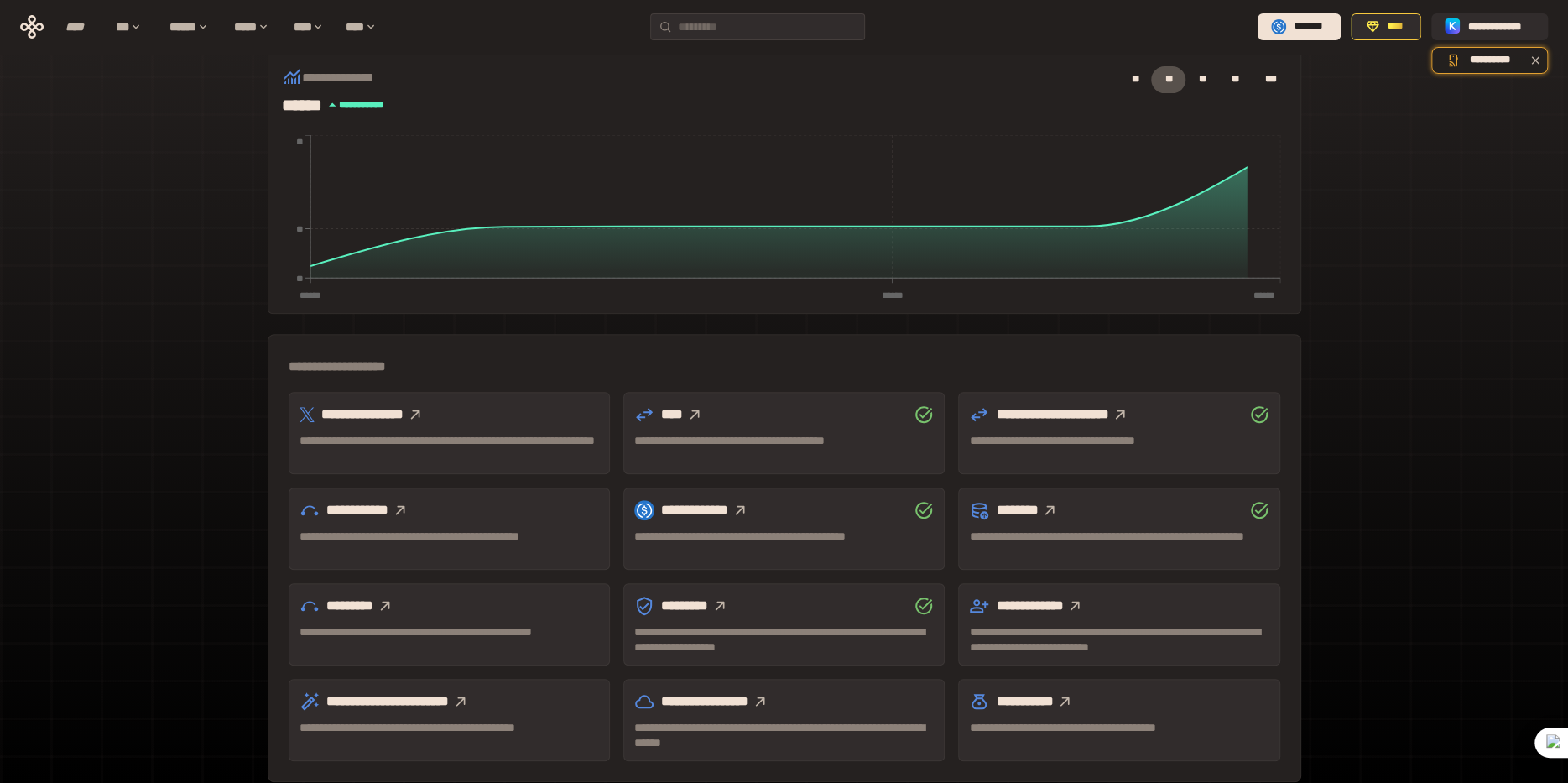 scroll, scrollTop: 296, scrollLeft: 0, axis: vertical 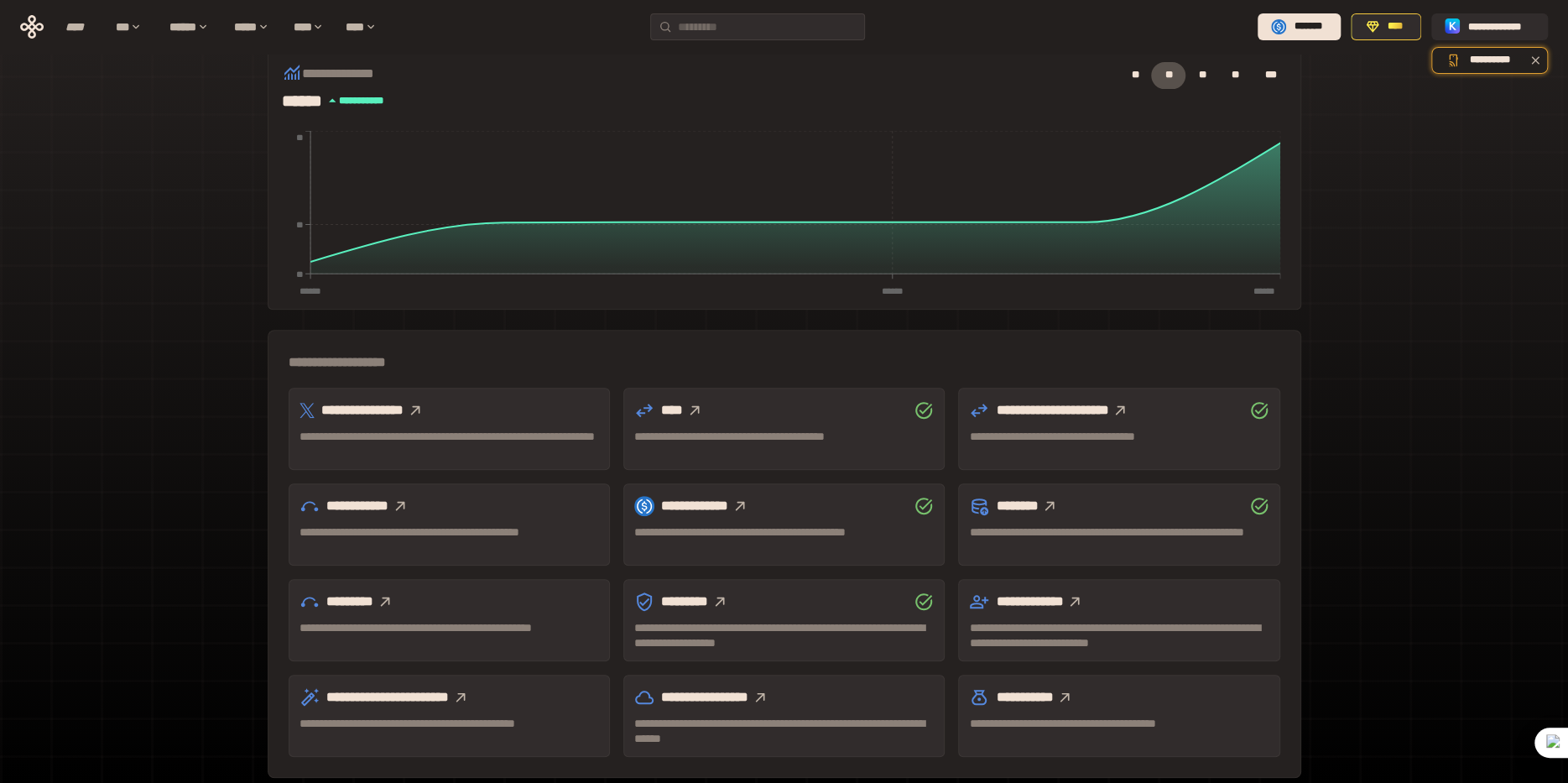 click 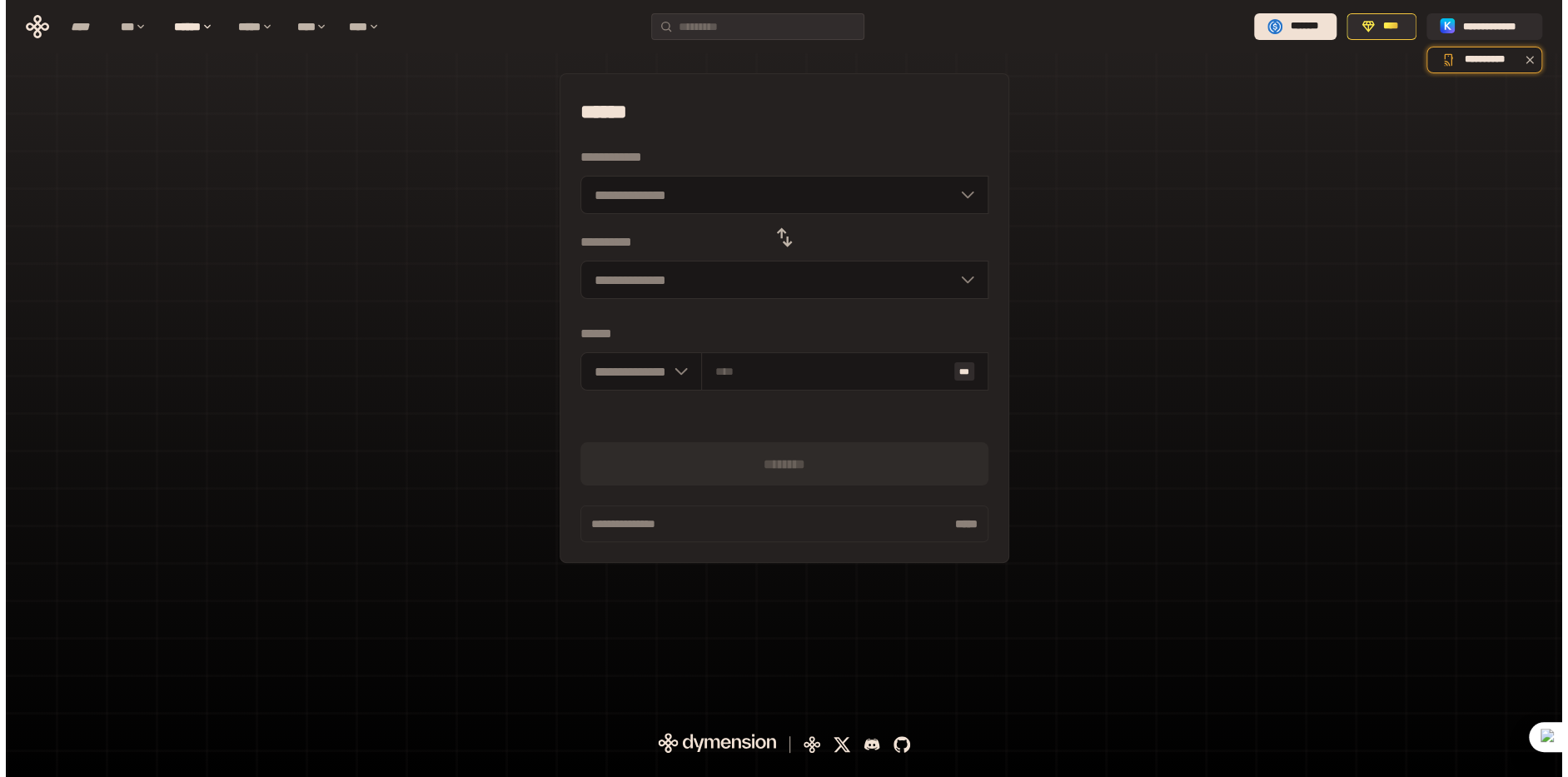 scroll, scrollTop: 0, scrollLeft: 0, axis: both 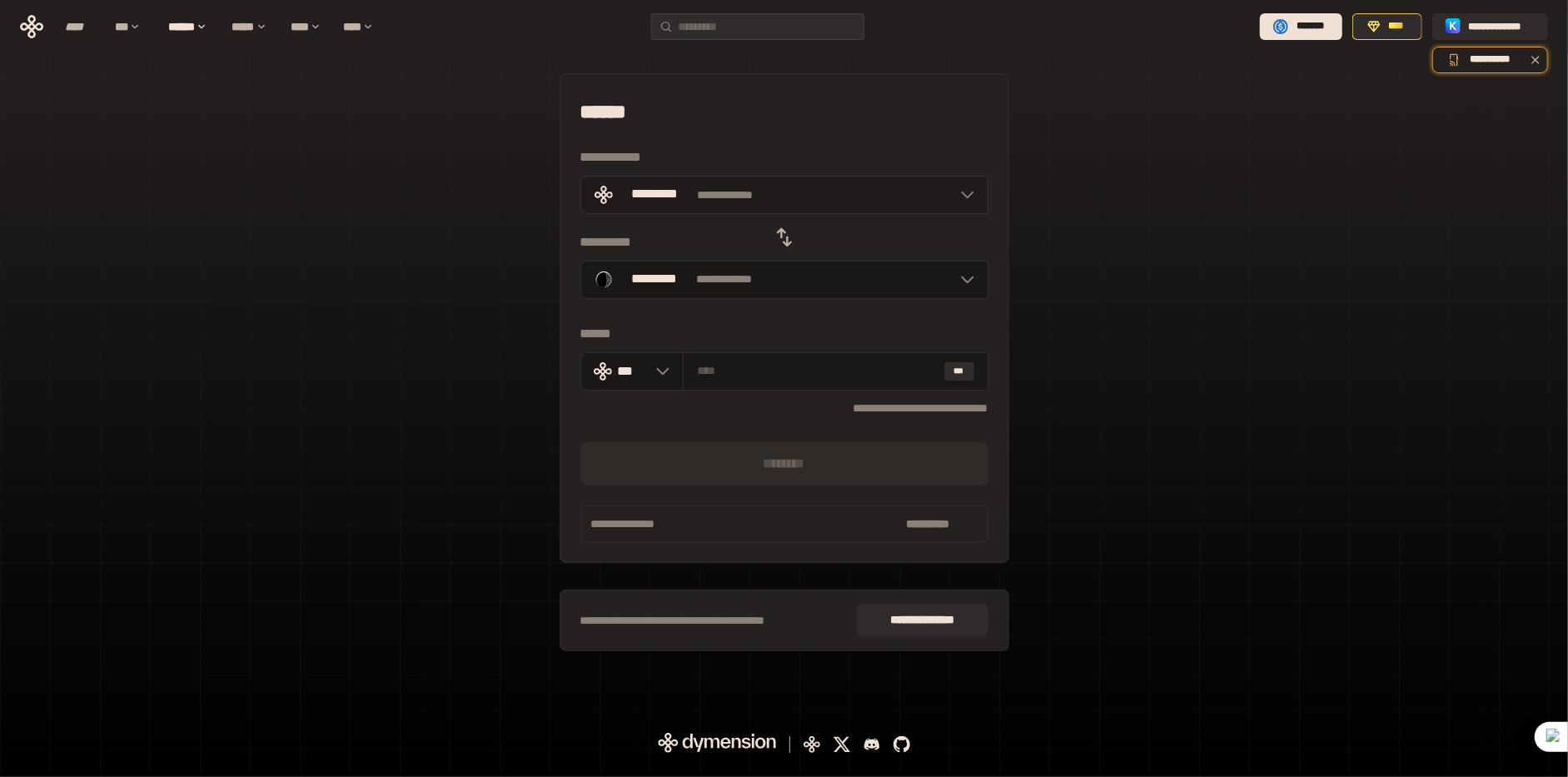 click 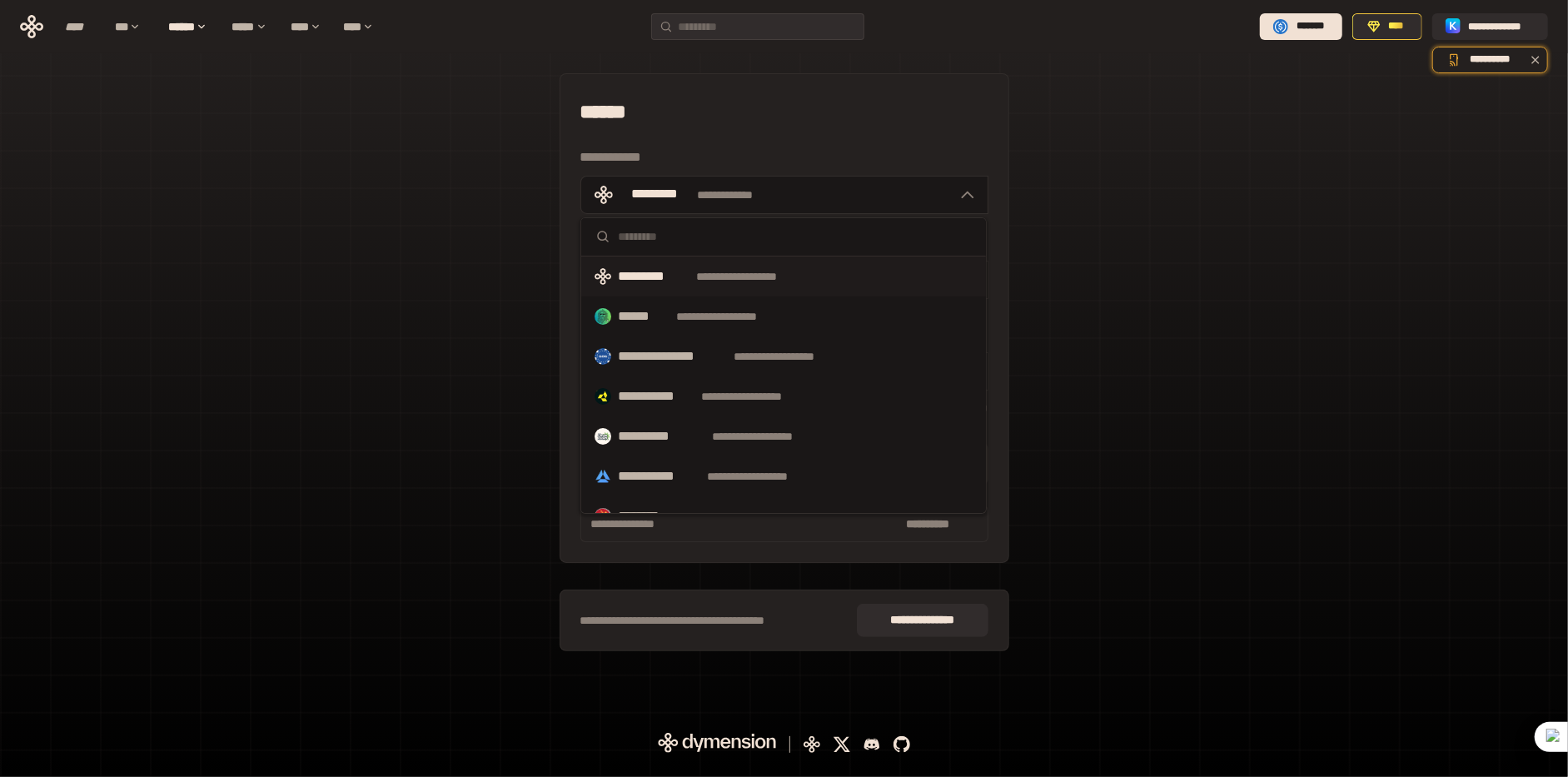scroll, scrollTop: 0, scrollLeft: 0, axis: both 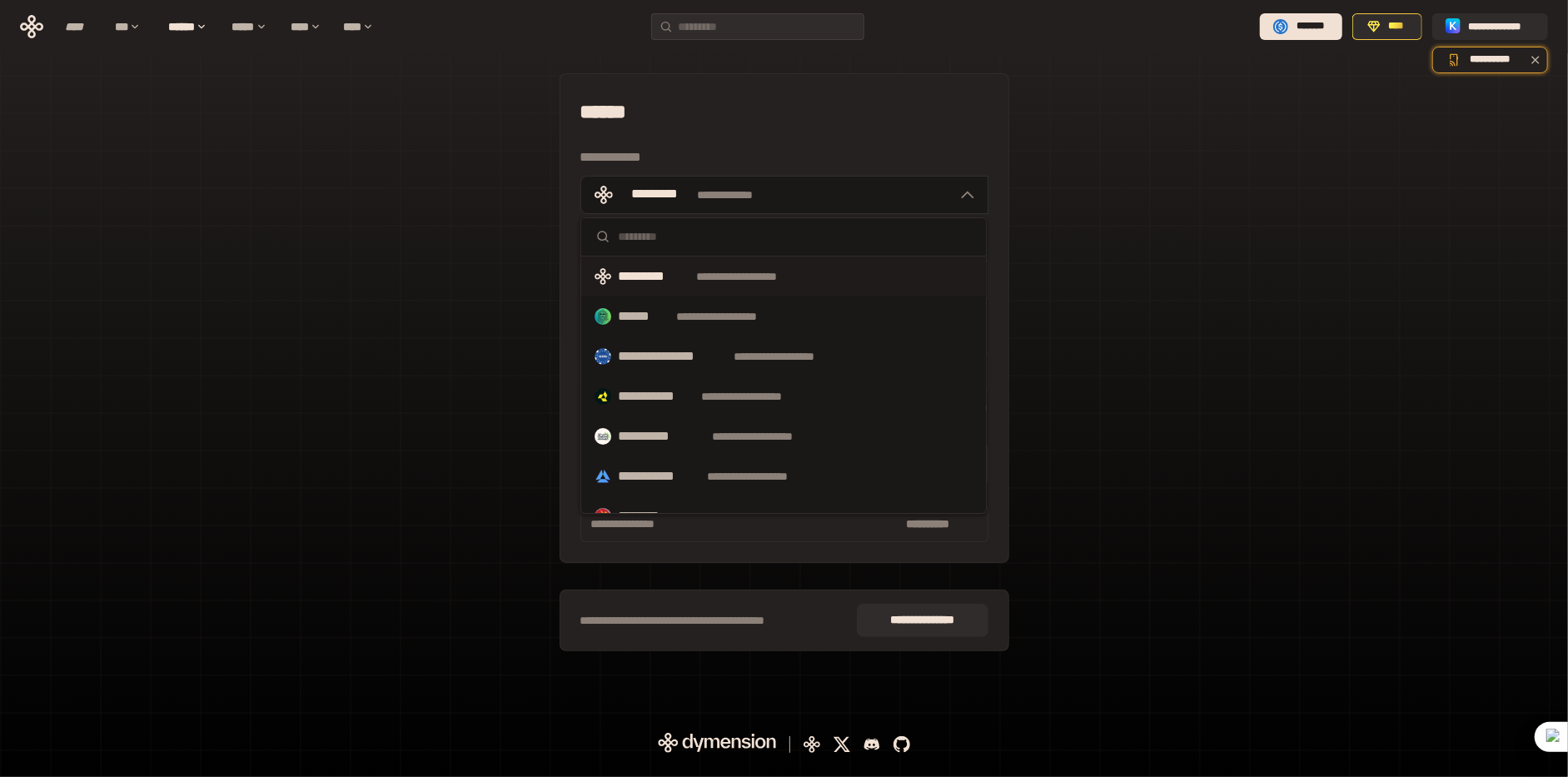 click on "**********" at bounding box center [752, 276] 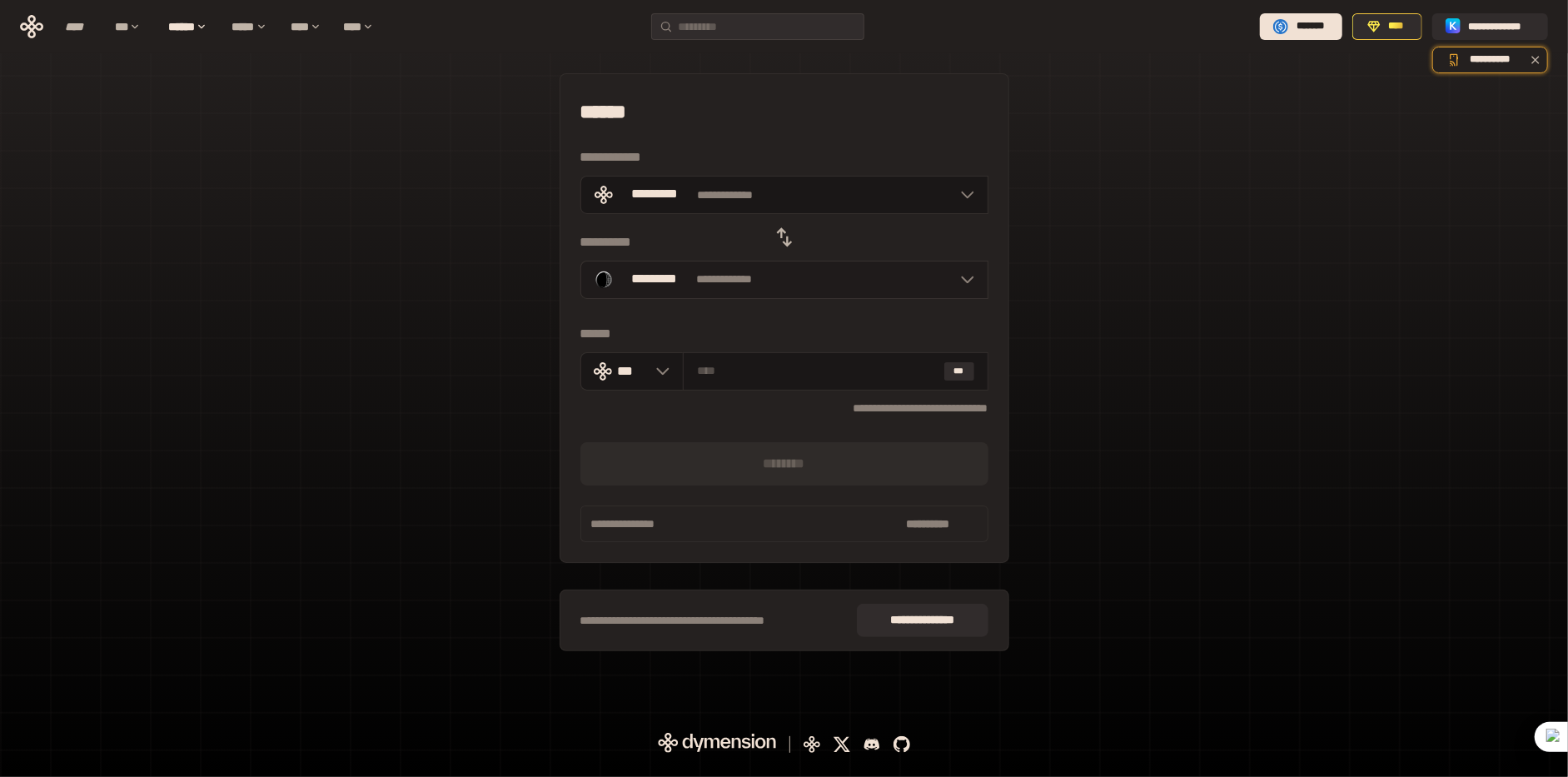 click 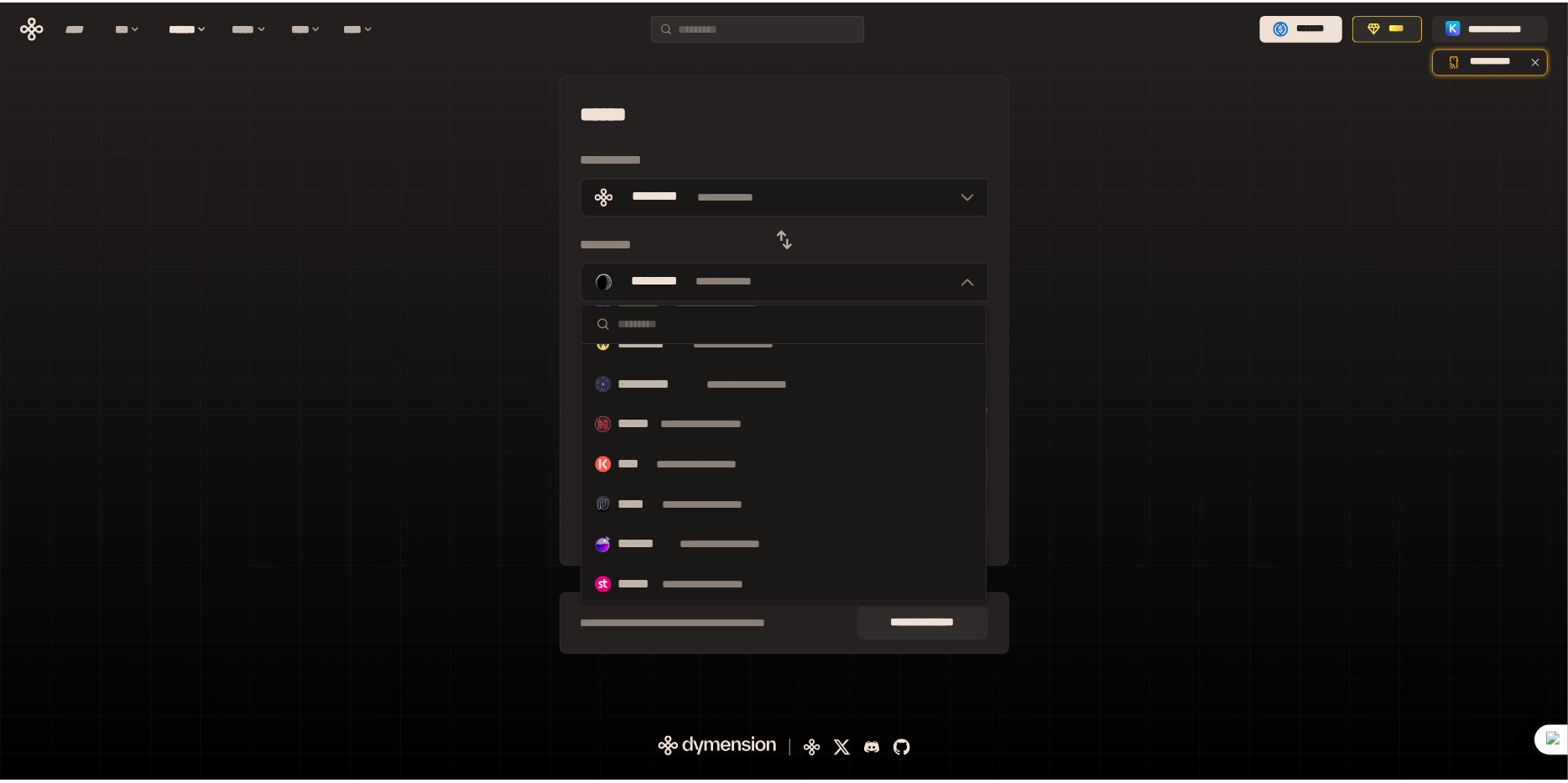 scroll, scrollTop: 506, scrollLeft: 0, axis: vertical 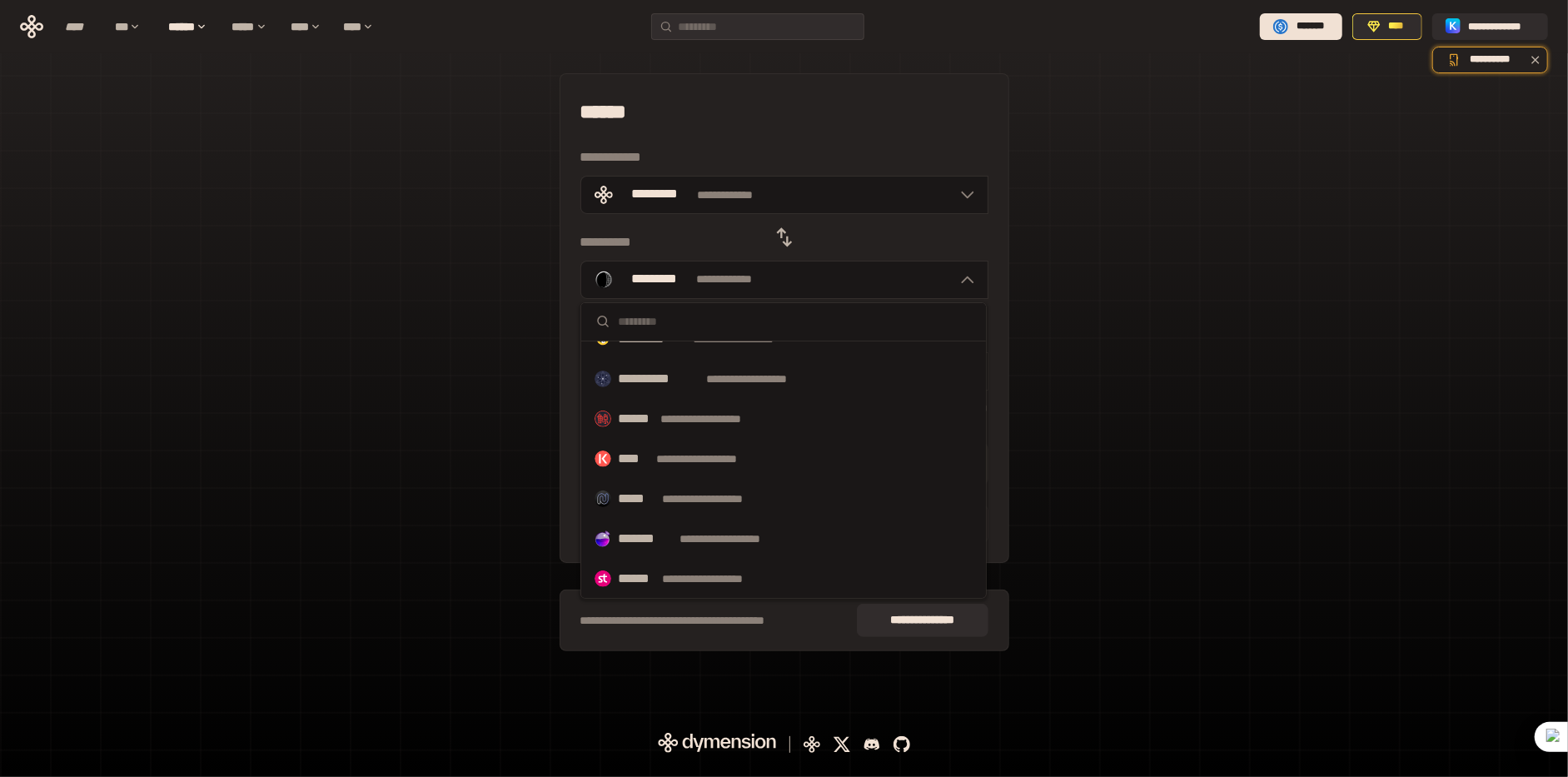 click on "**********" at bounding box center [735, 539] 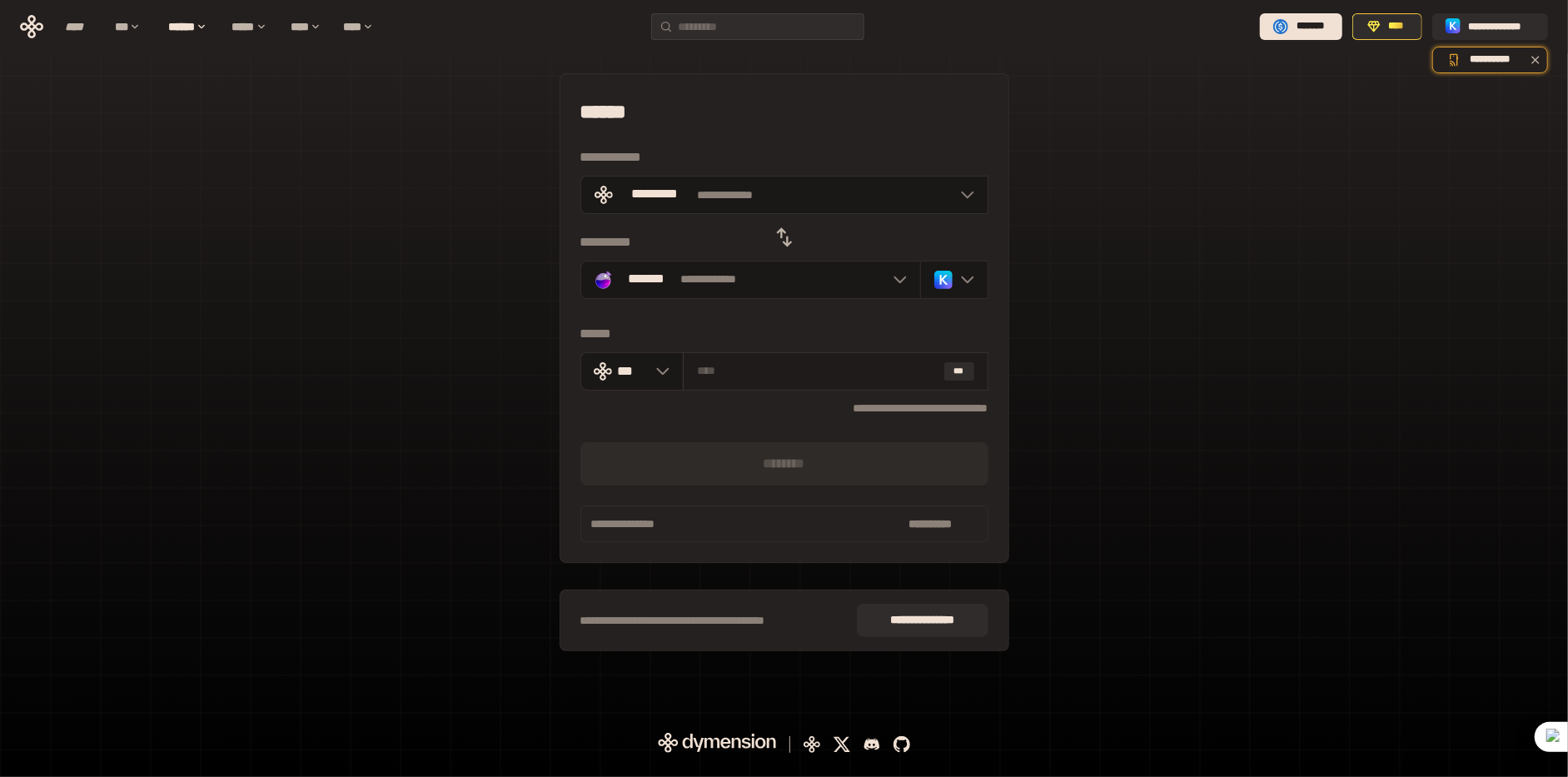 click at bounding box center (817, 371) 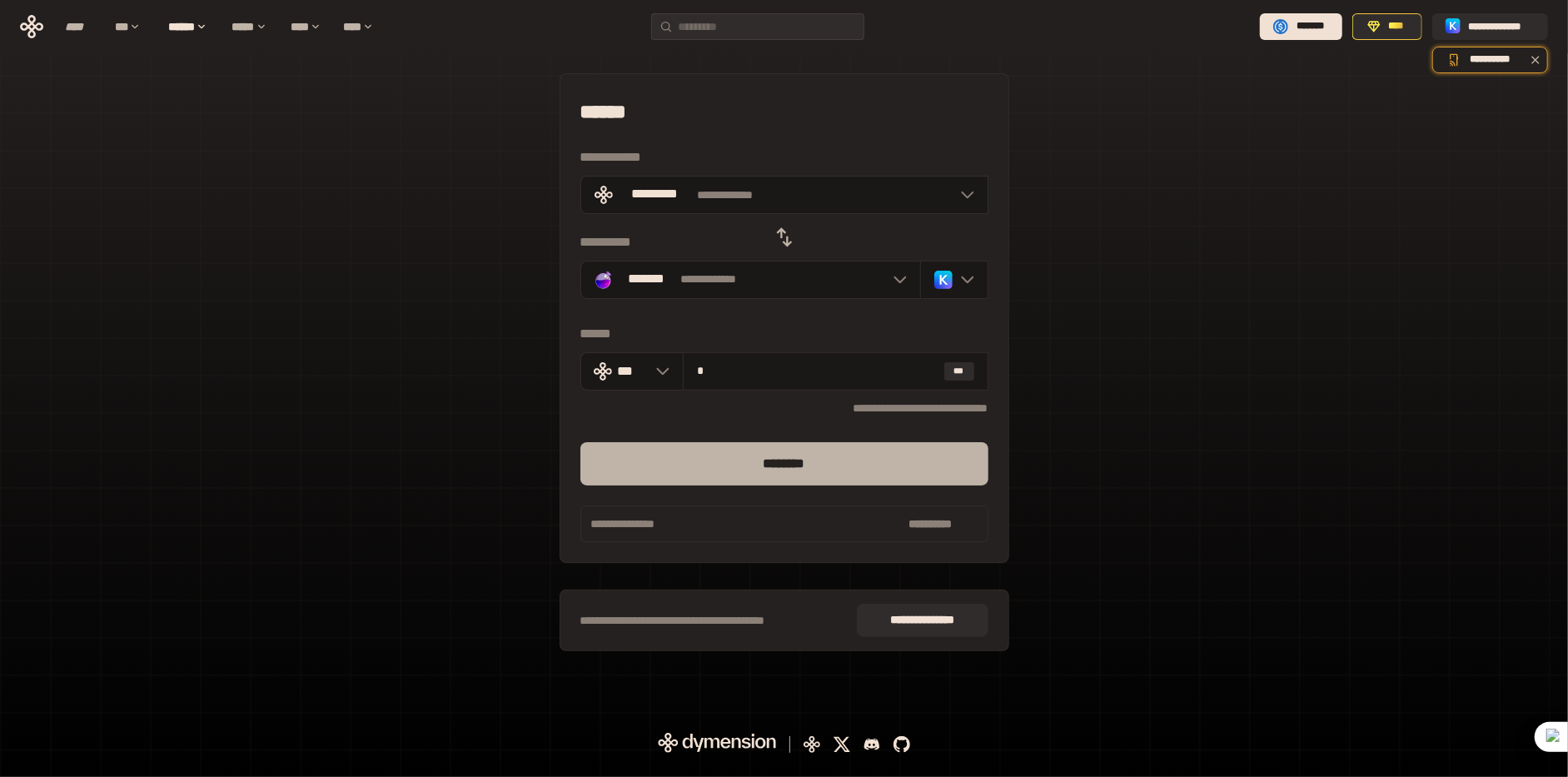 type on "*" 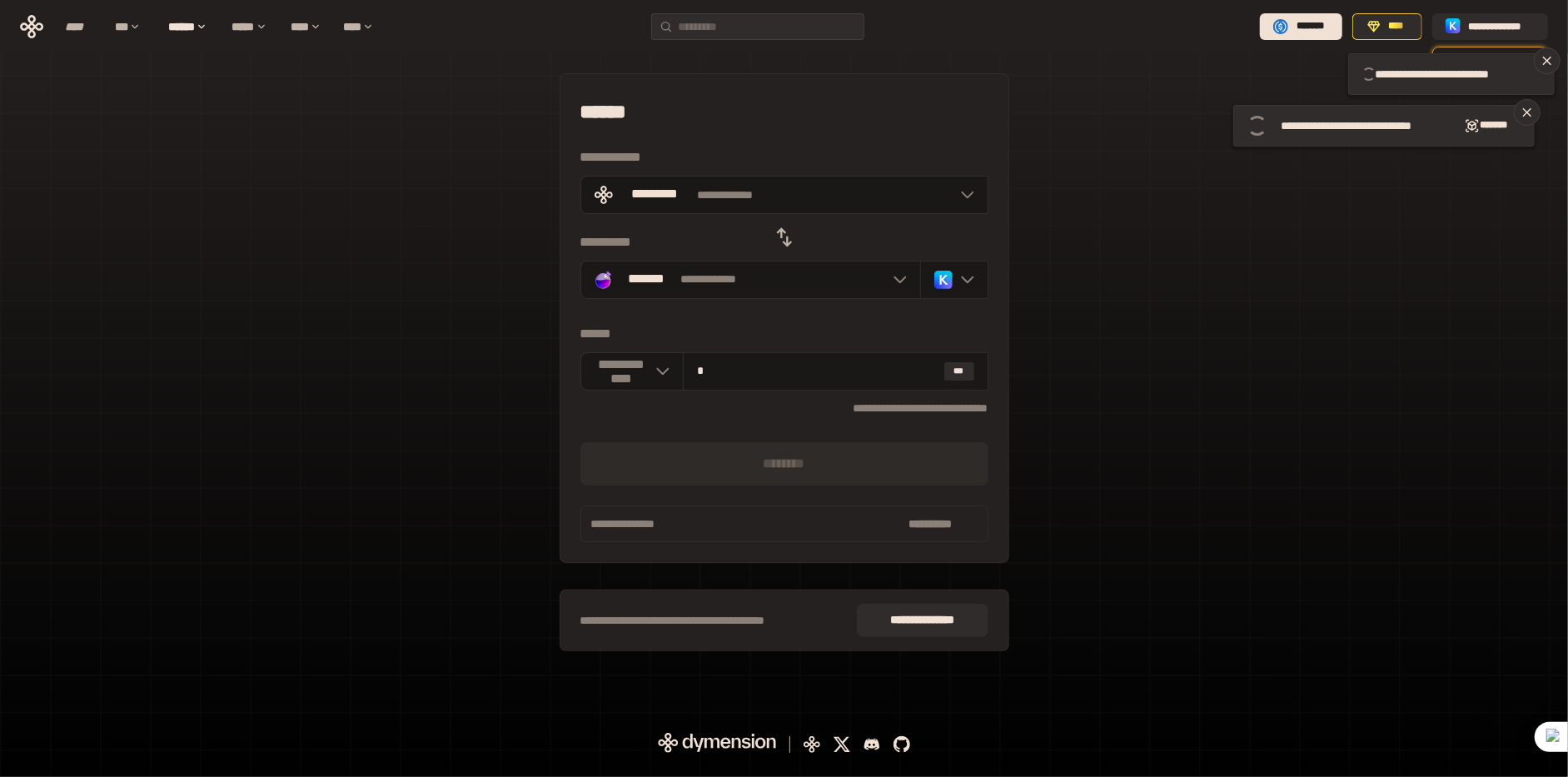 type 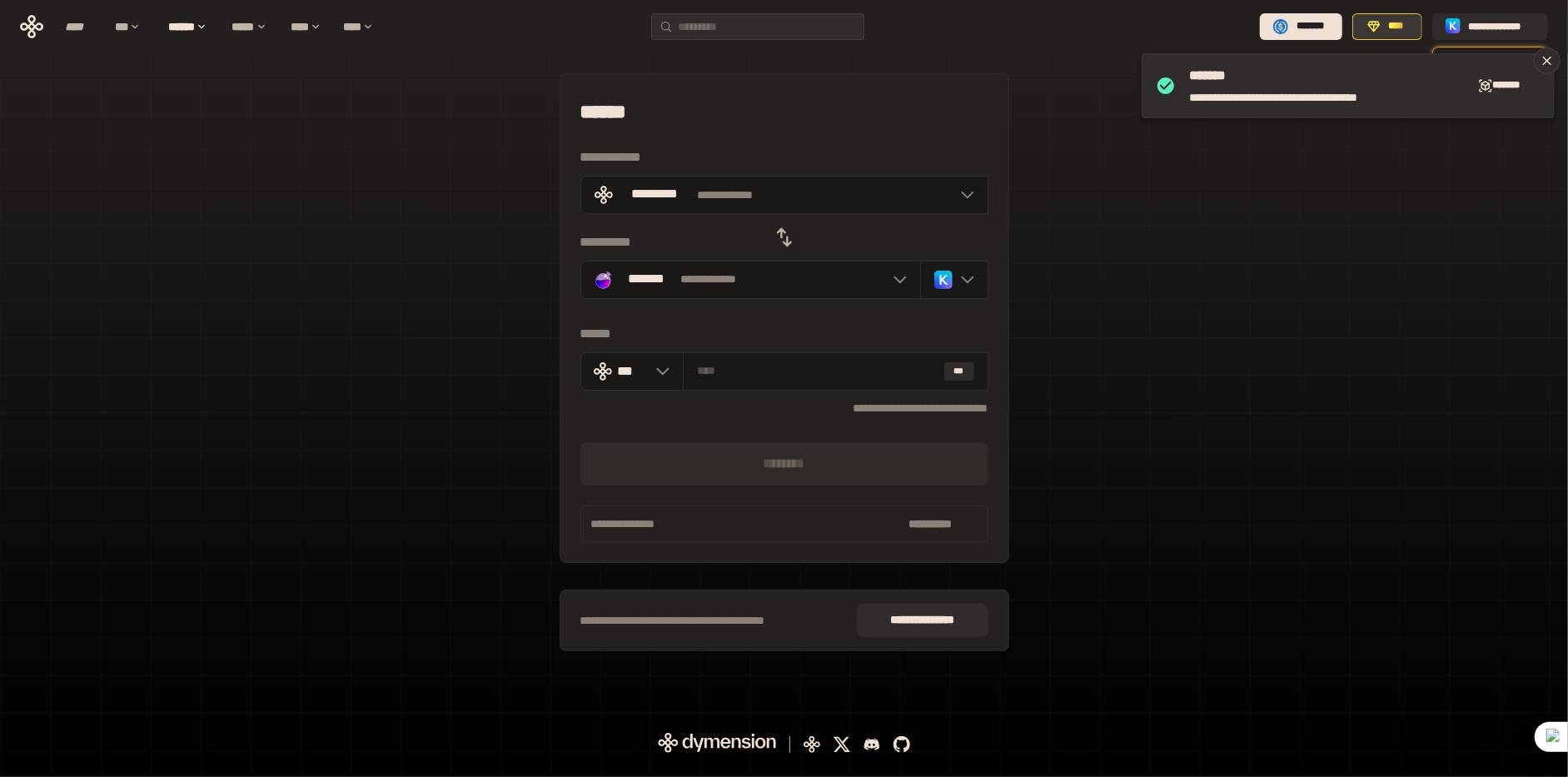 click 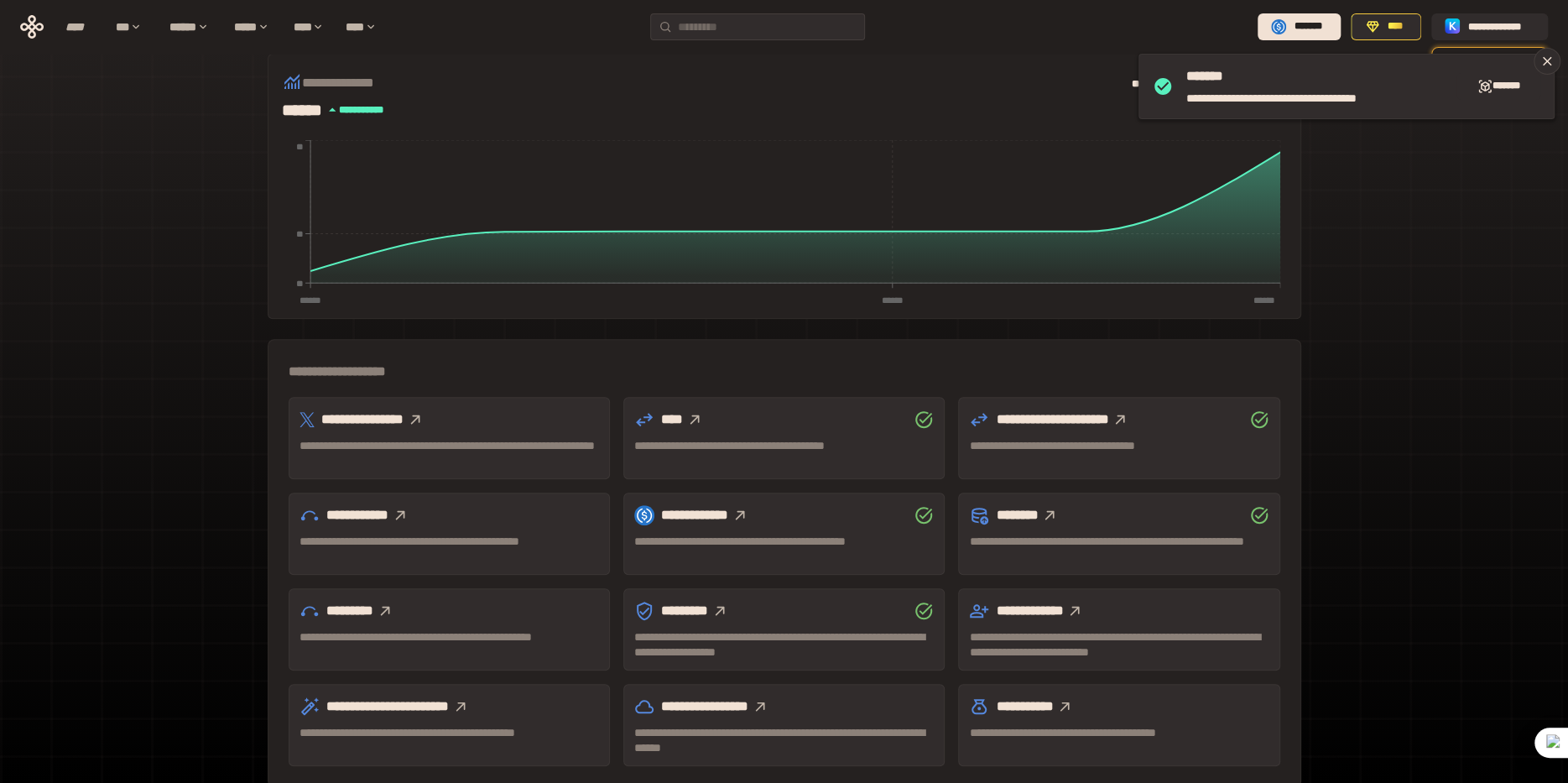scroll, scrollTop: 296, scrollLeft: 0, axis: vertical 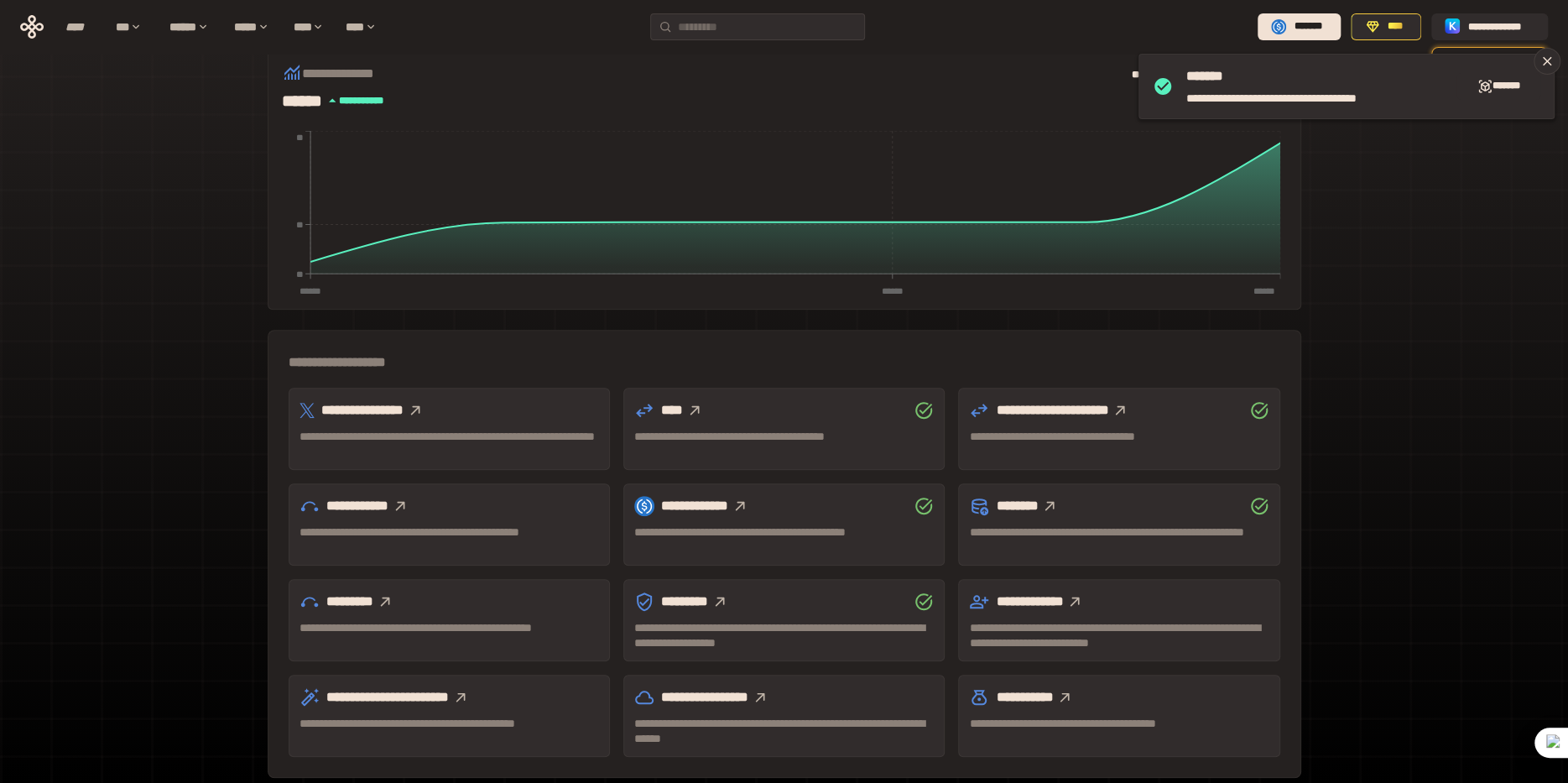 click 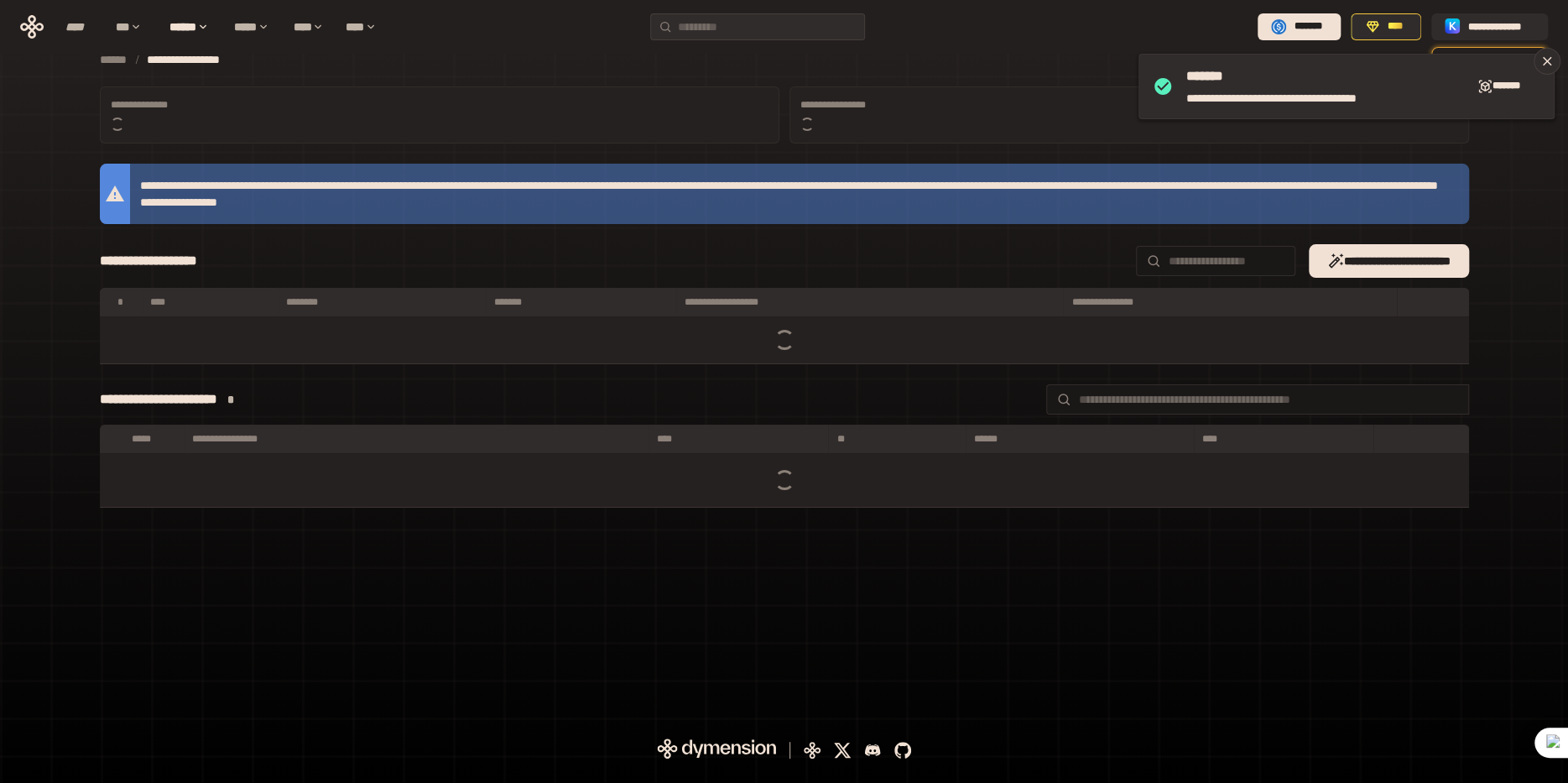 scroll, scrollTop: 0, scrollLeft: 0, axis: both 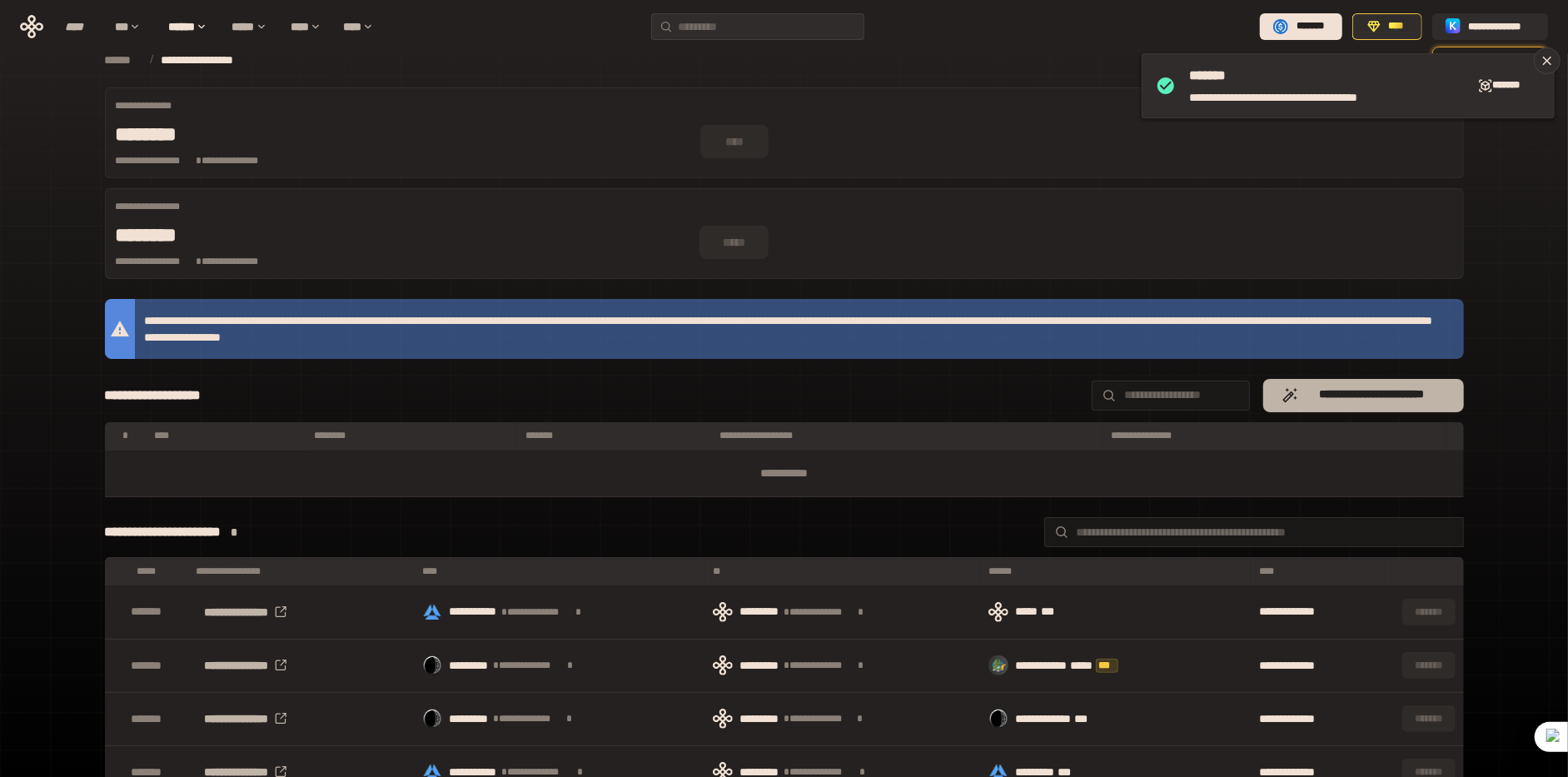 click on "**********" at bounding box center [1363, 396] 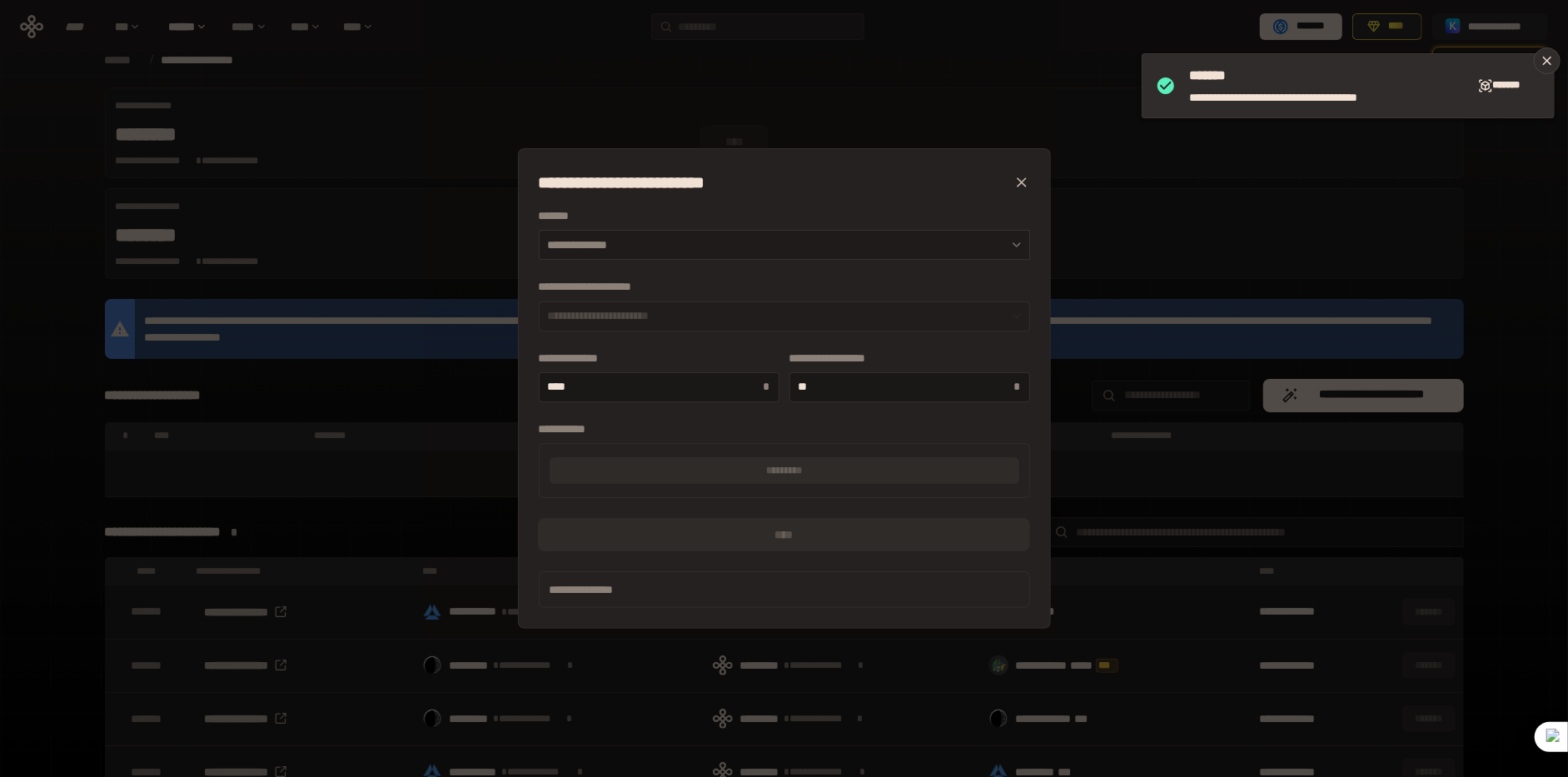 click on "**********" at bounding box center (784, 245) 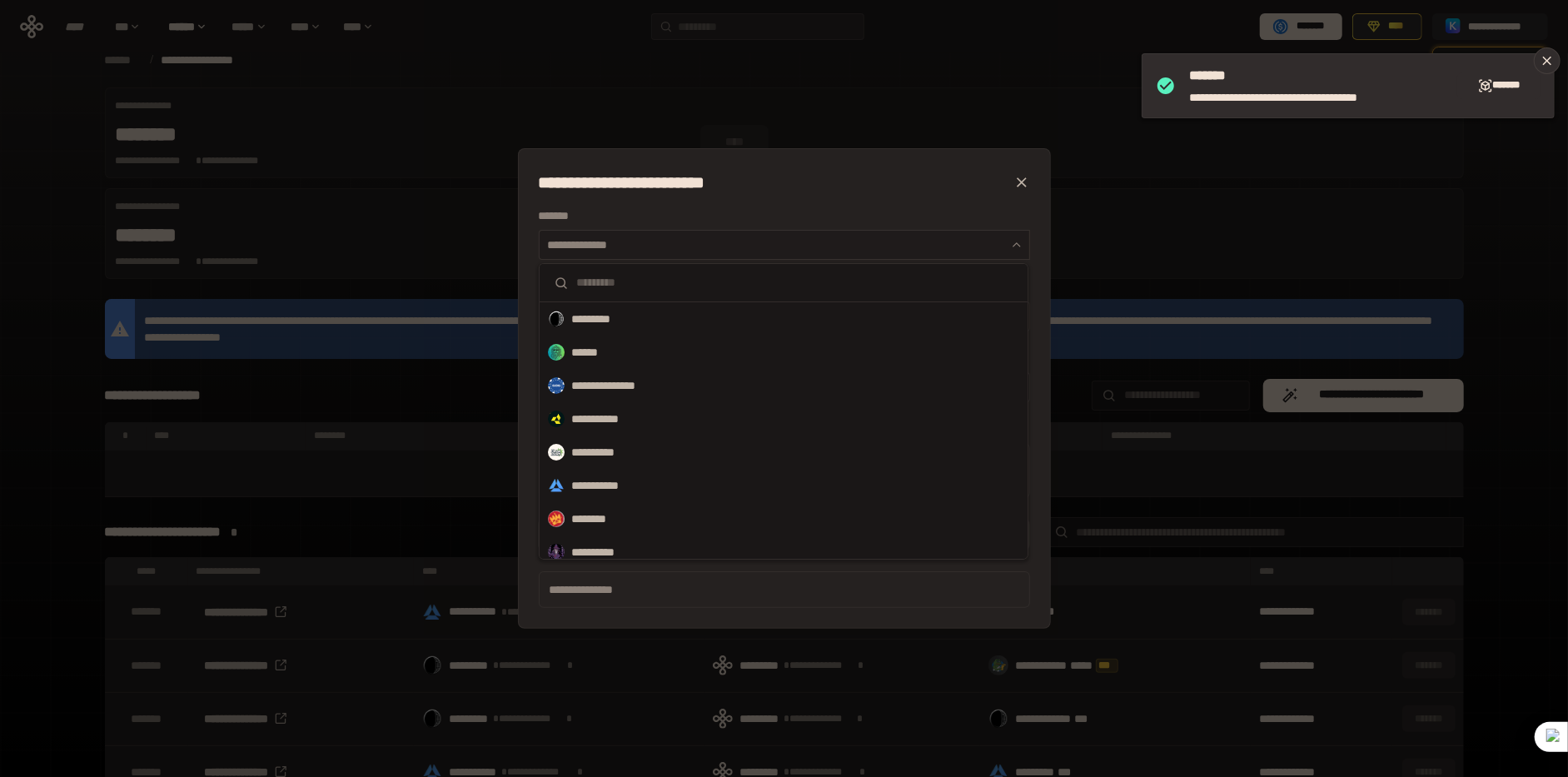 click on "**********" at bounding box center (784, 245) 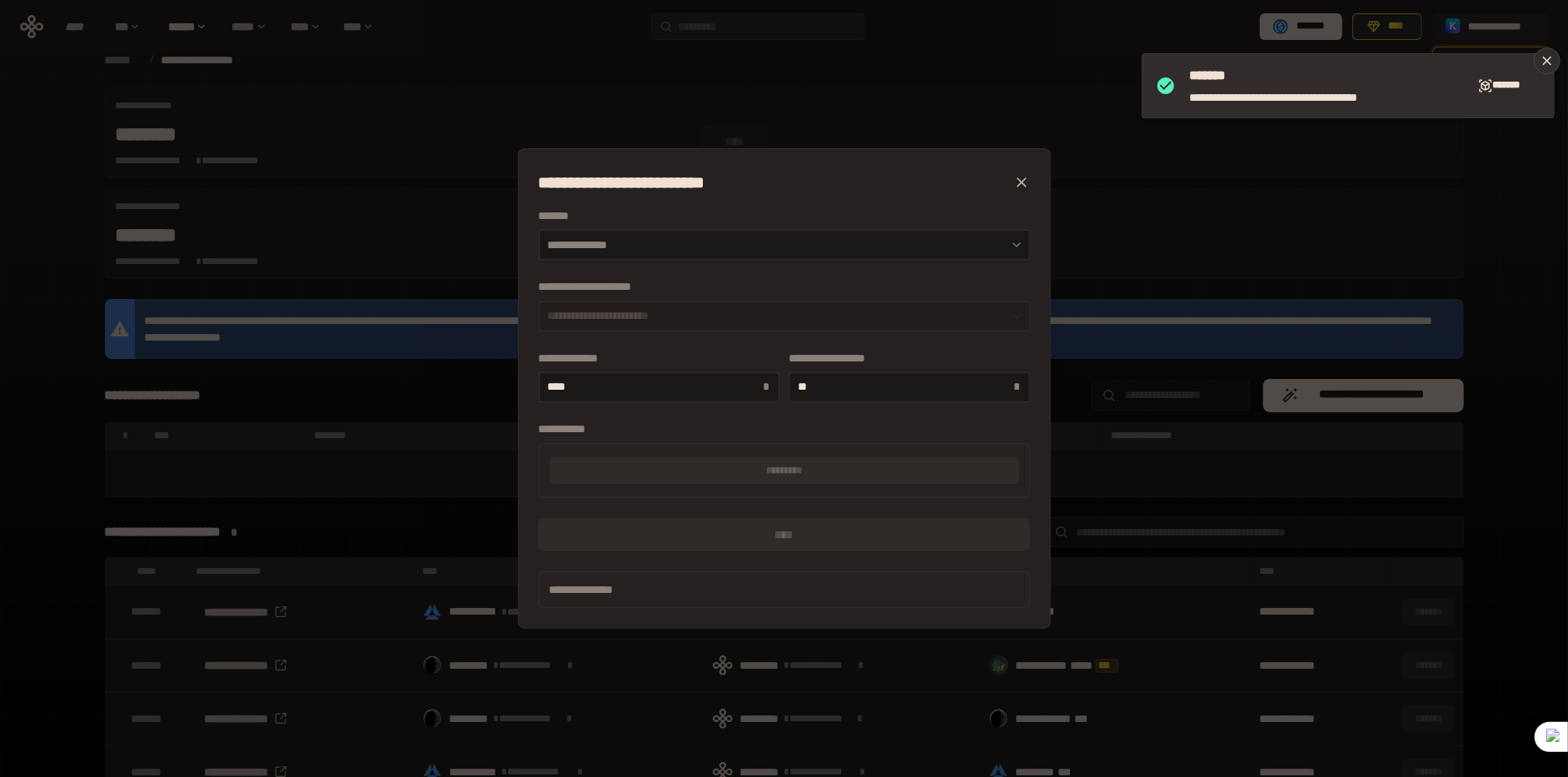 click on "**********" at bounding box center (784, 388) 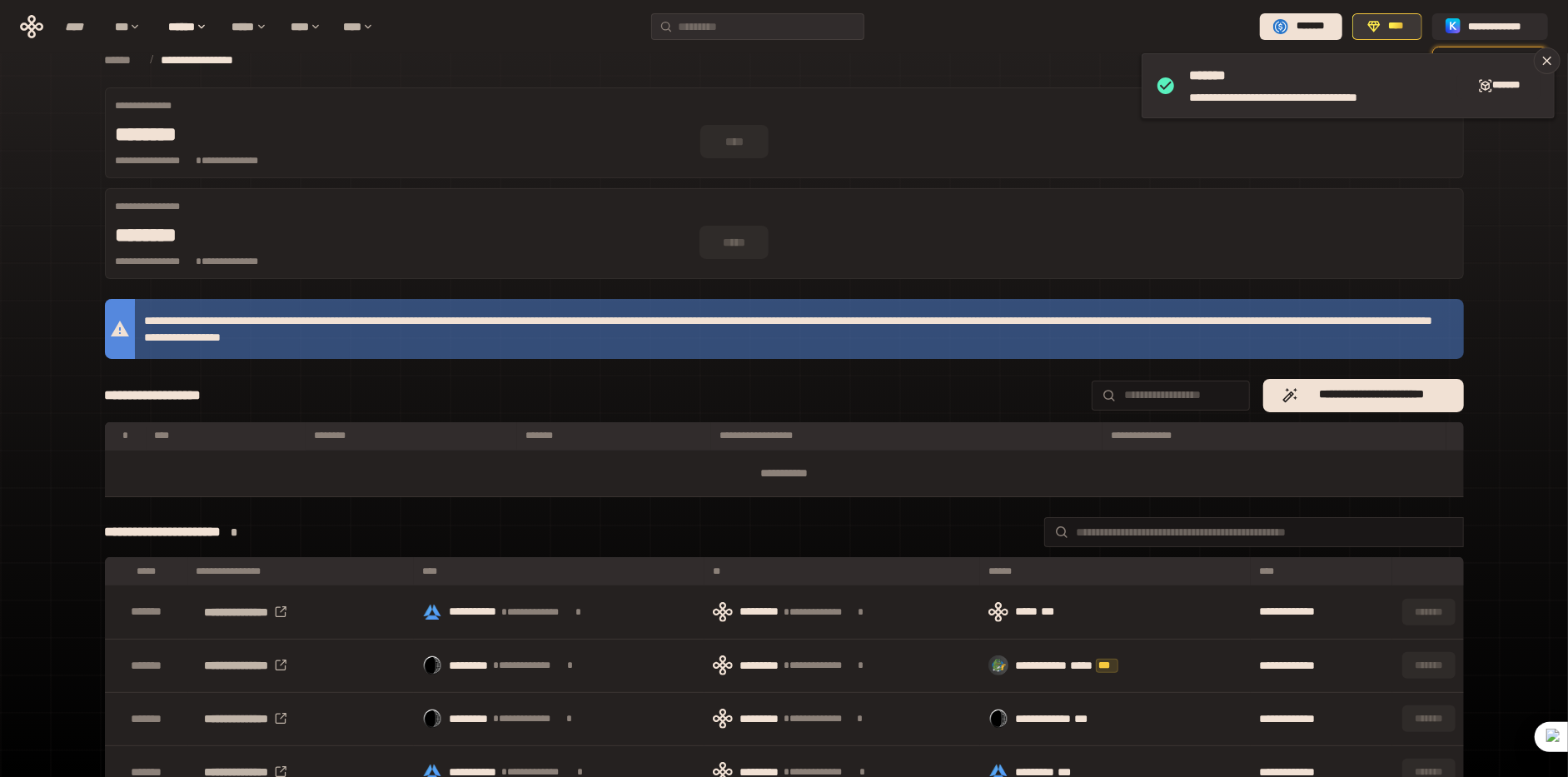 click 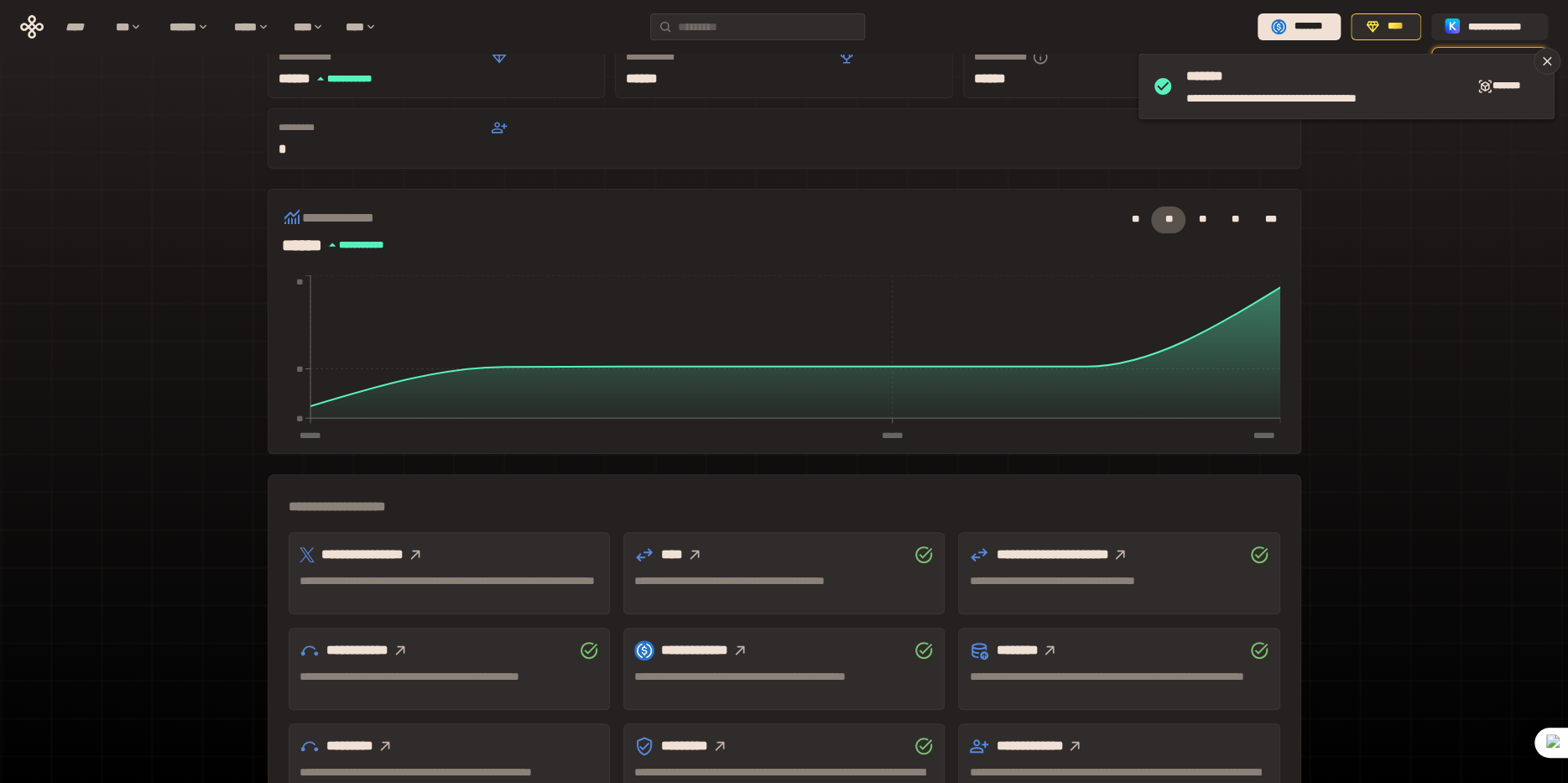scroll, scrollTop: 168, scrollLeft: 0, axis: vertical 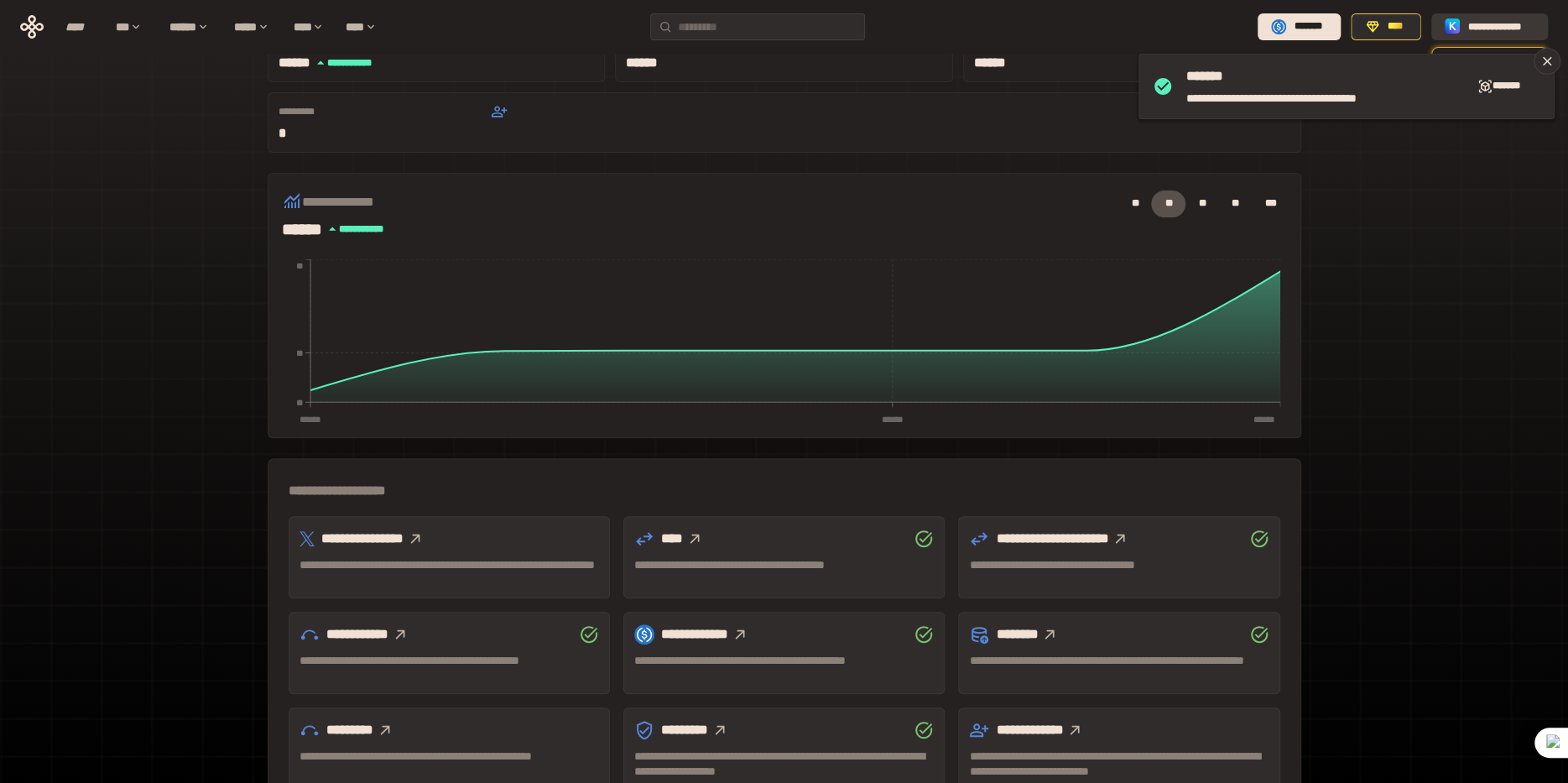 click 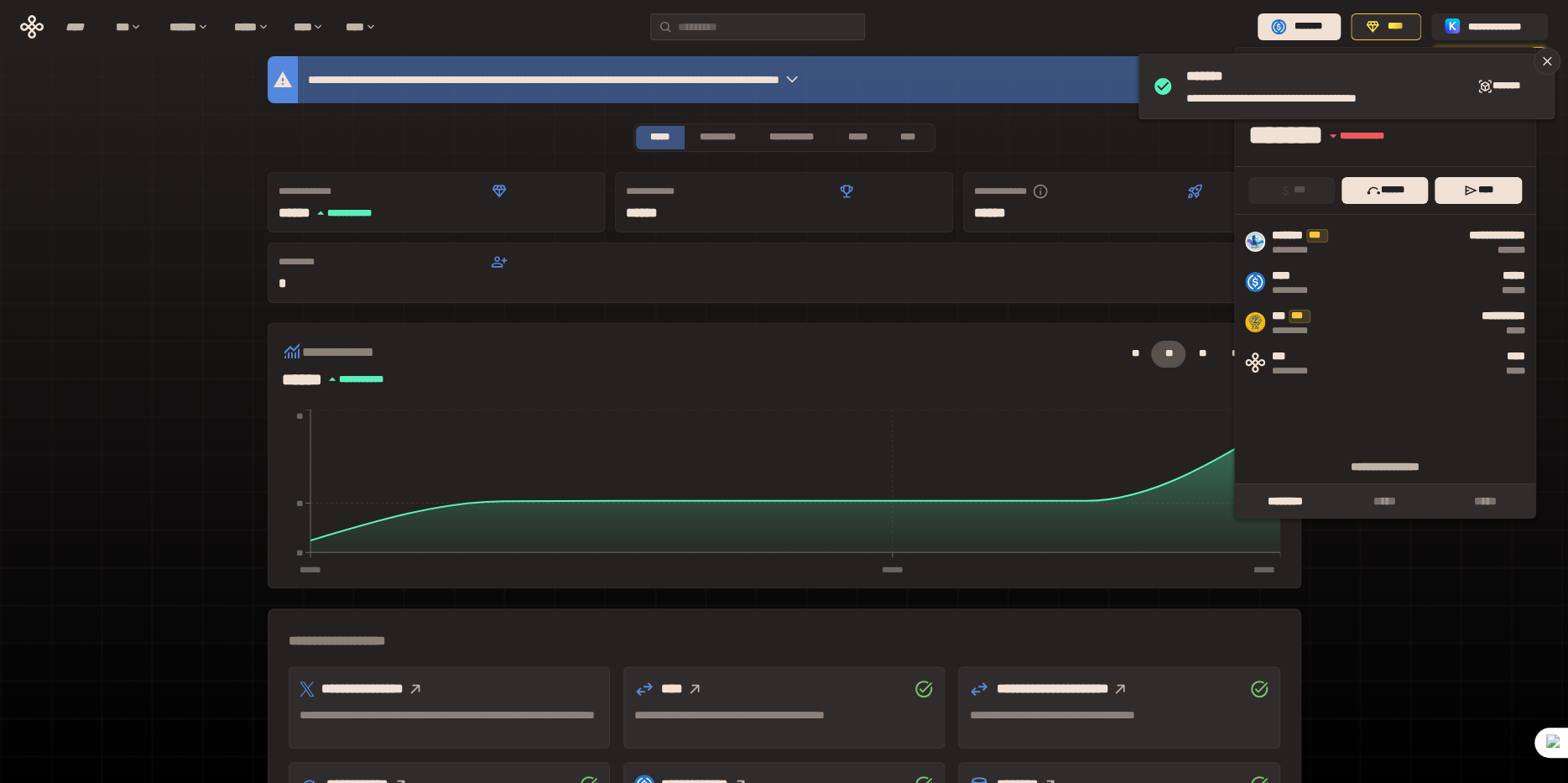 scroll, scrollTop: 0, scrollLeft: 0, axis: both 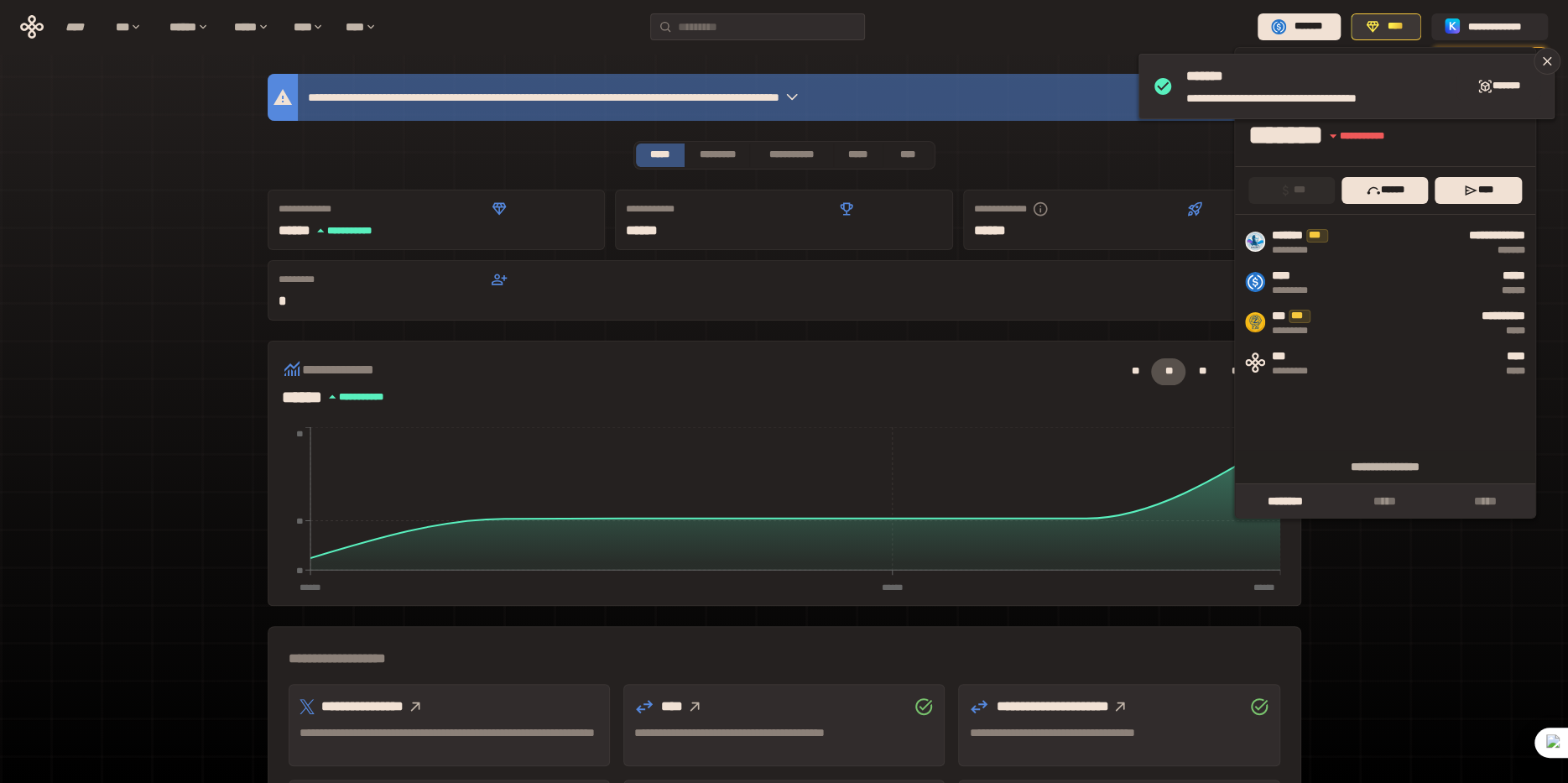 click on "****" at bounding box center (1386, 27) 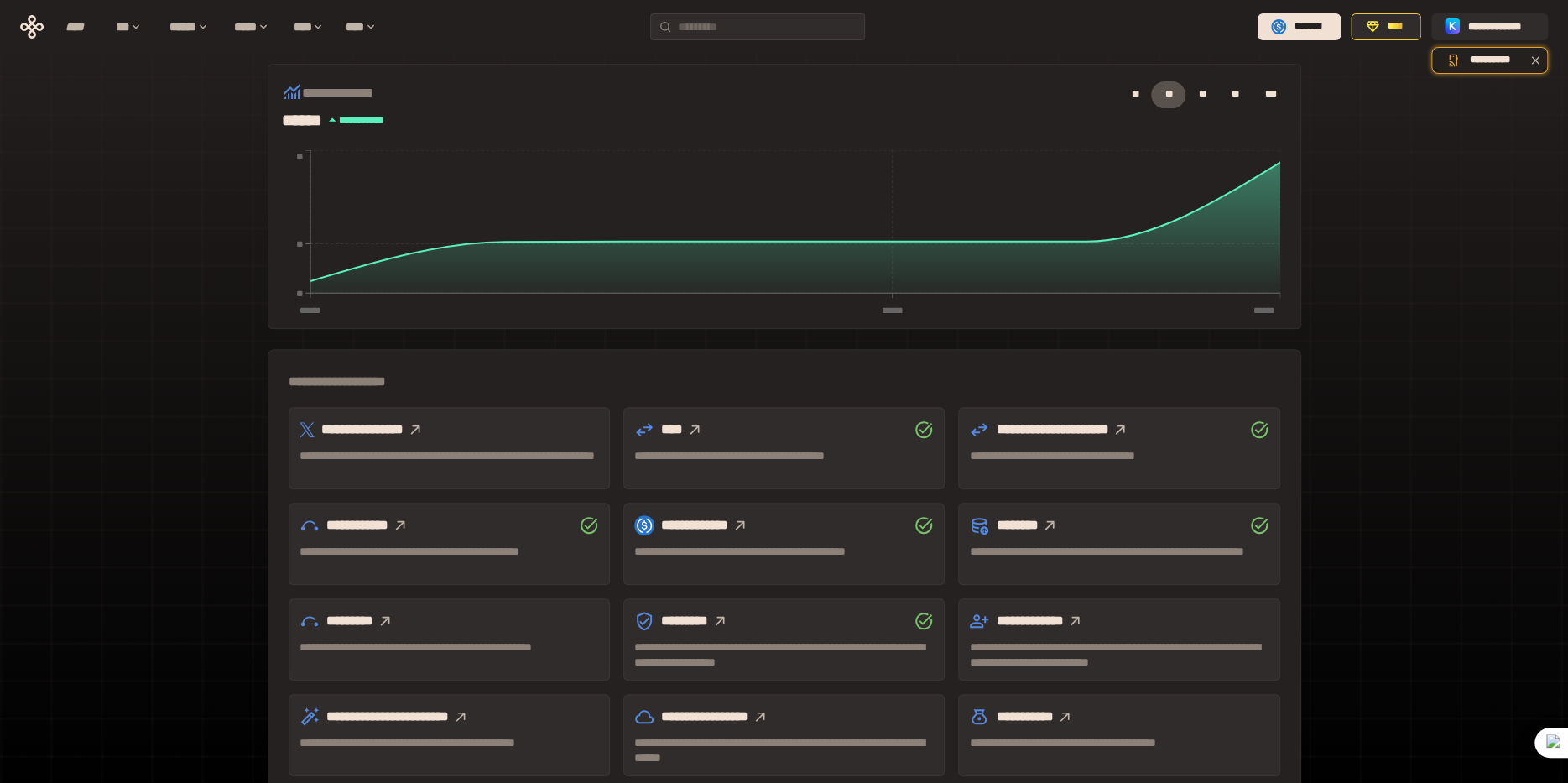 scroll, scrollTop: 296, scrollLeft: 0, axis: vertical 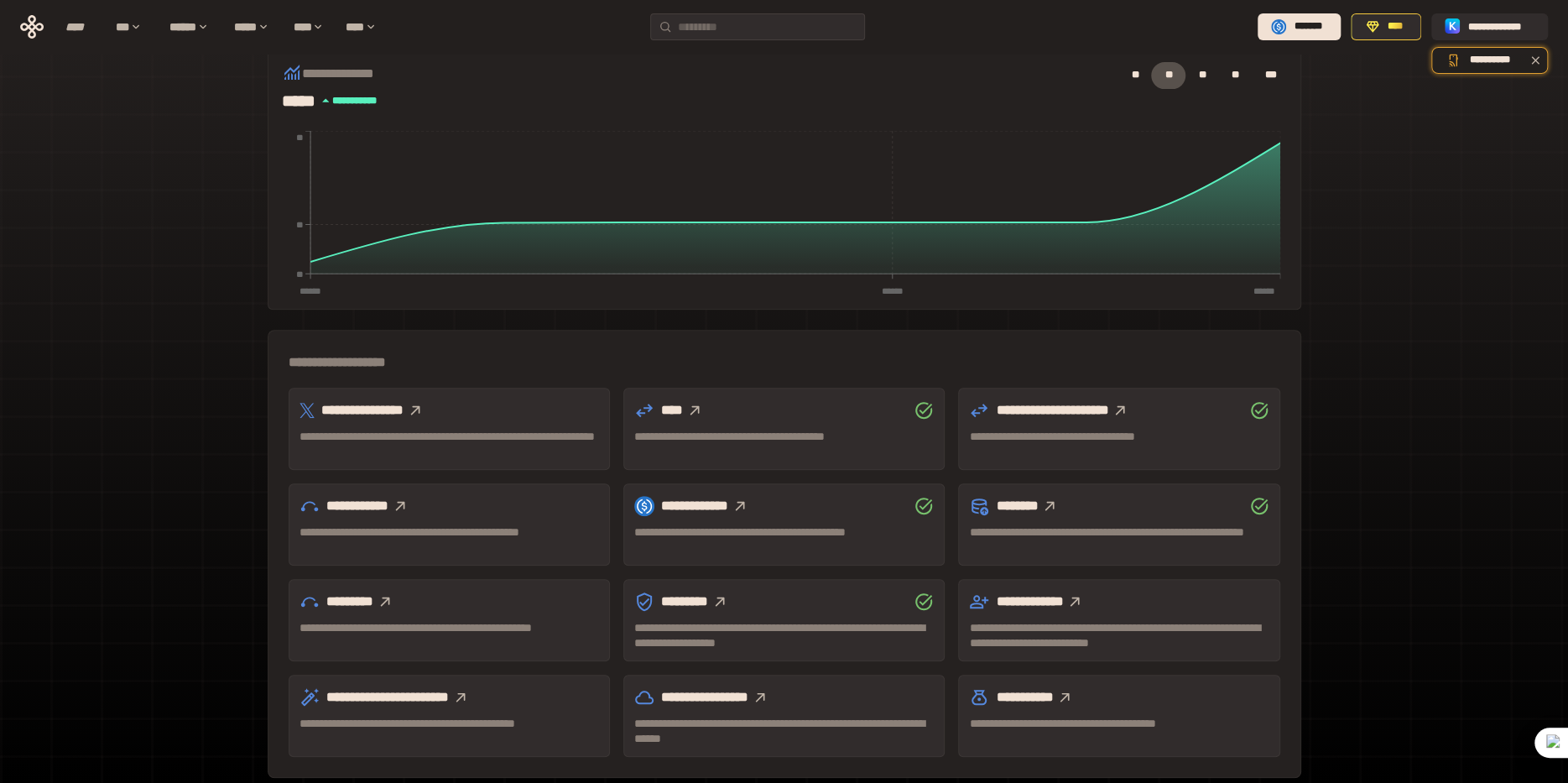 click 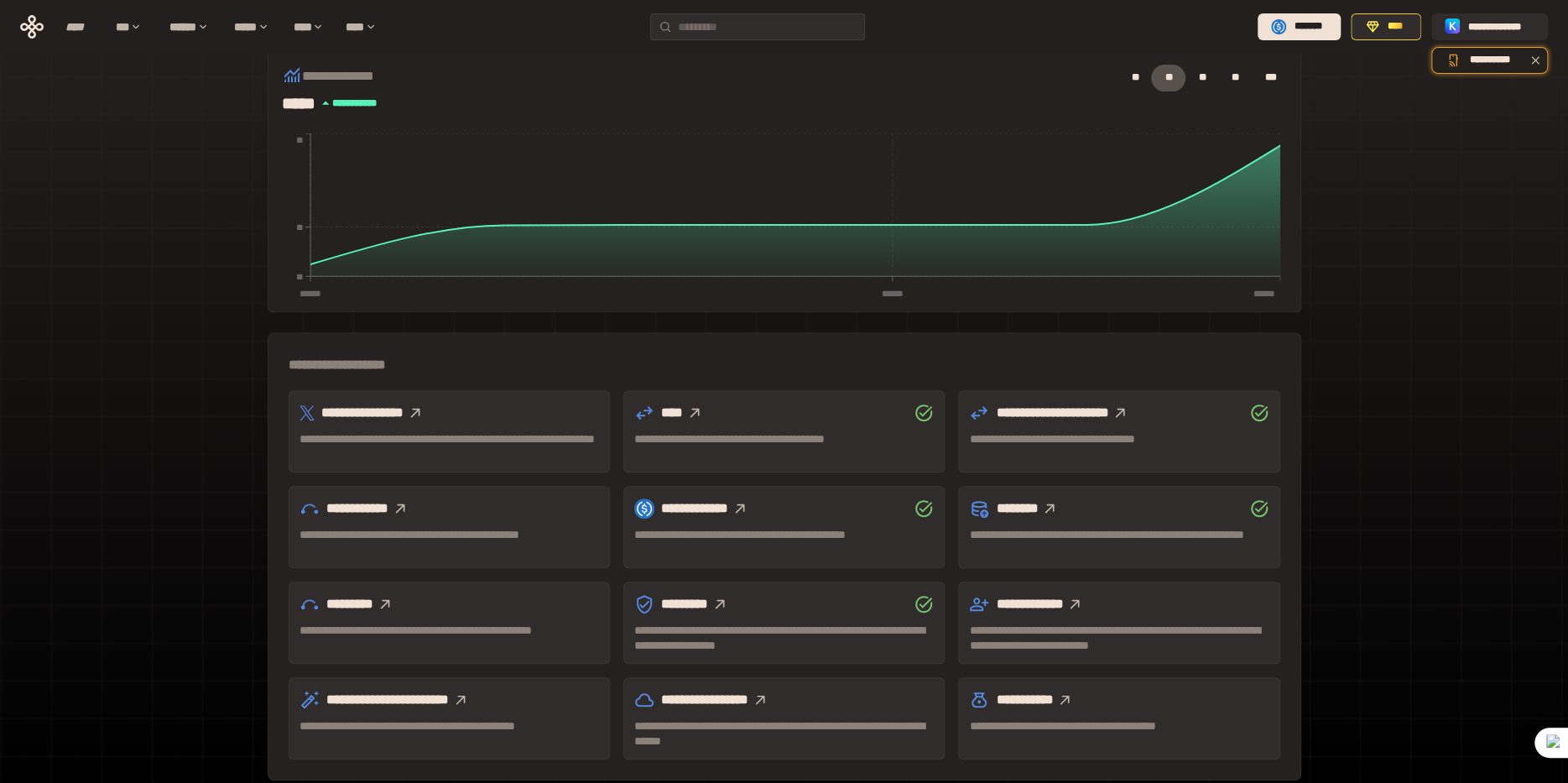 scroll, scrollTop: 296, scrollLeft: 0, axis: vertical 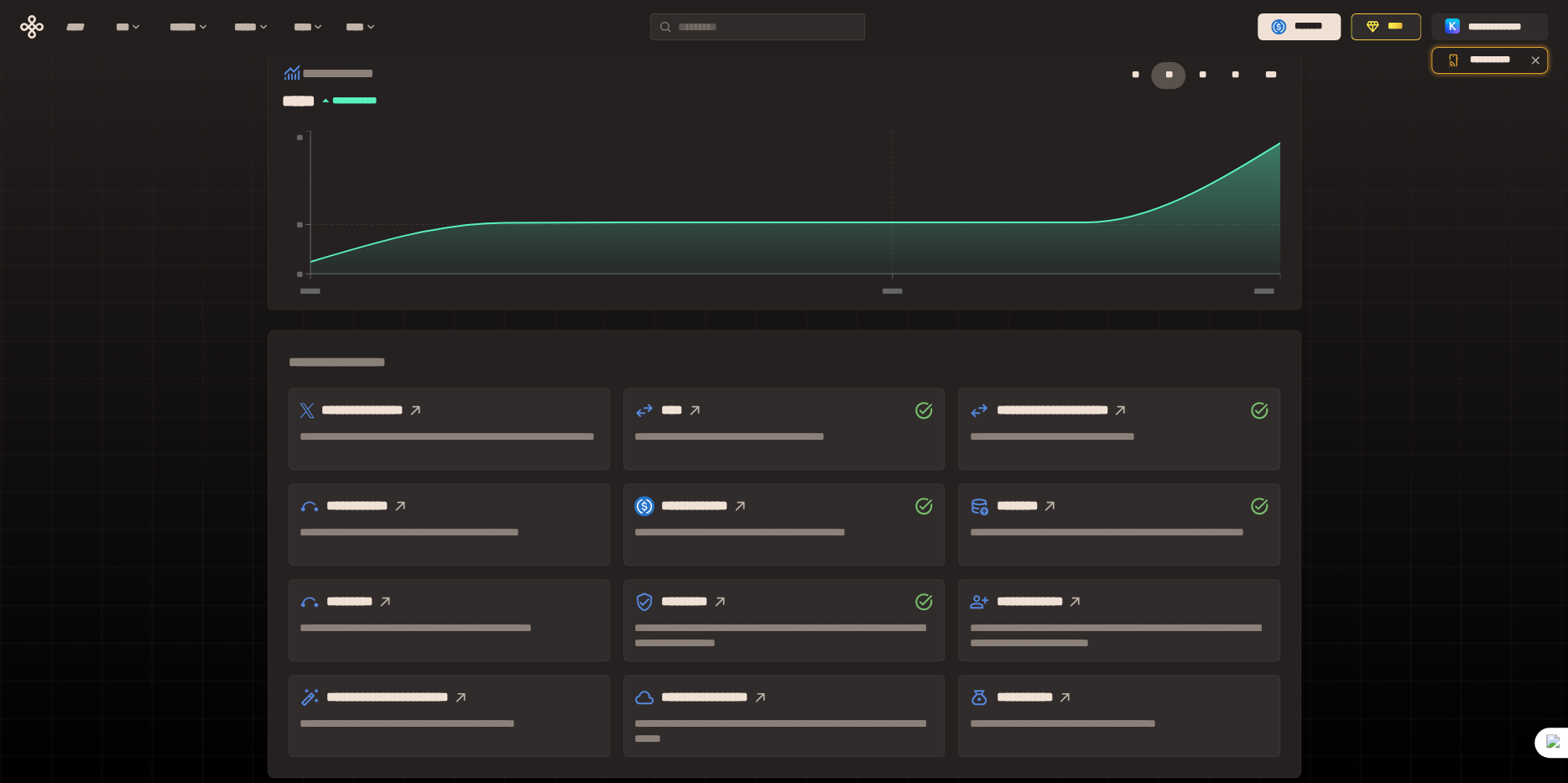 click 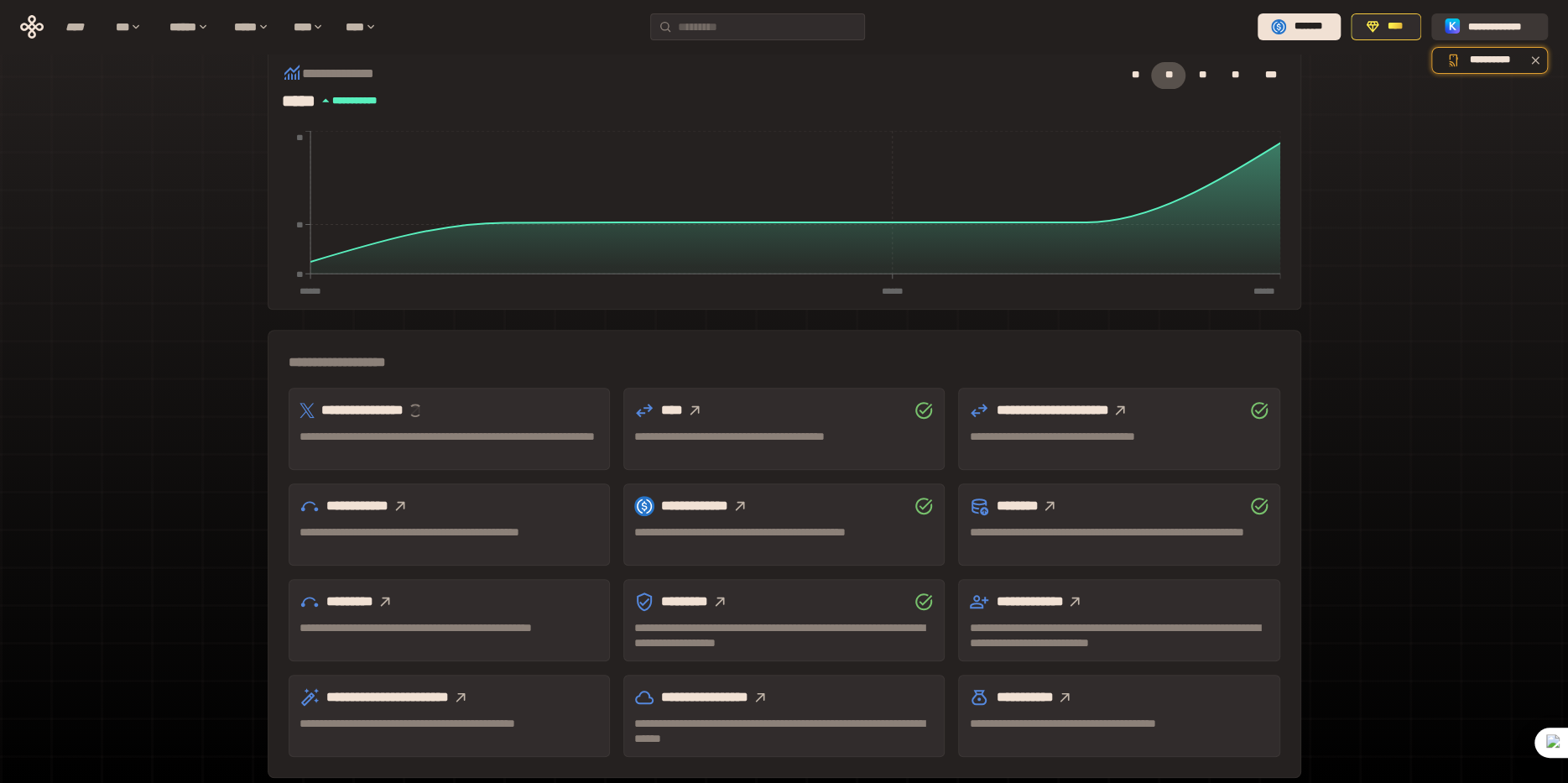 click on "**********" at bounding box center [1501, 27] 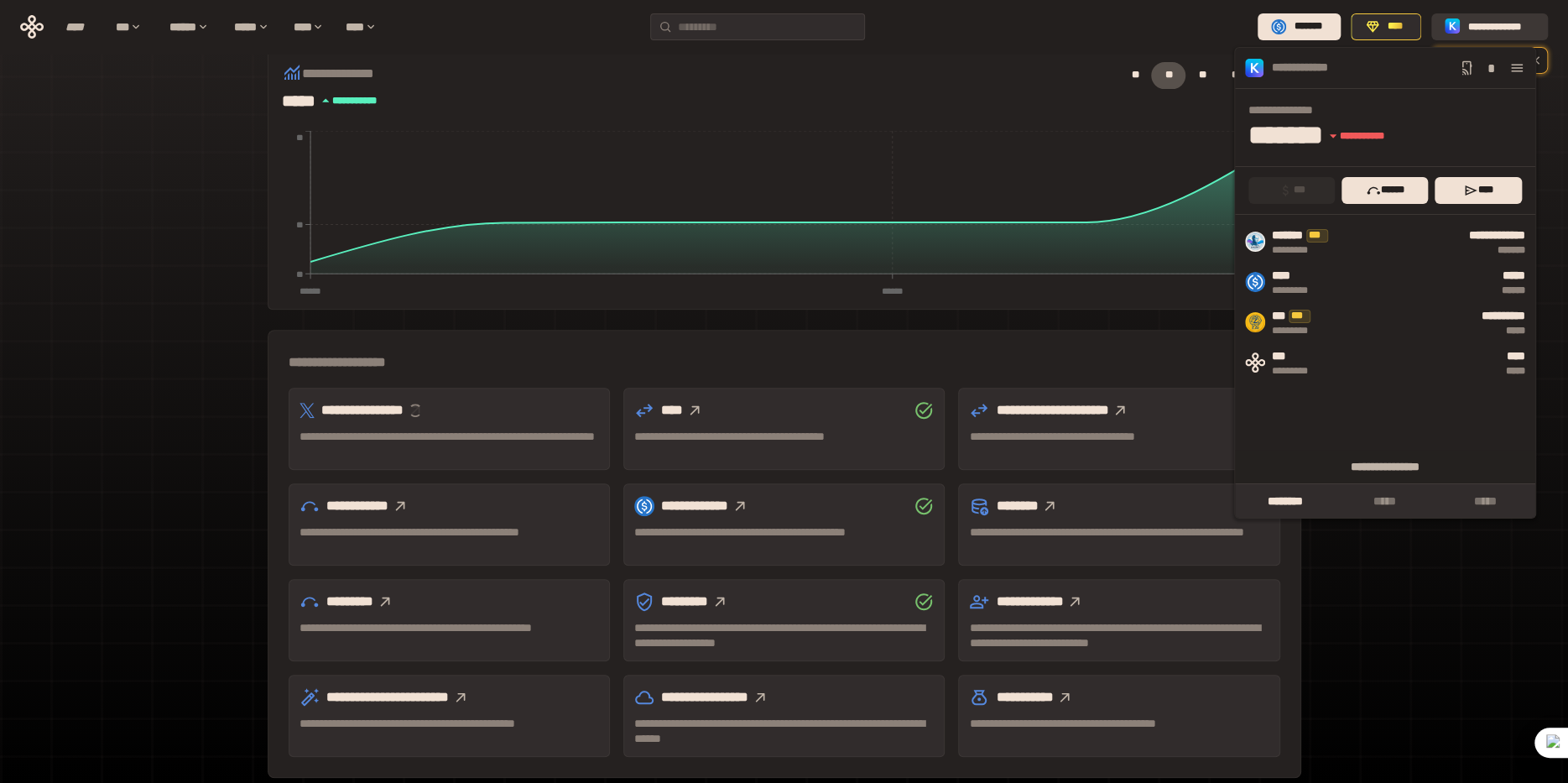 click on "**********" at bounding box center [1501, 27] 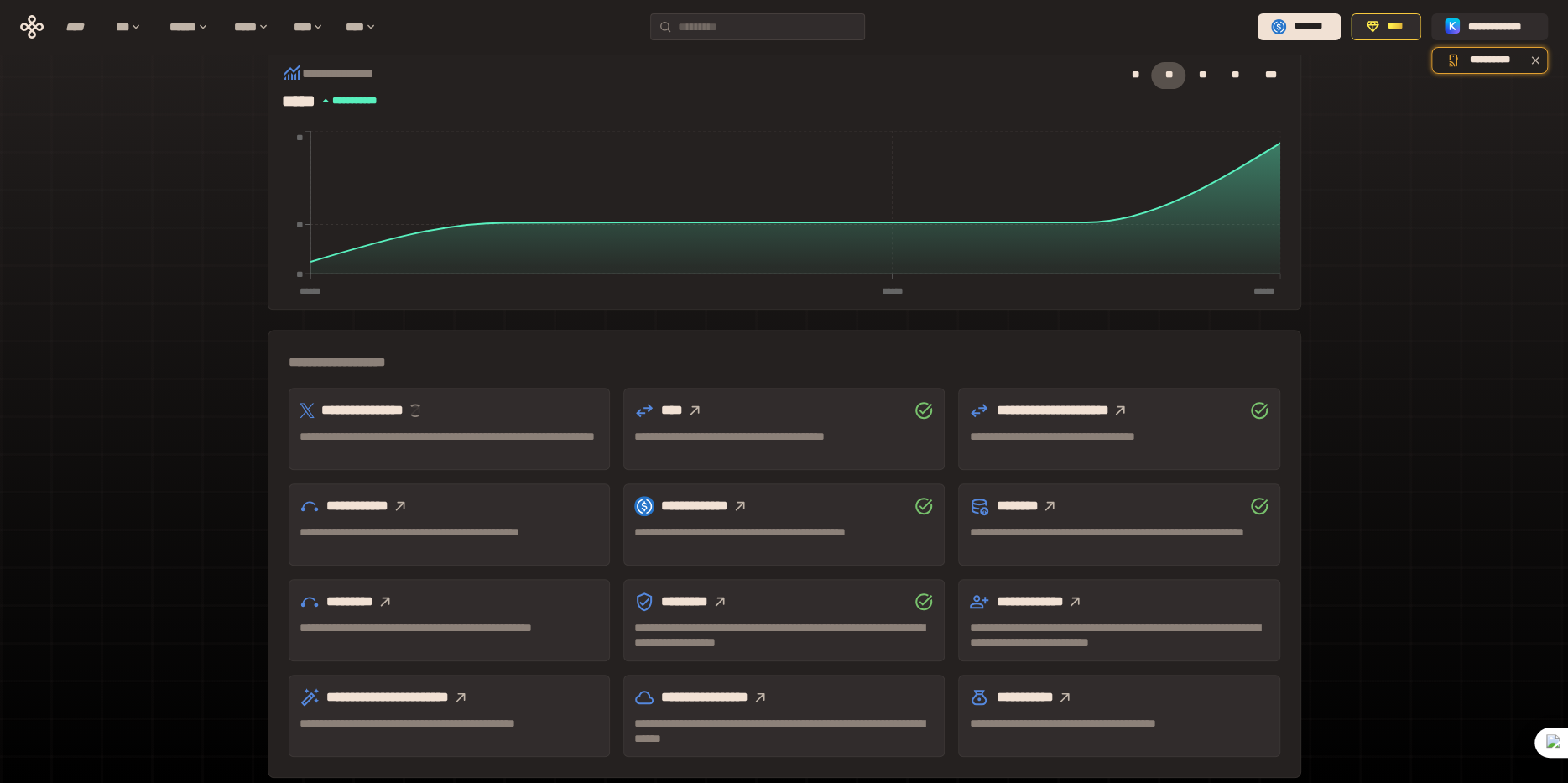 click 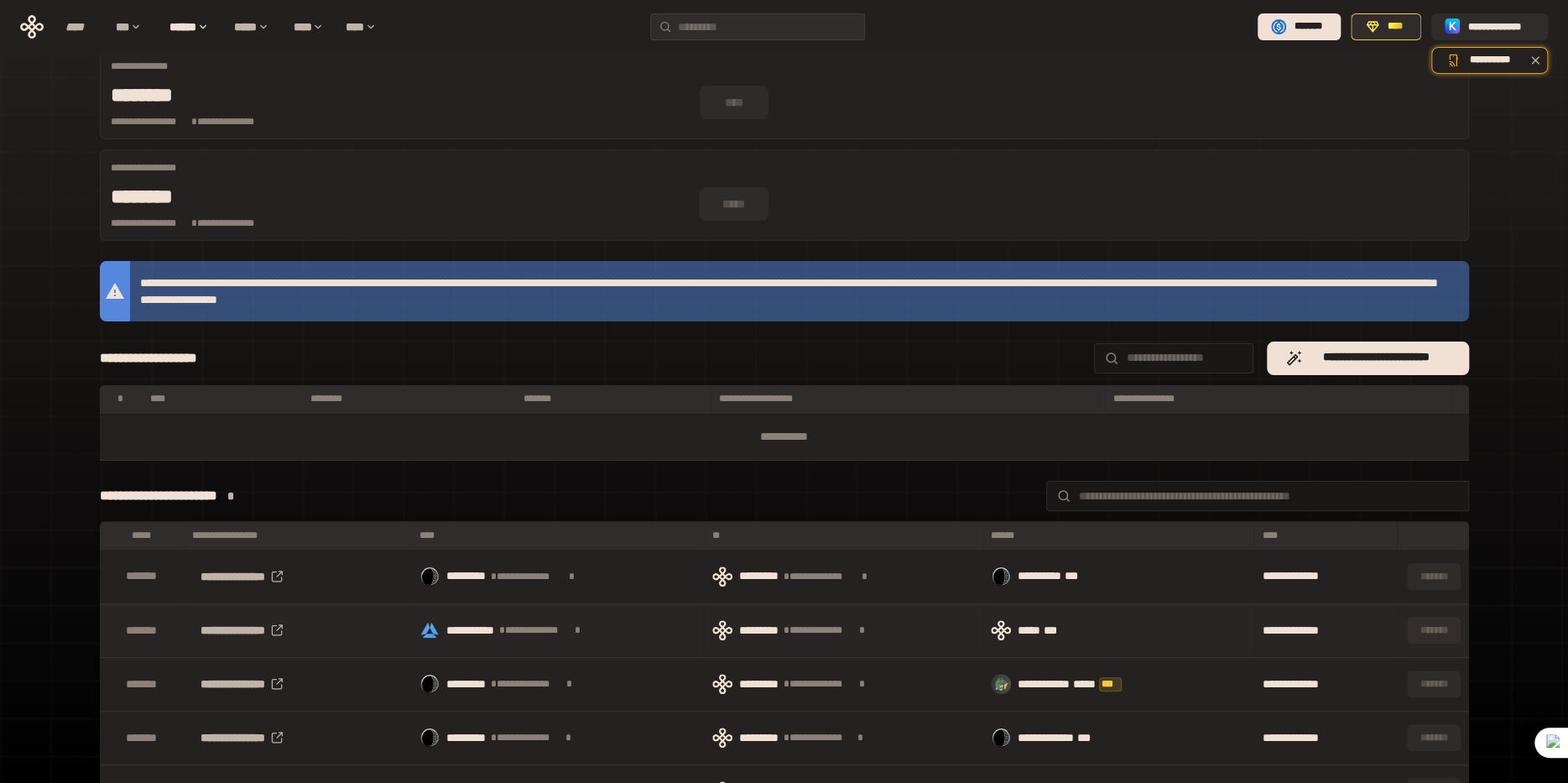 scroll, scrollTop: 51, scrollLeft: 0, axis: vertical 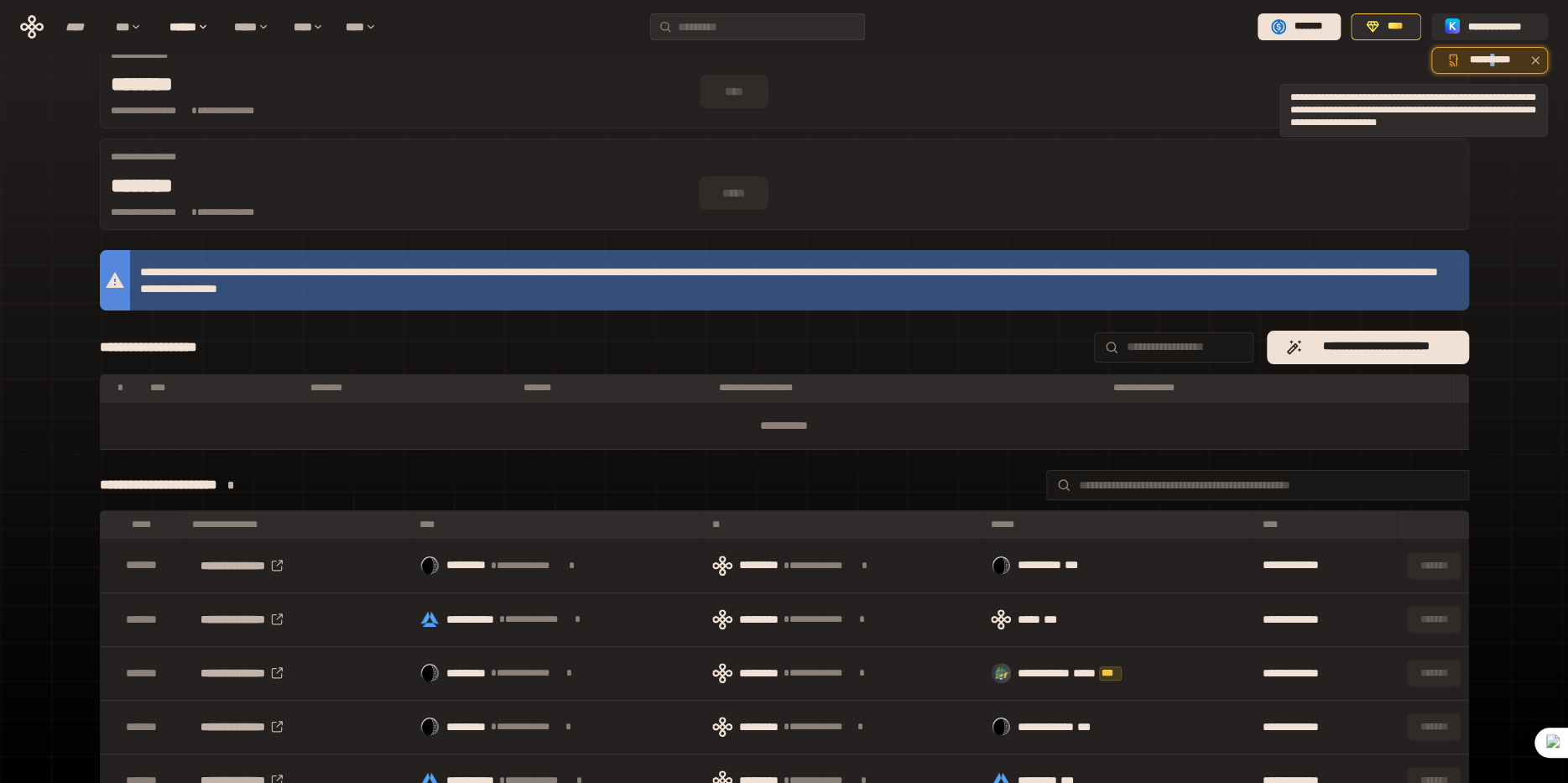 click on "**********" at bounding box center [1489, 60] 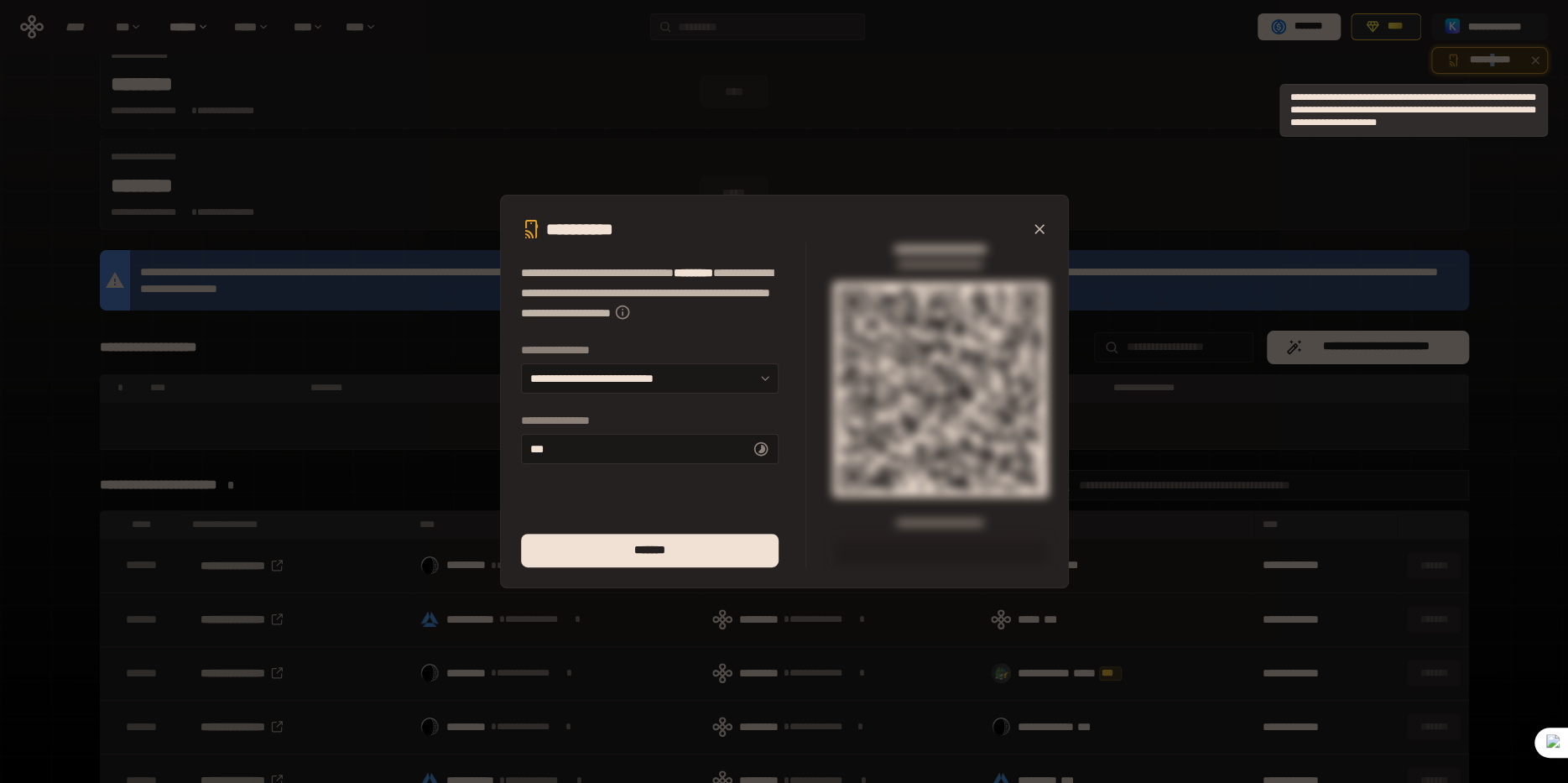type on "******" 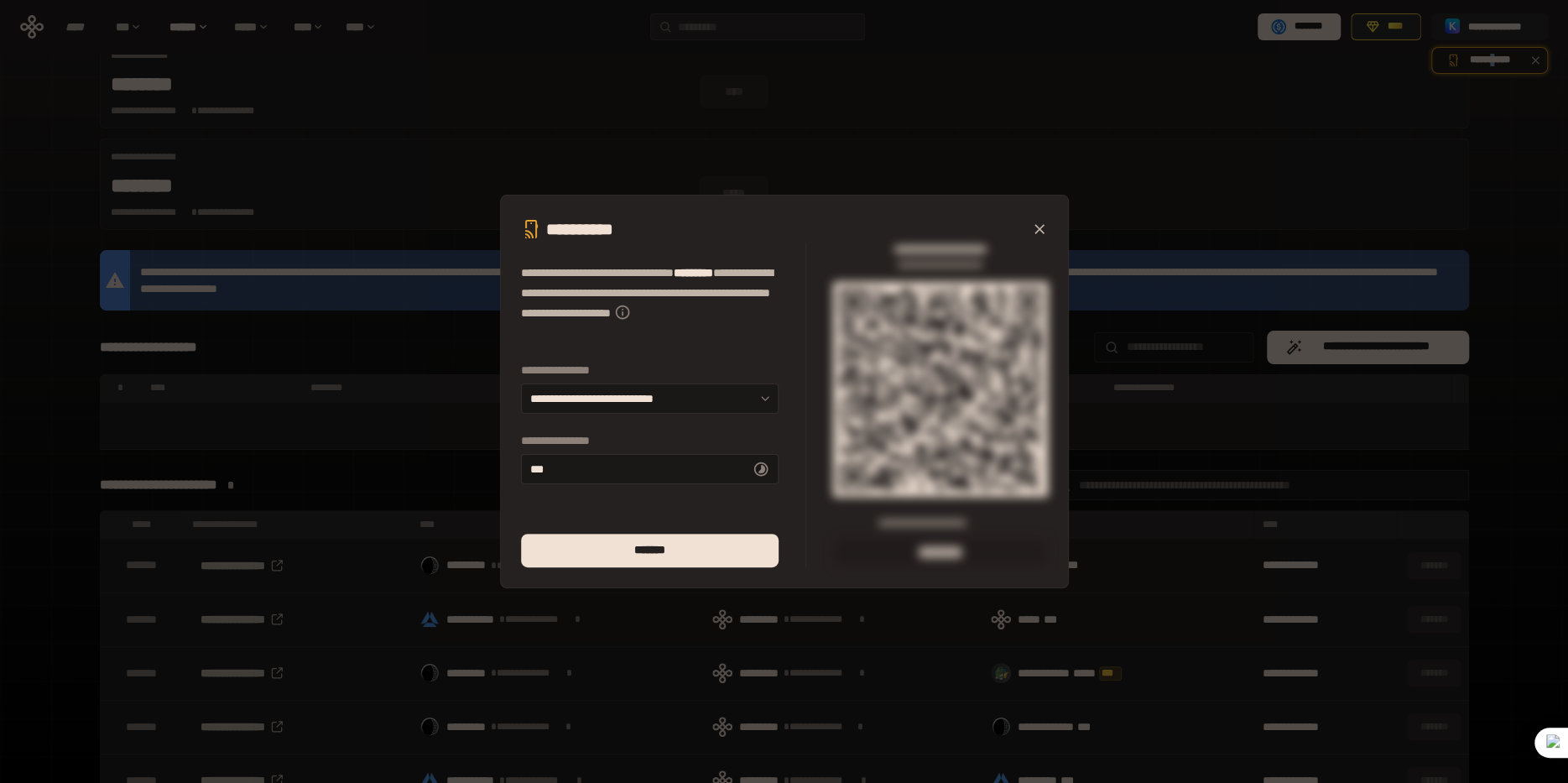 click at bounding box center [1039, 229] 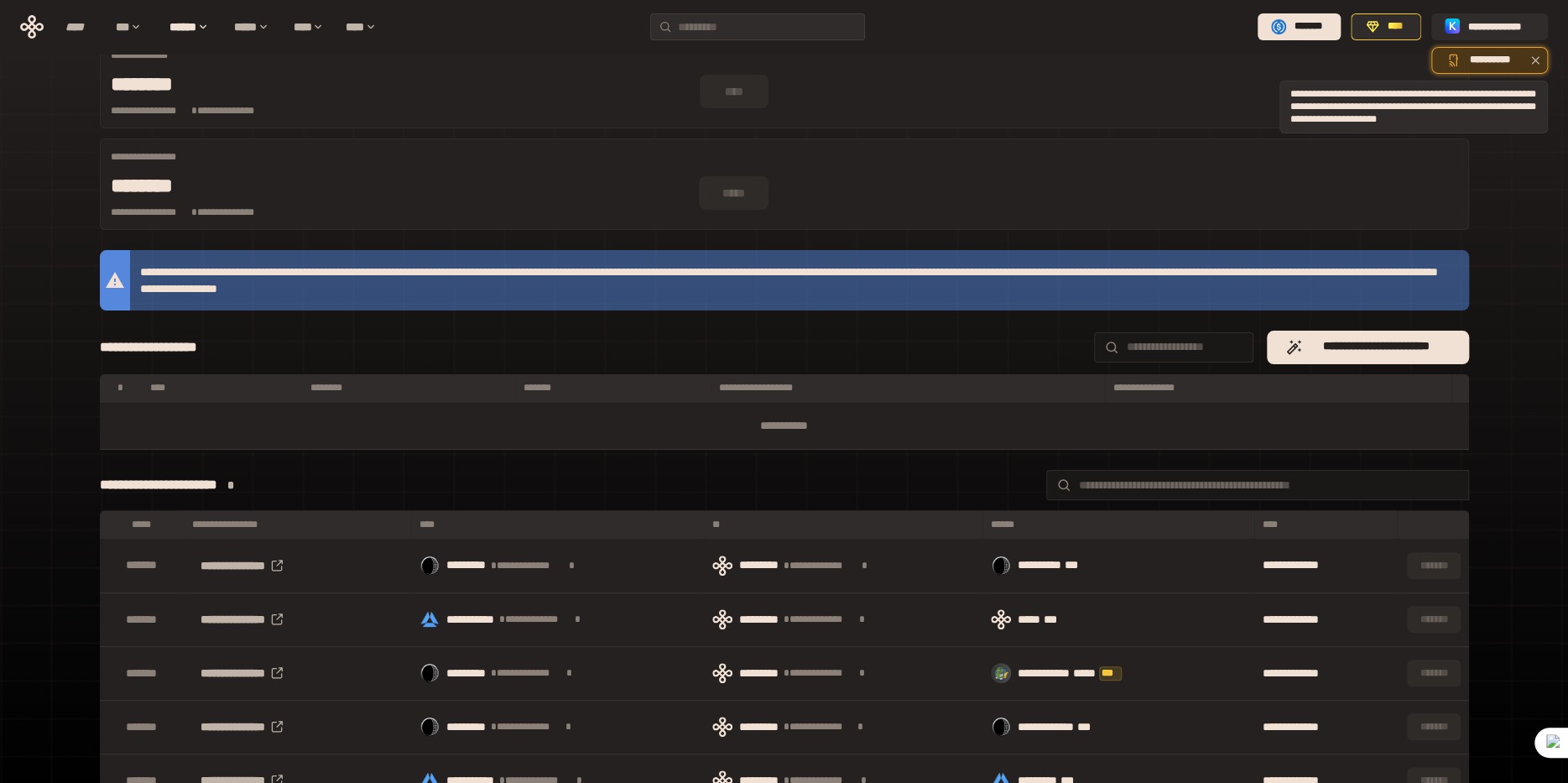 click on "**********" at bounding box center [1489, 60] 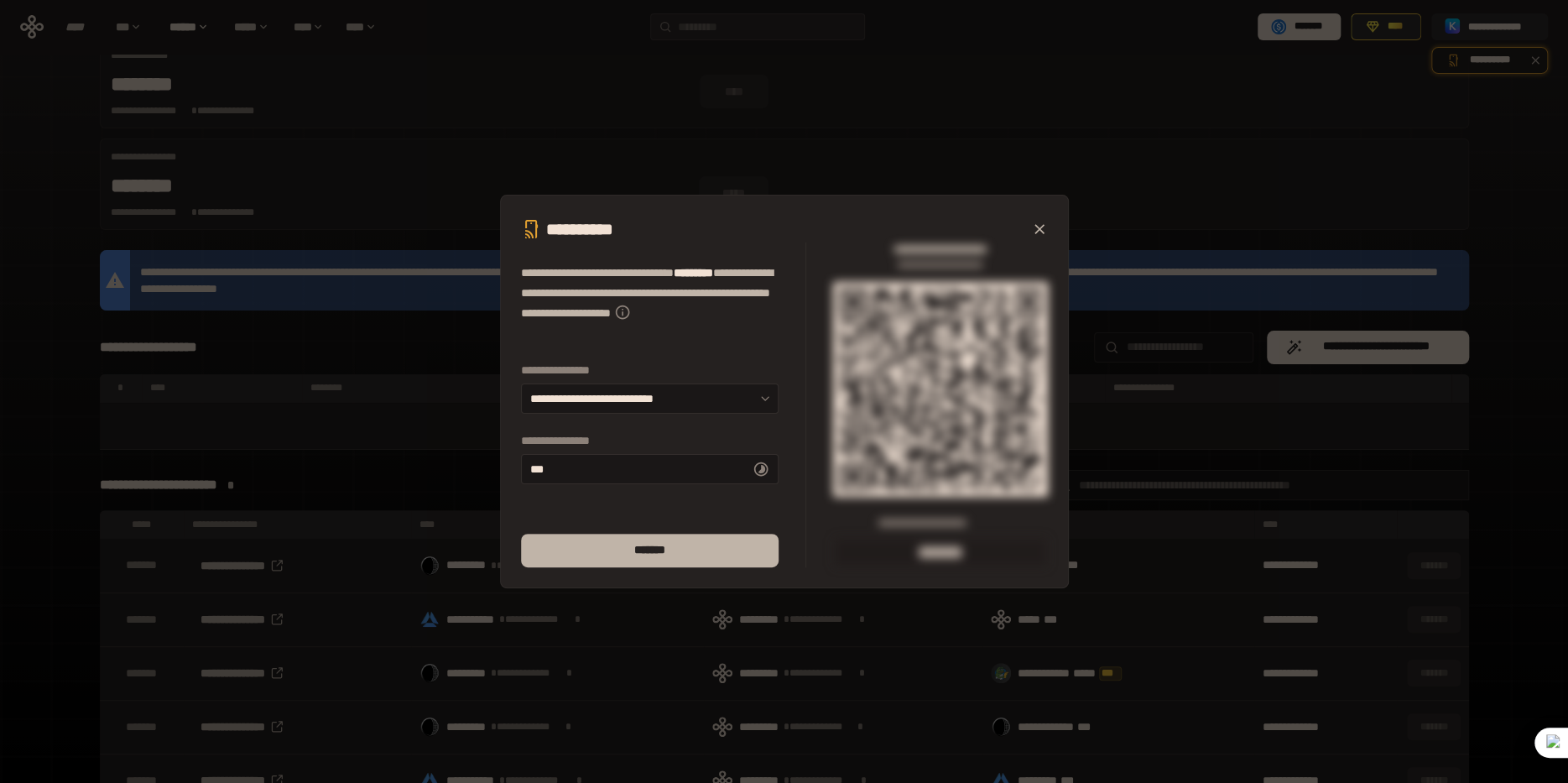 click on "*******" at bounding box center (649, 551) 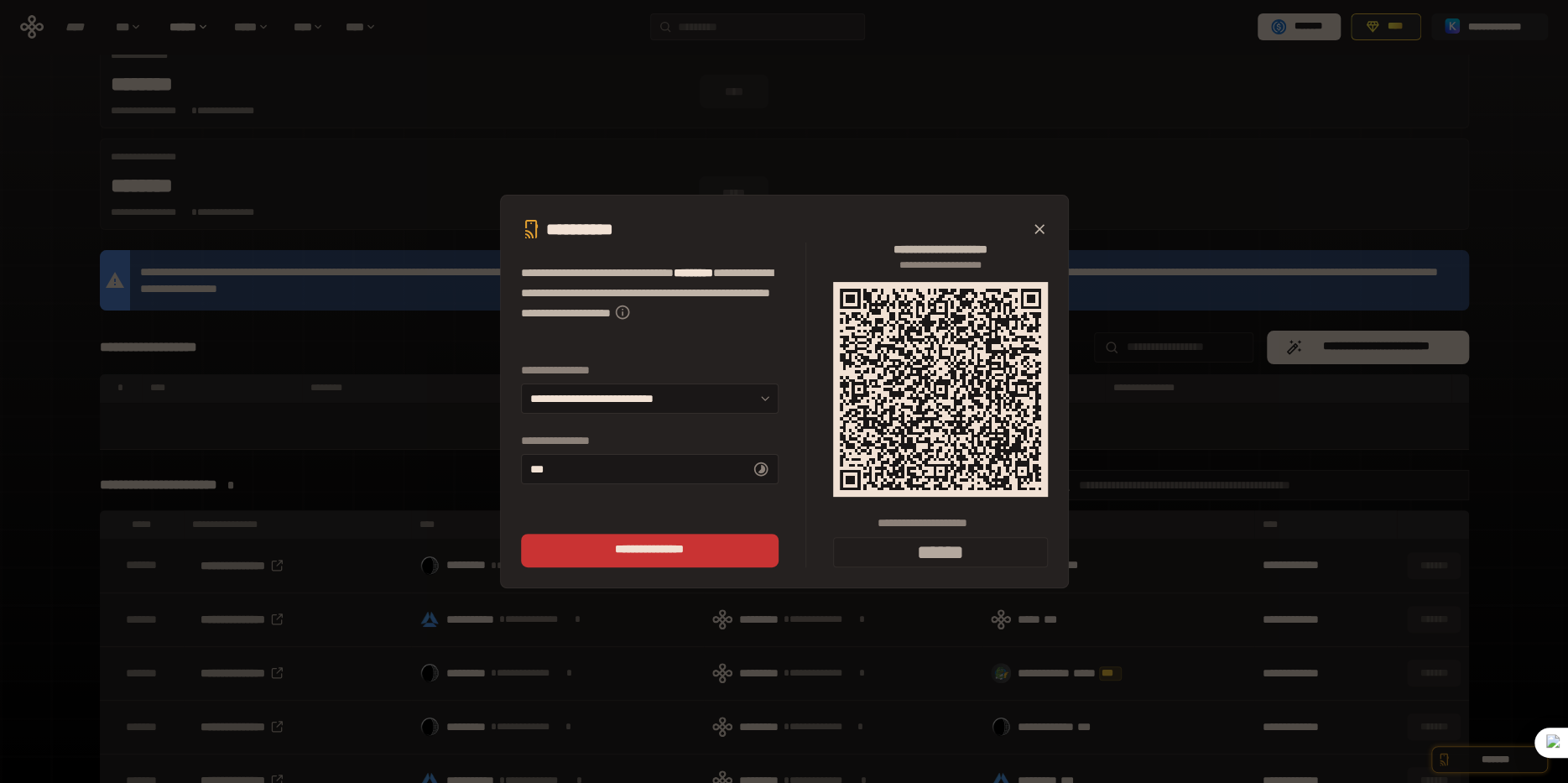 type on "******" 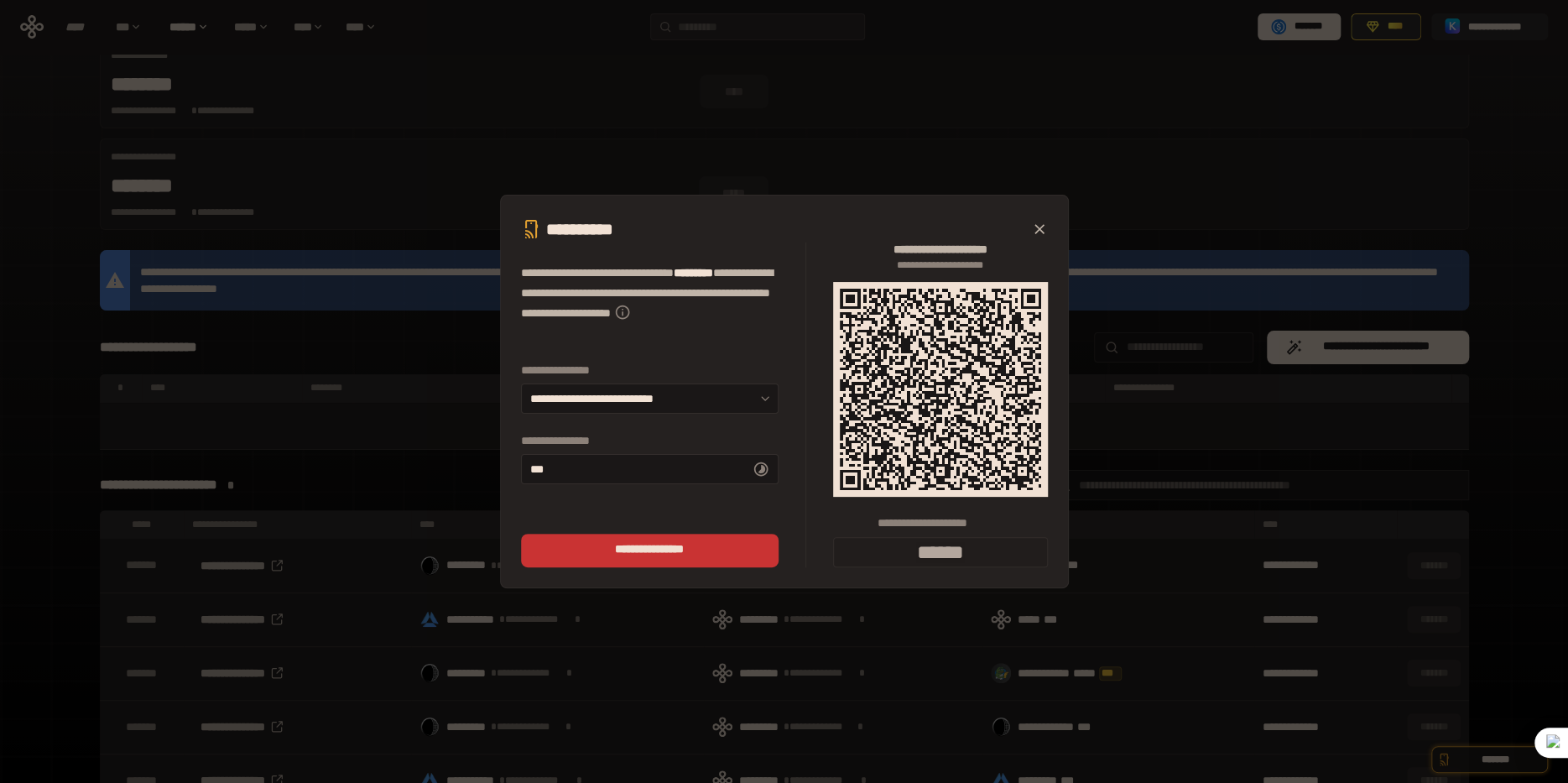 click 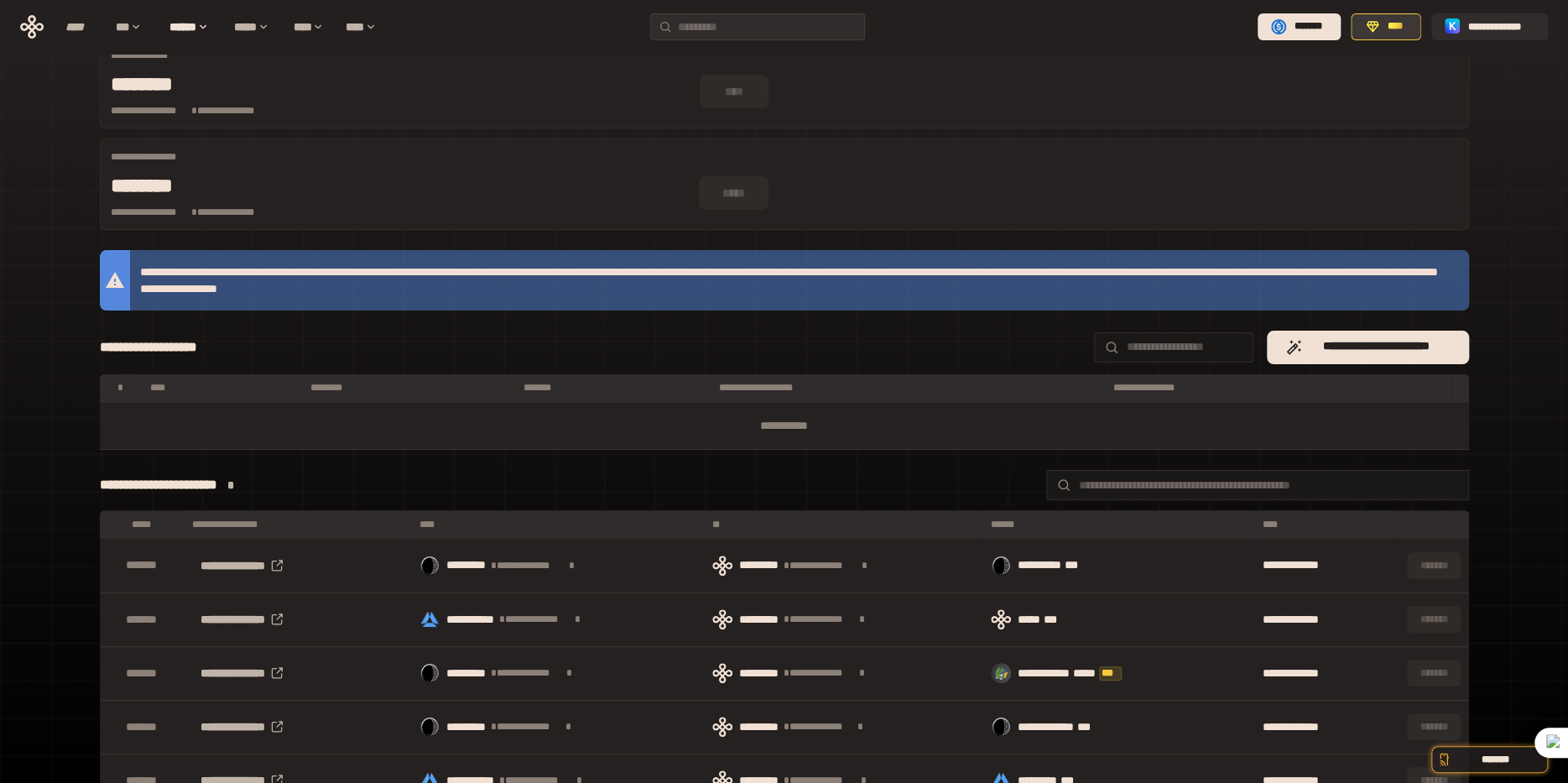 click on "****" at bounding box center [1395, 27] 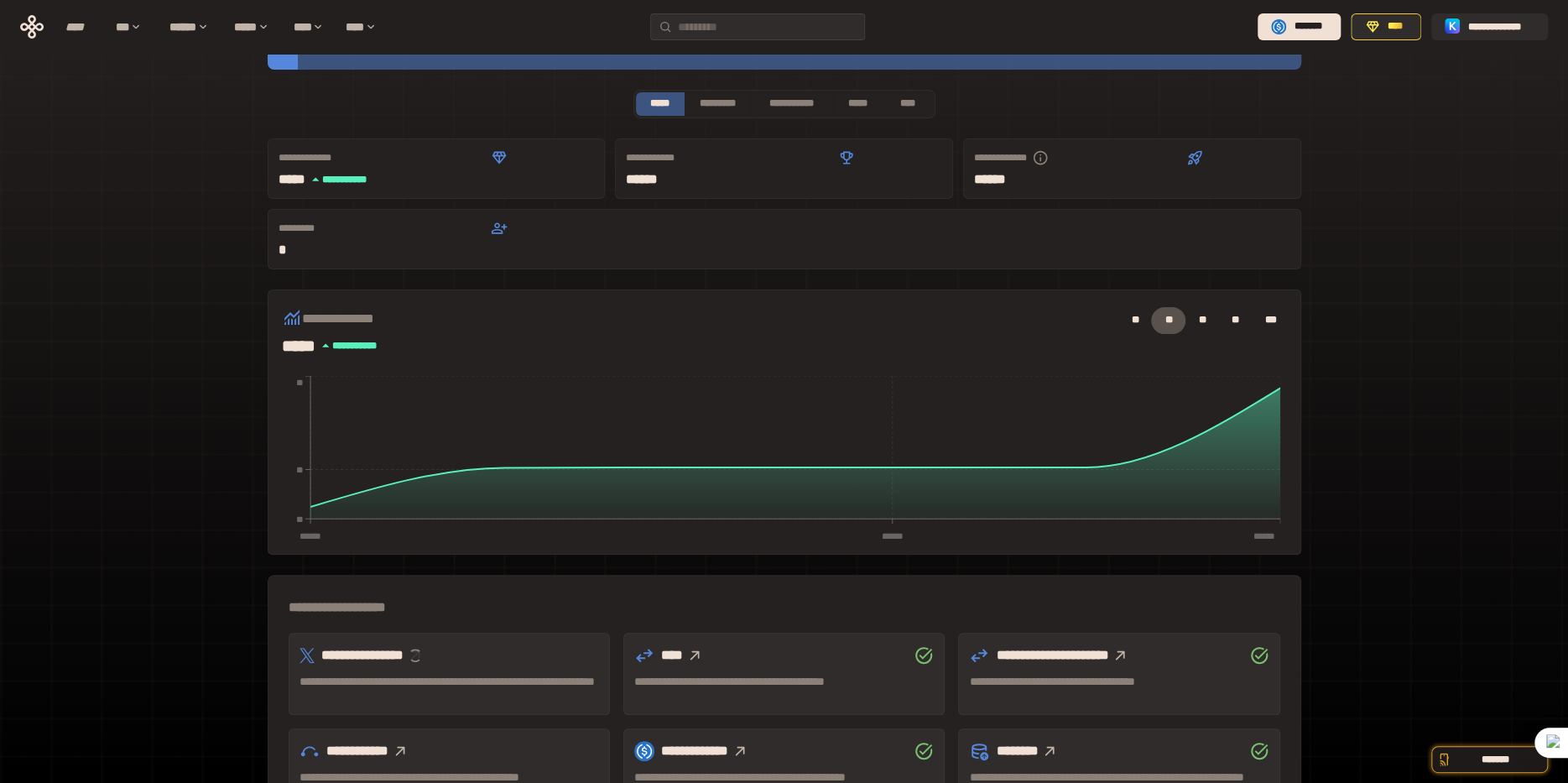 click on "[FIRST] [LAST] [EMAIL] [PHONE] [ADDRESS] [CITY] [STATE] [ZIP] [COUNTRY] [POSTAL_CODE] [COORDINATES] [DATE] [TIME] [CREDIT_CARD] [EXPIRY_DATE] [CVV] [BIRTH_DATE] [AGE] [PASSPORT_NUMBER] [DRIVER_LICENSE] [SOCIAL_SECURITY_NUMBER]" at bounding box center [784, 504] 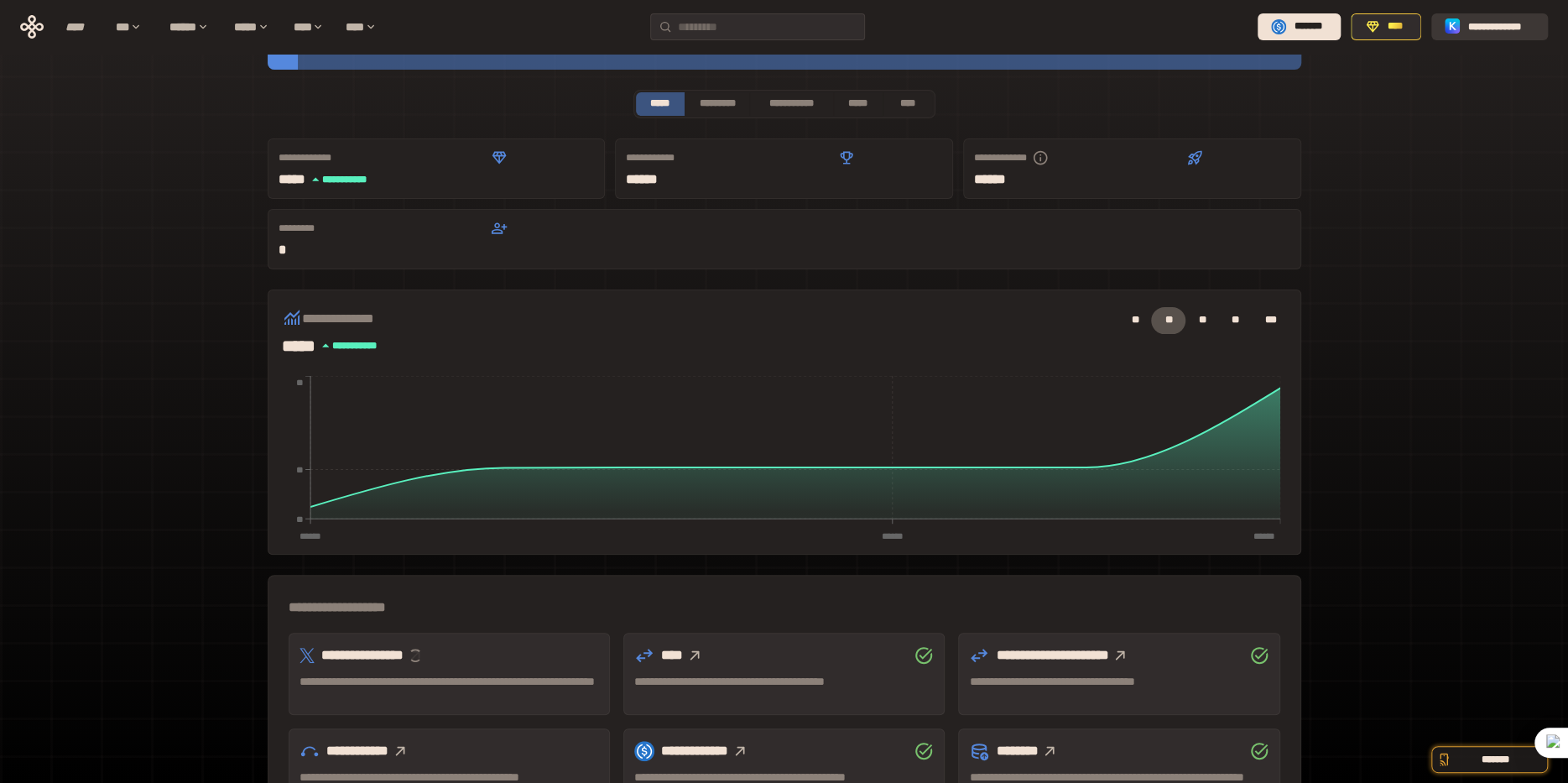 click on "**********" at bounding box center [1489, 27] 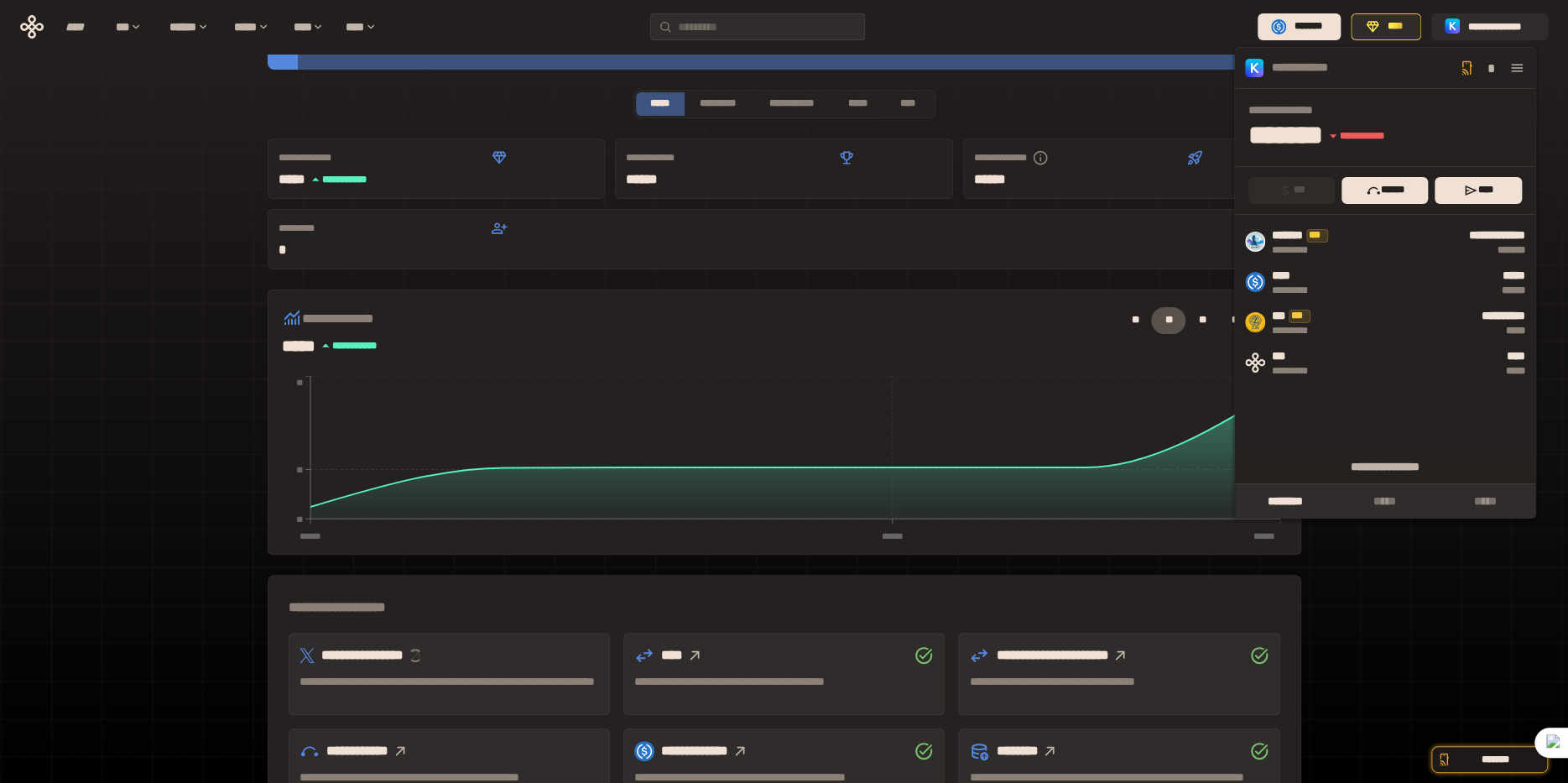 click on "[FIRST] [LAST] [EMAIL] [PHONE] [ADDRESS] [CITY] [STATE] [ZIP] [COUNTRY] [POSTAL_CODE] [COORDINATES] [DATE] [TIME]" at bounding box center (784, 27) 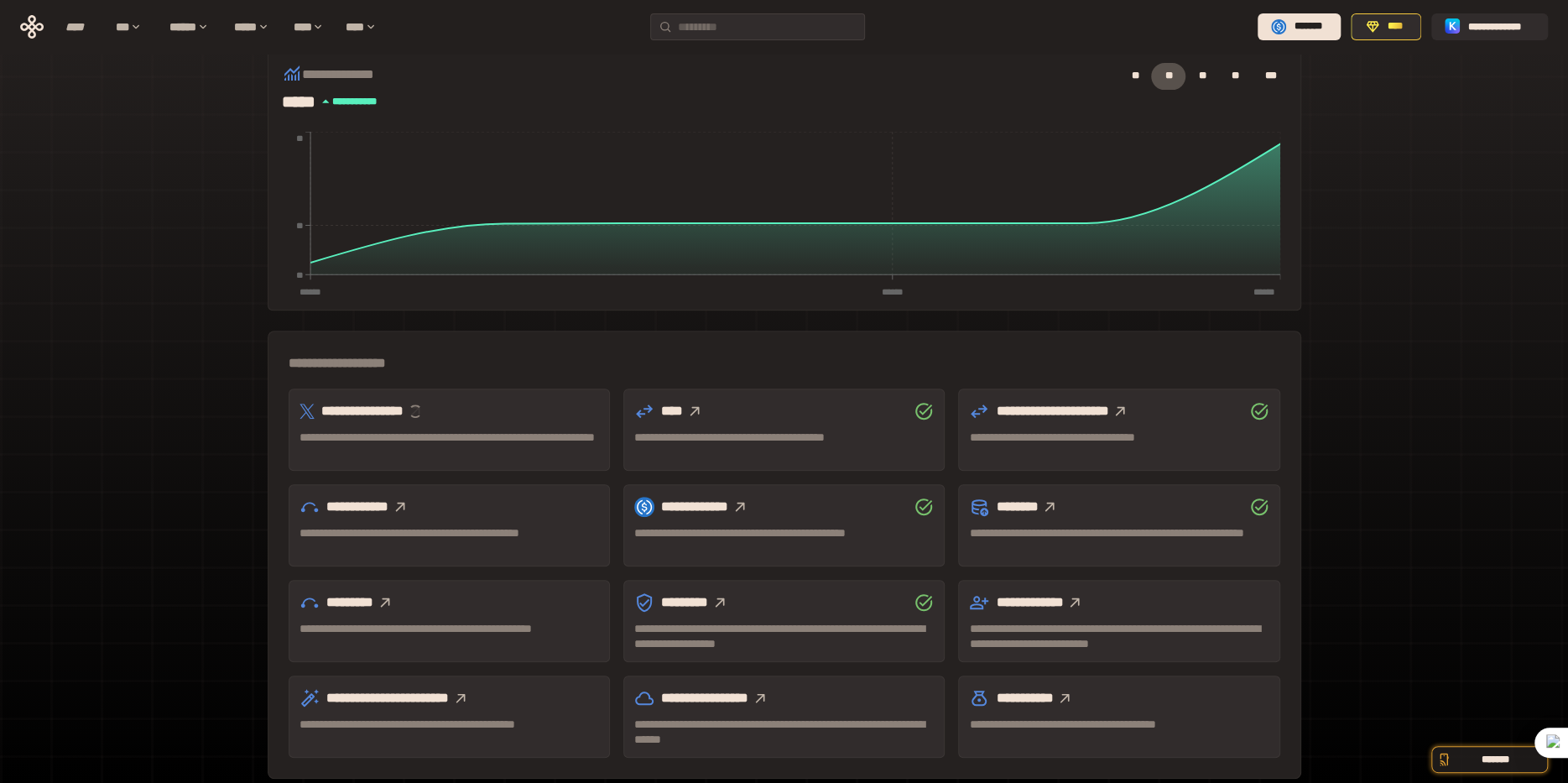 scroll, scrollTop: 296, scrollLeft: 0, axis: vertical 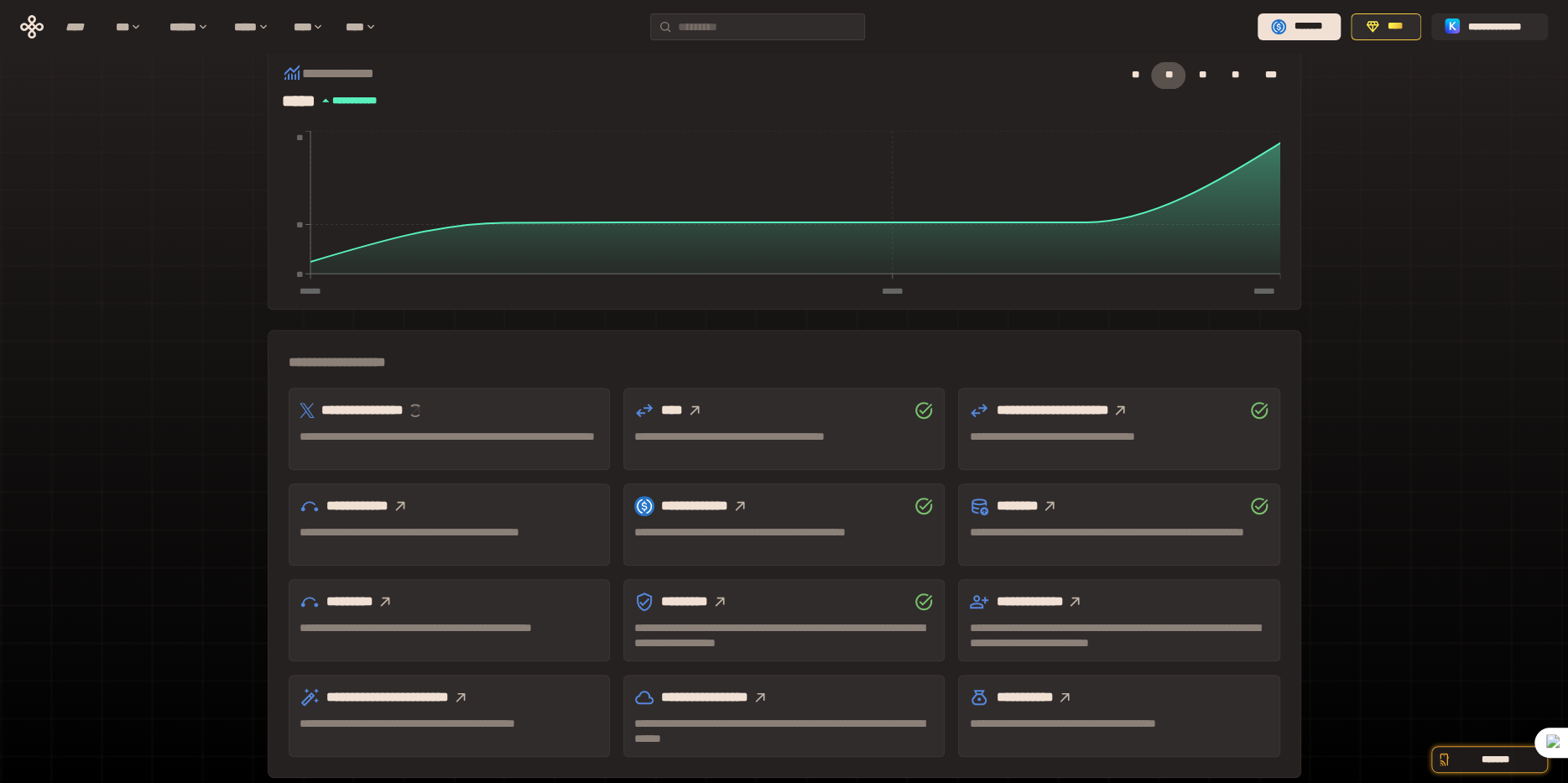 click at bounding box center (415, 410) 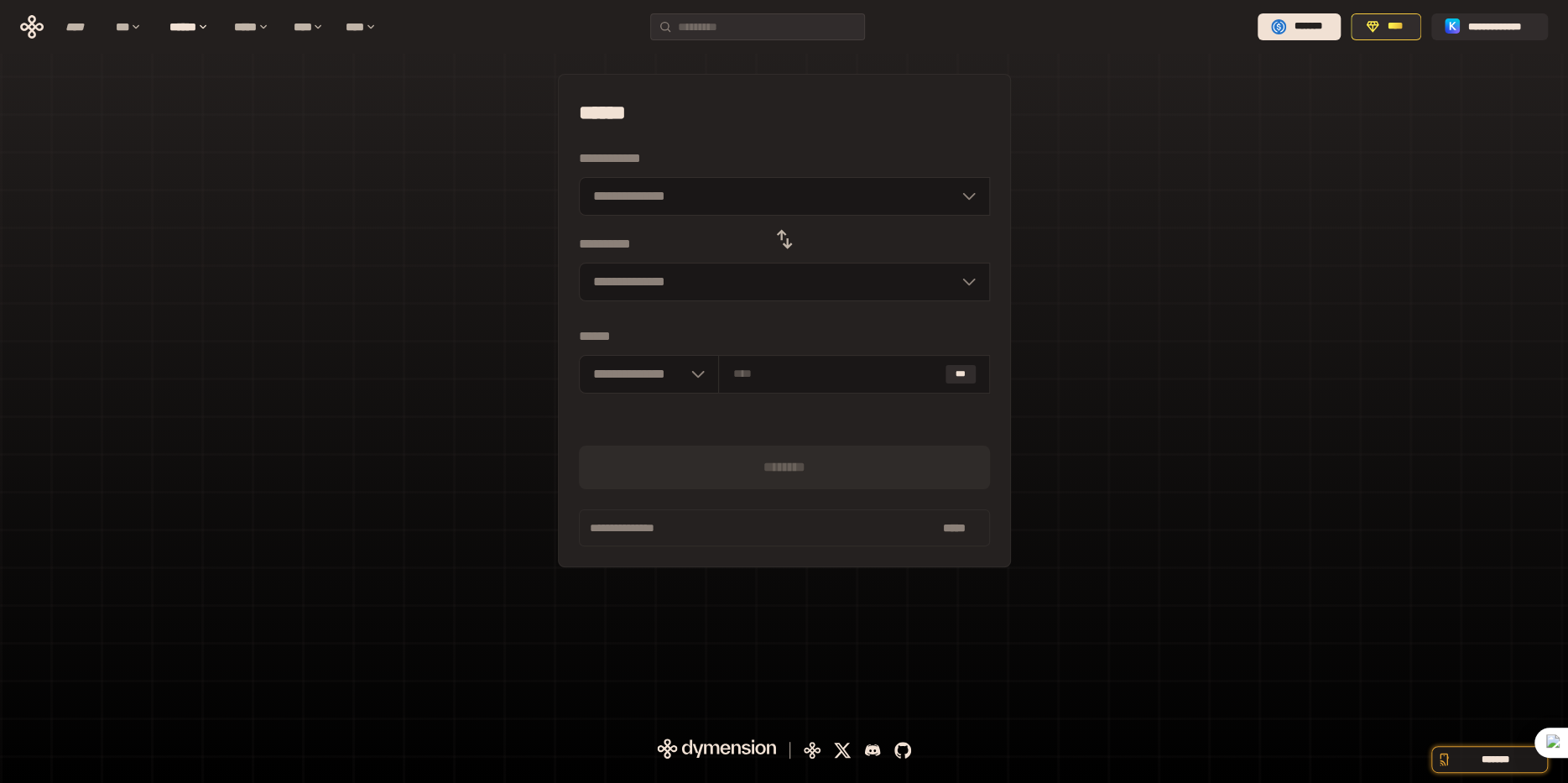 scroll, scrollTop: 0, scrollLeft: 0, axis: both 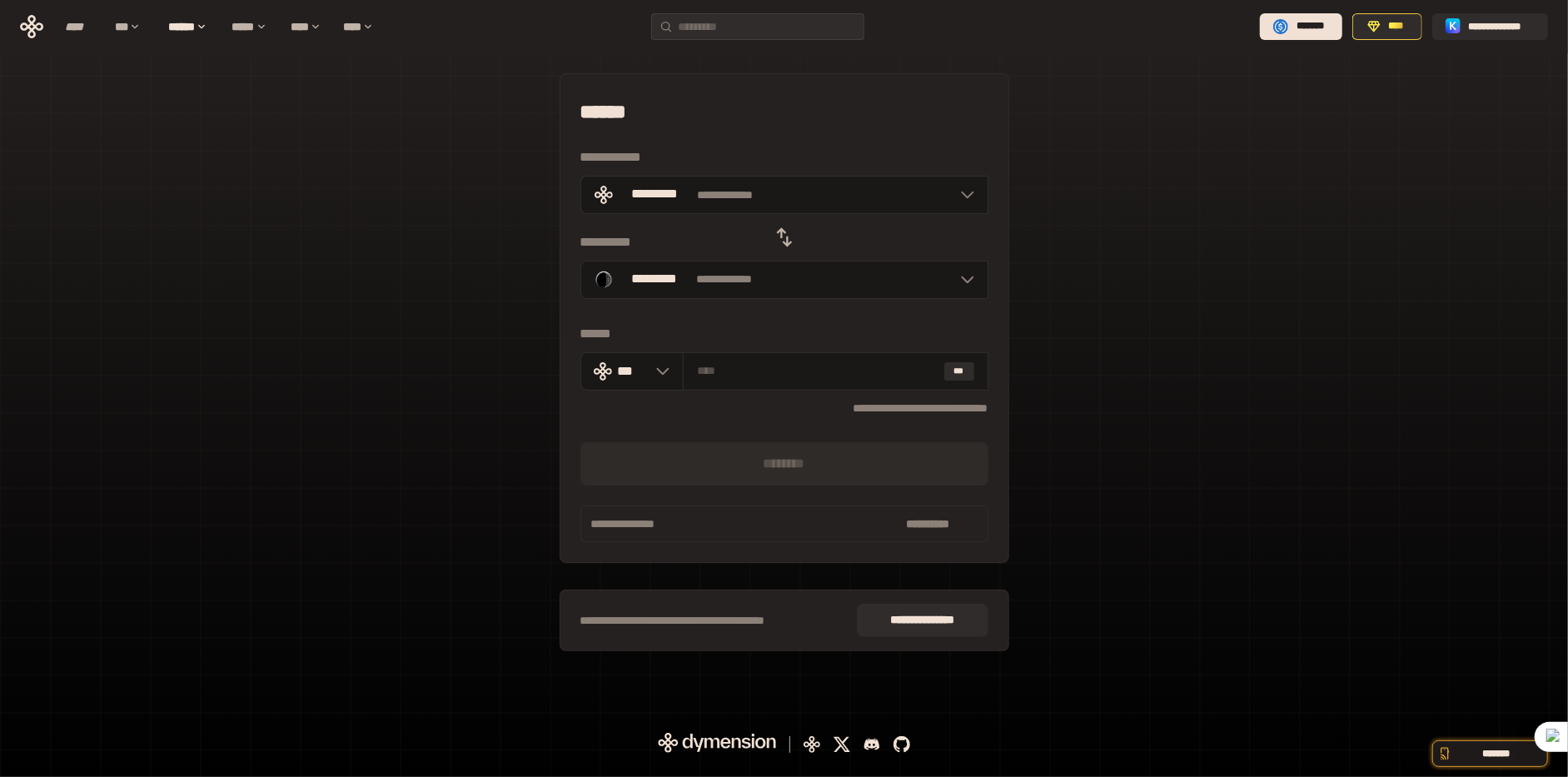 click on "**********" at bounding box center [784, 371] 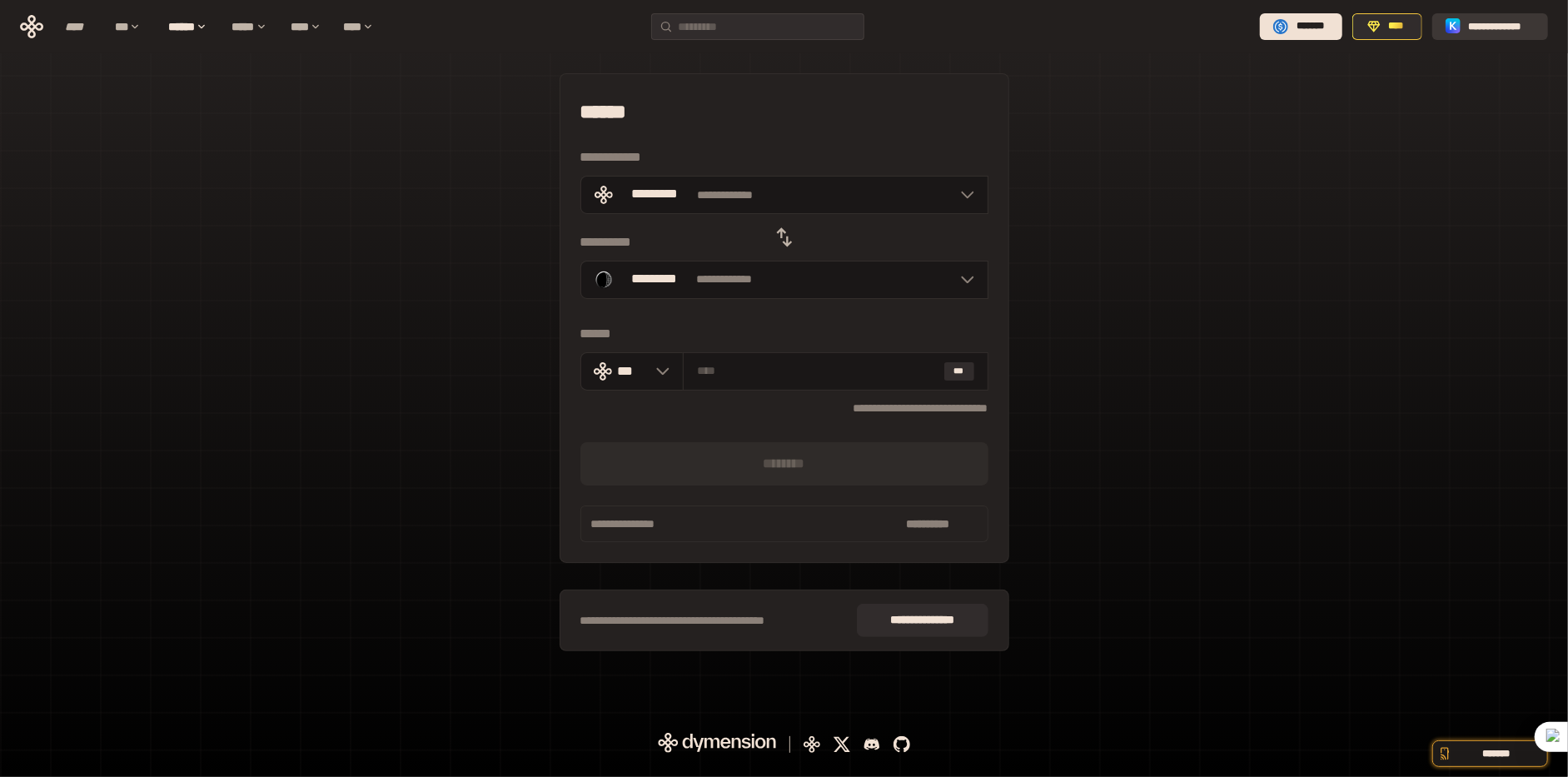 click on "**********" at bounding box center (1501, 27) 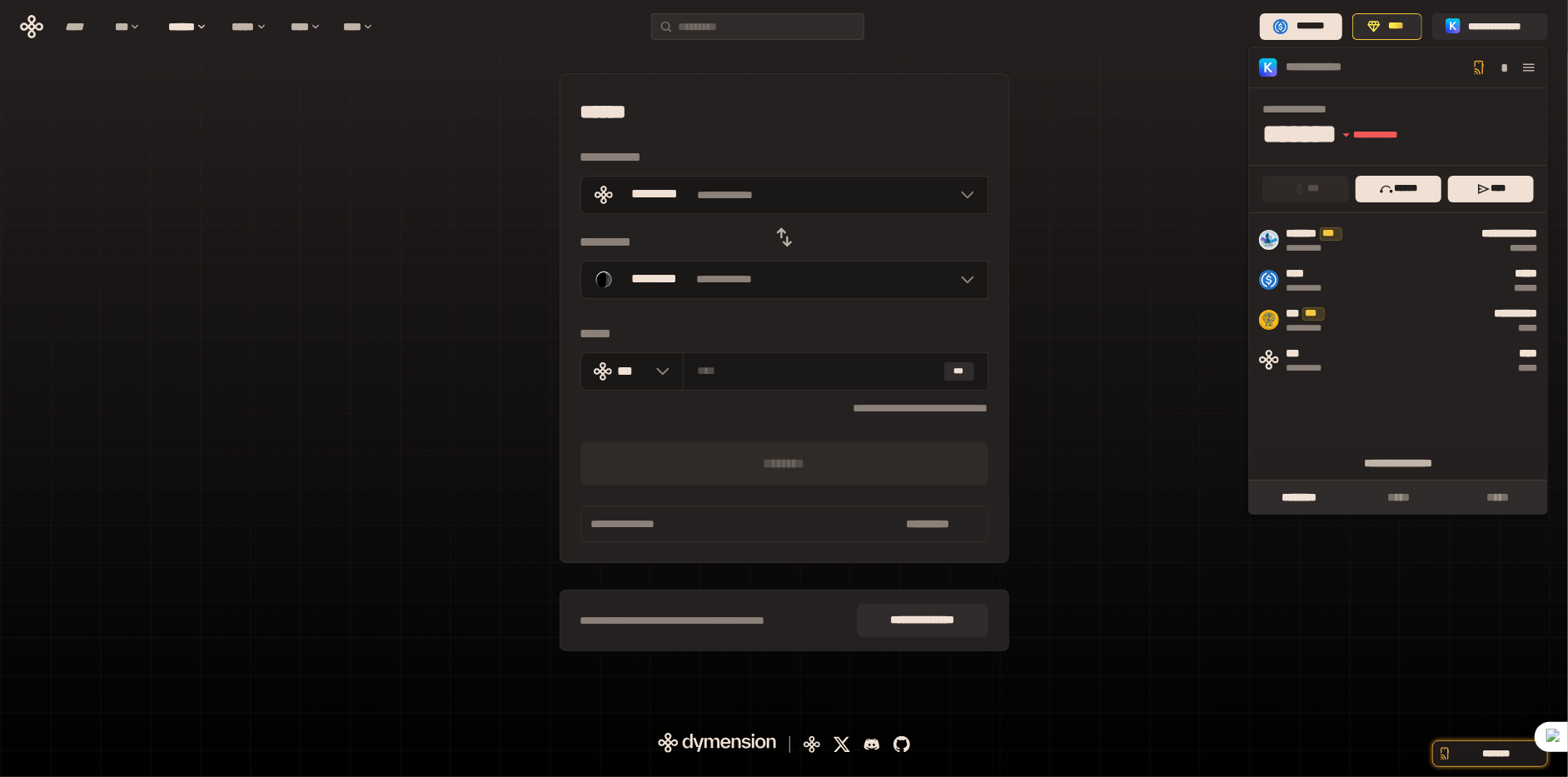 click on "**********" at bounding box center (784, 371) 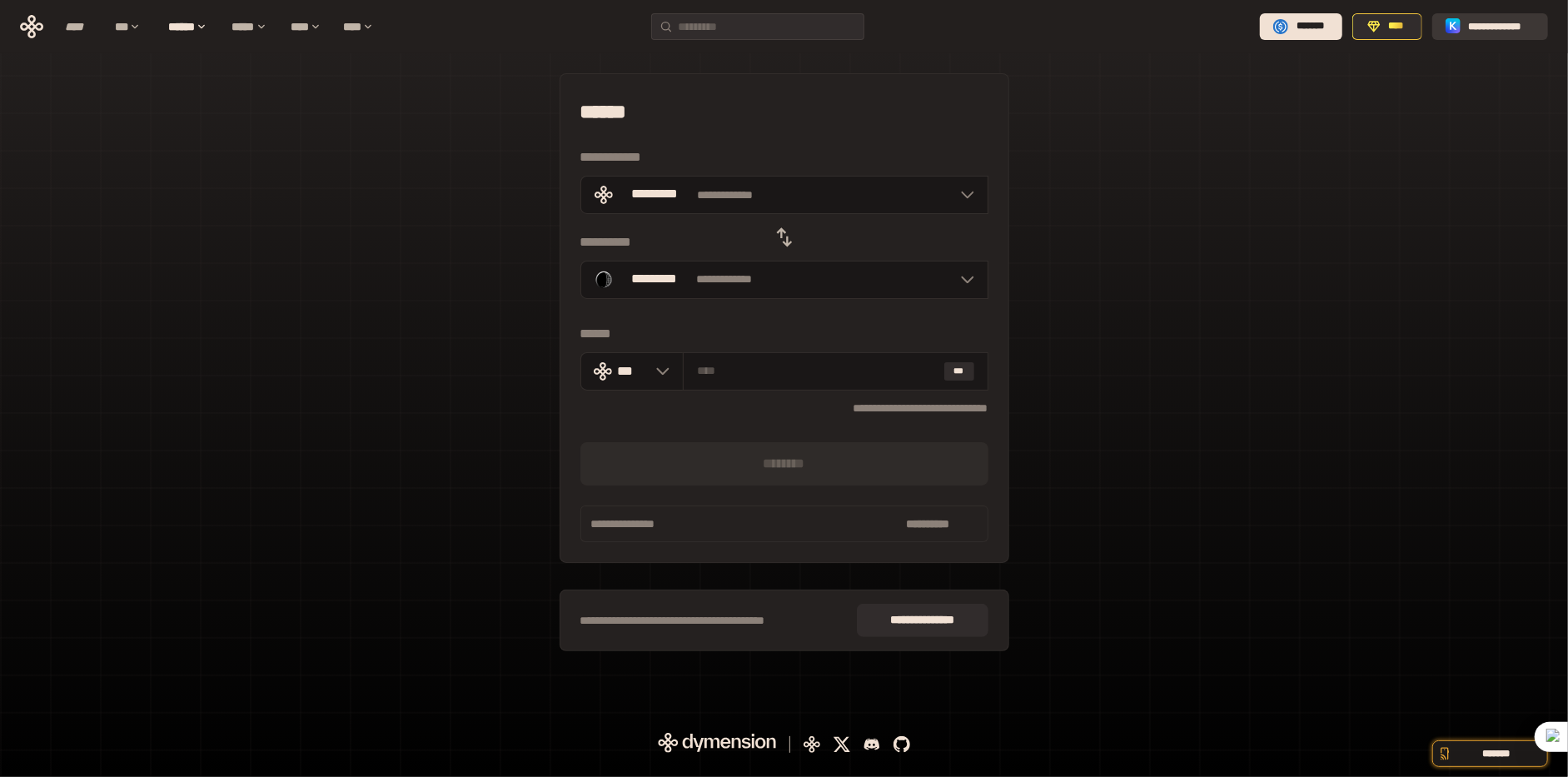 click 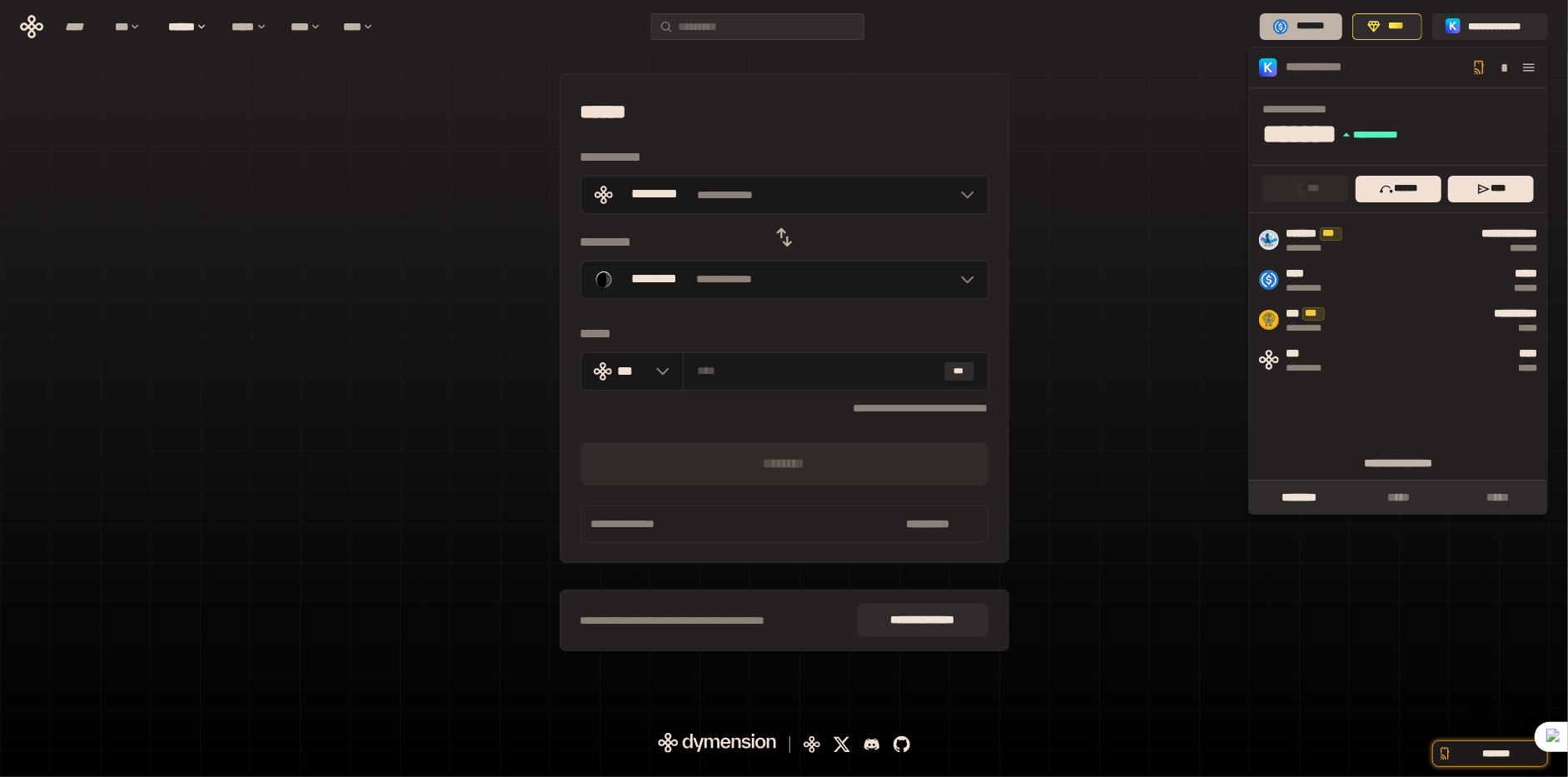 click on "*******" at bounding box center (1310, 27) 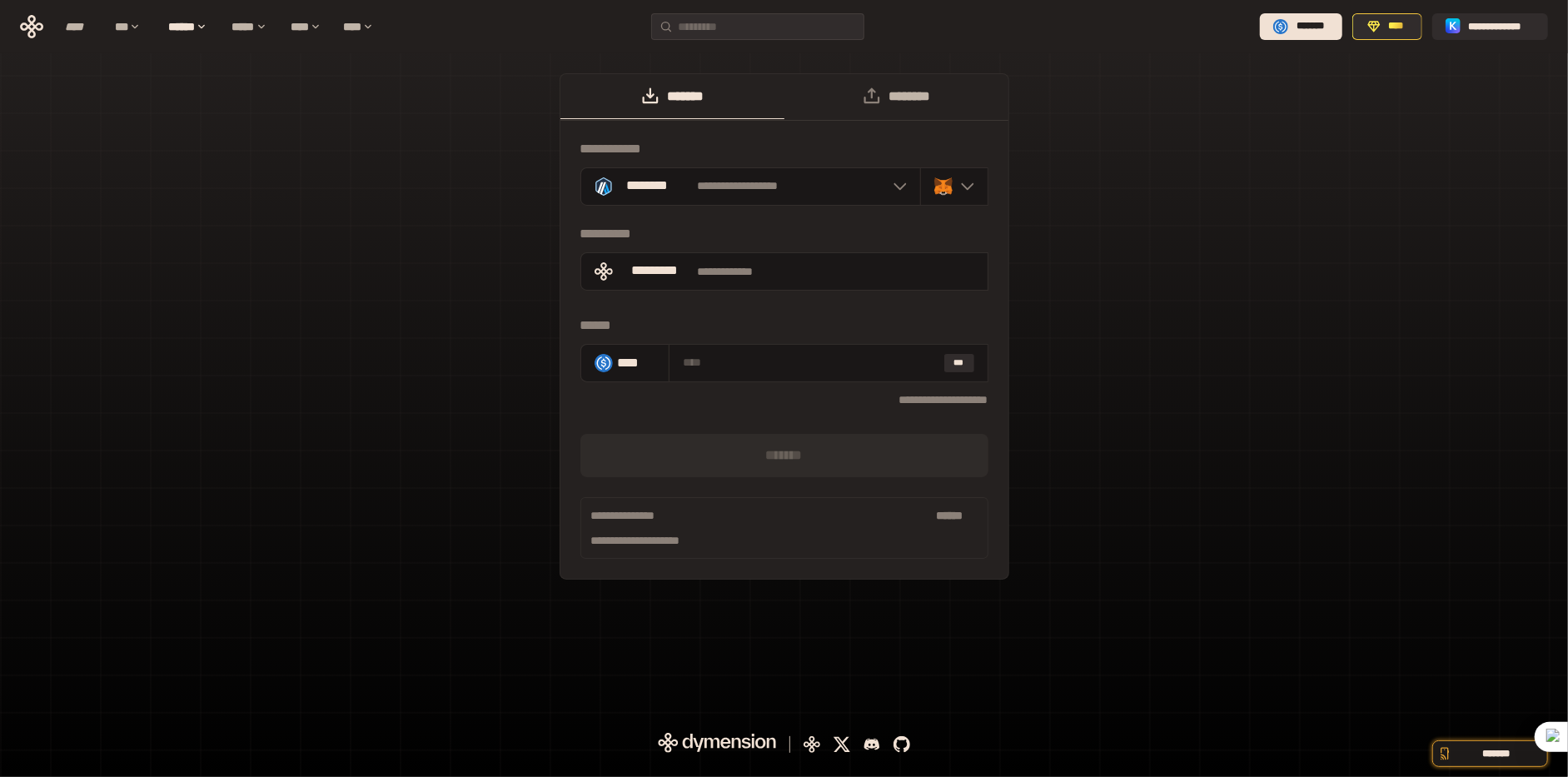 click on "********" at bounding box center (896, 97) 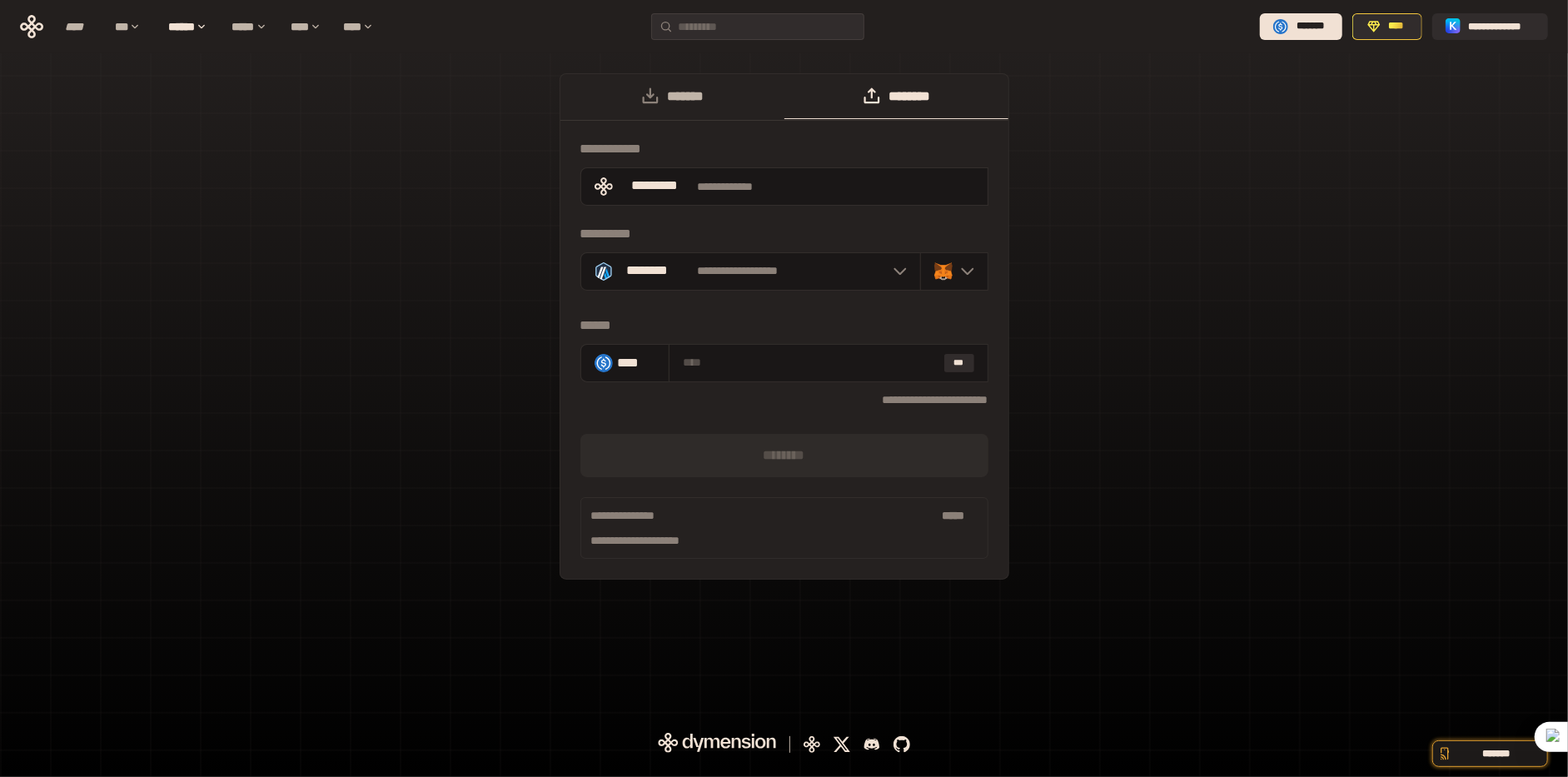 click on "*******" at bounding box center (672, 97) 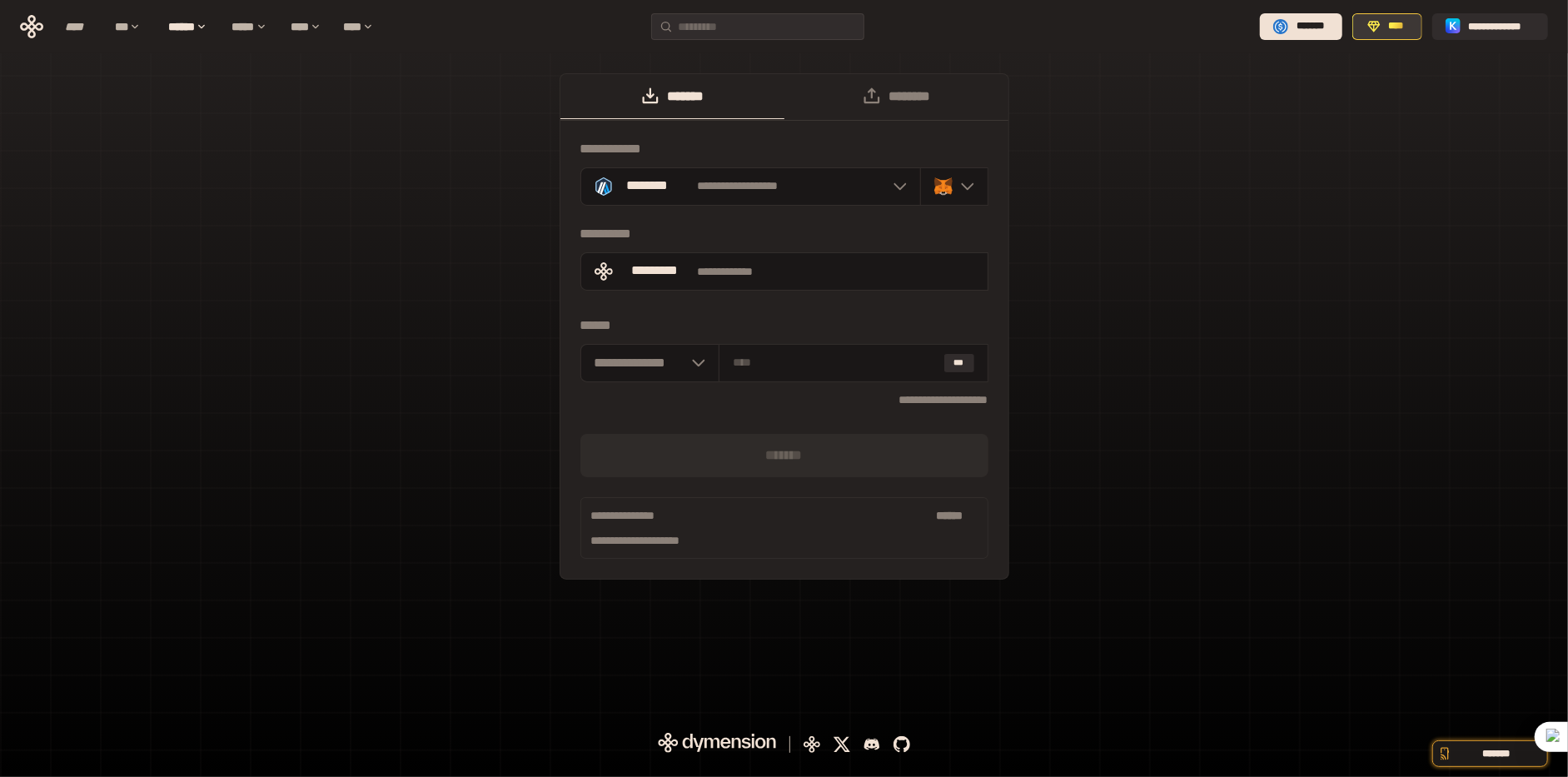 click on "****" at bounding box center (1387, 27) 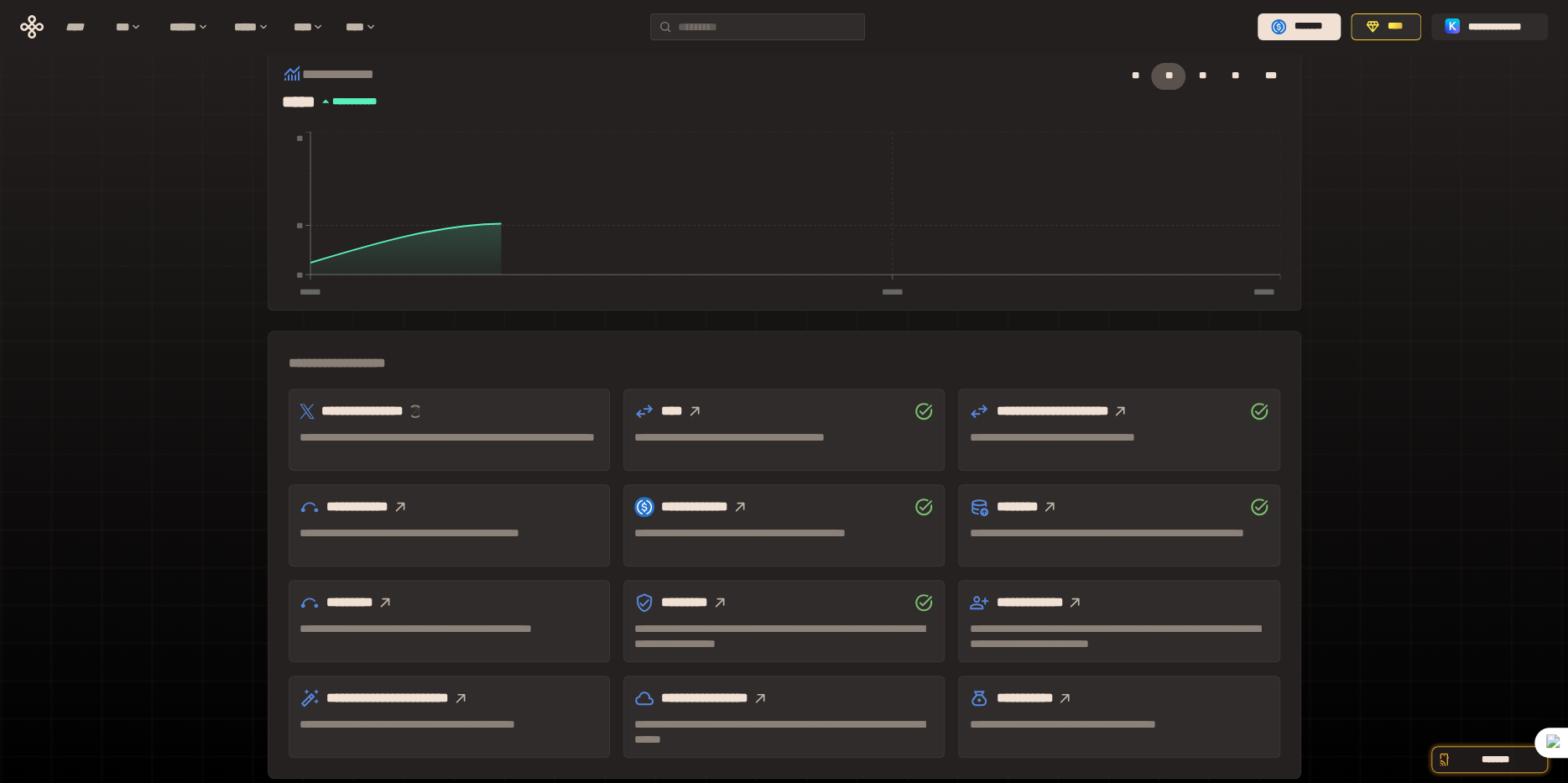 scroll, scrollTop: 296, scrollLeft: 0, axis: vertical 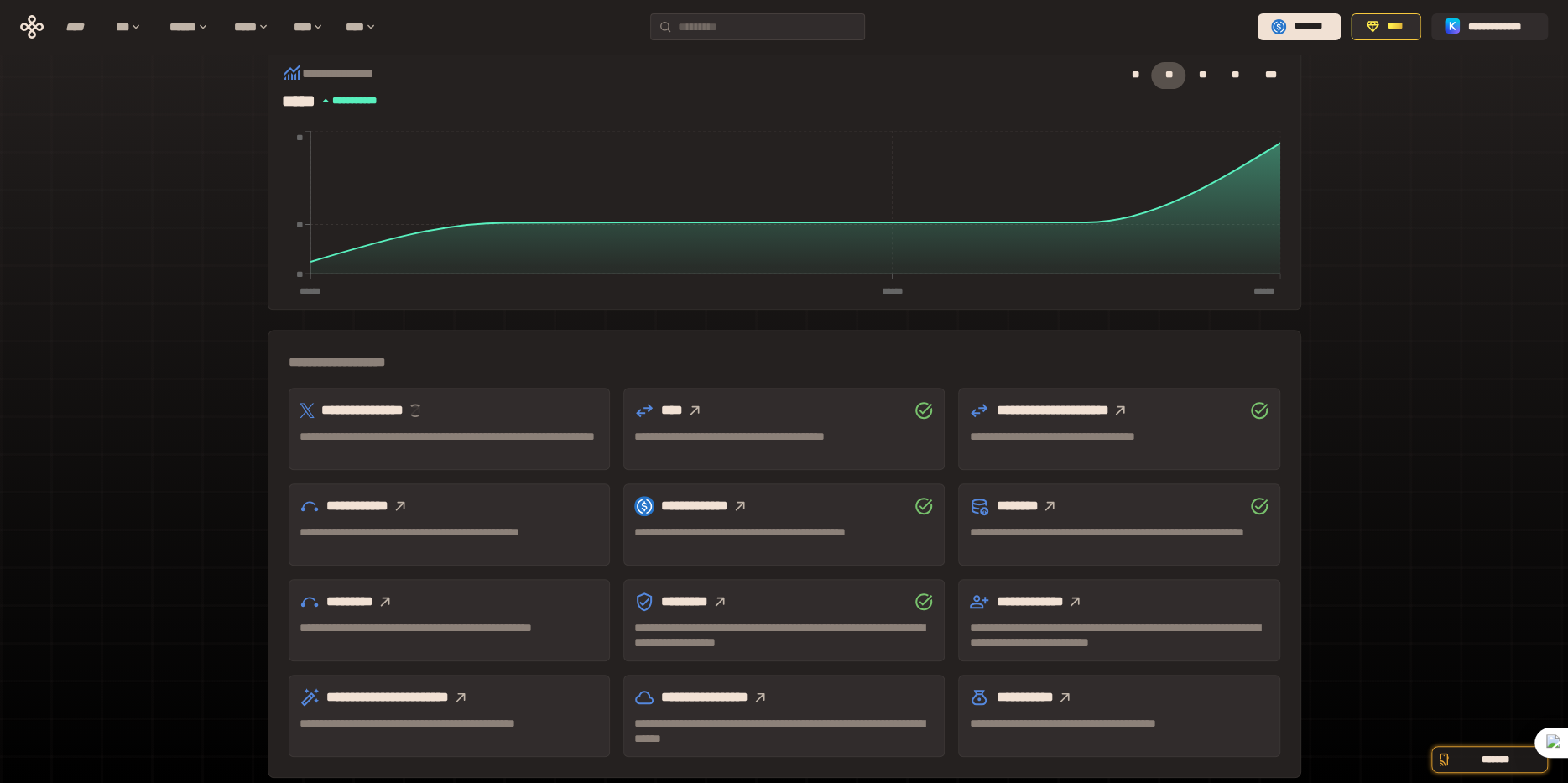 click at bounding box center [385, 602] 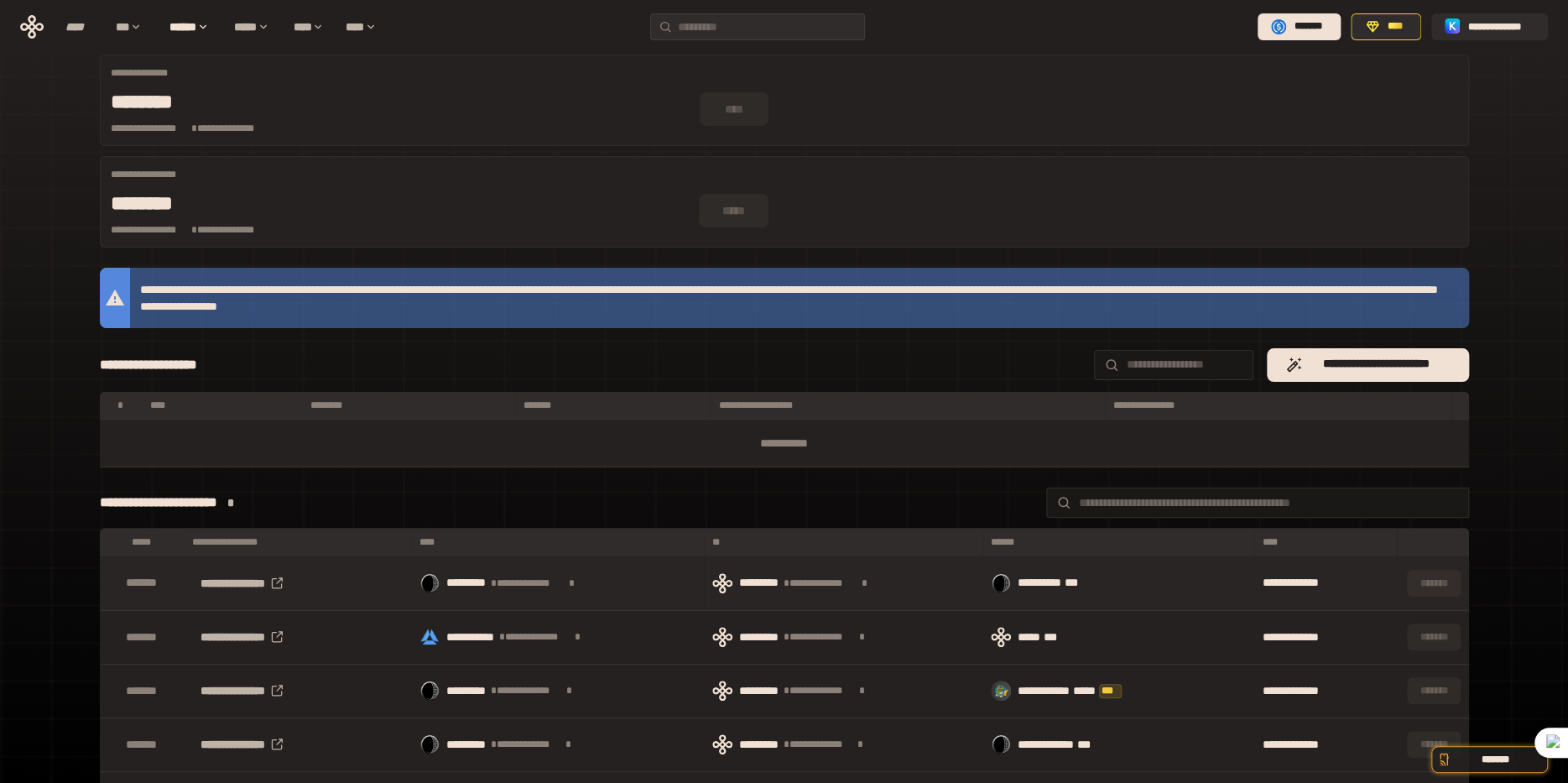 scroll, scrollTop: 51, scrollLeft: 0, axis: vertical 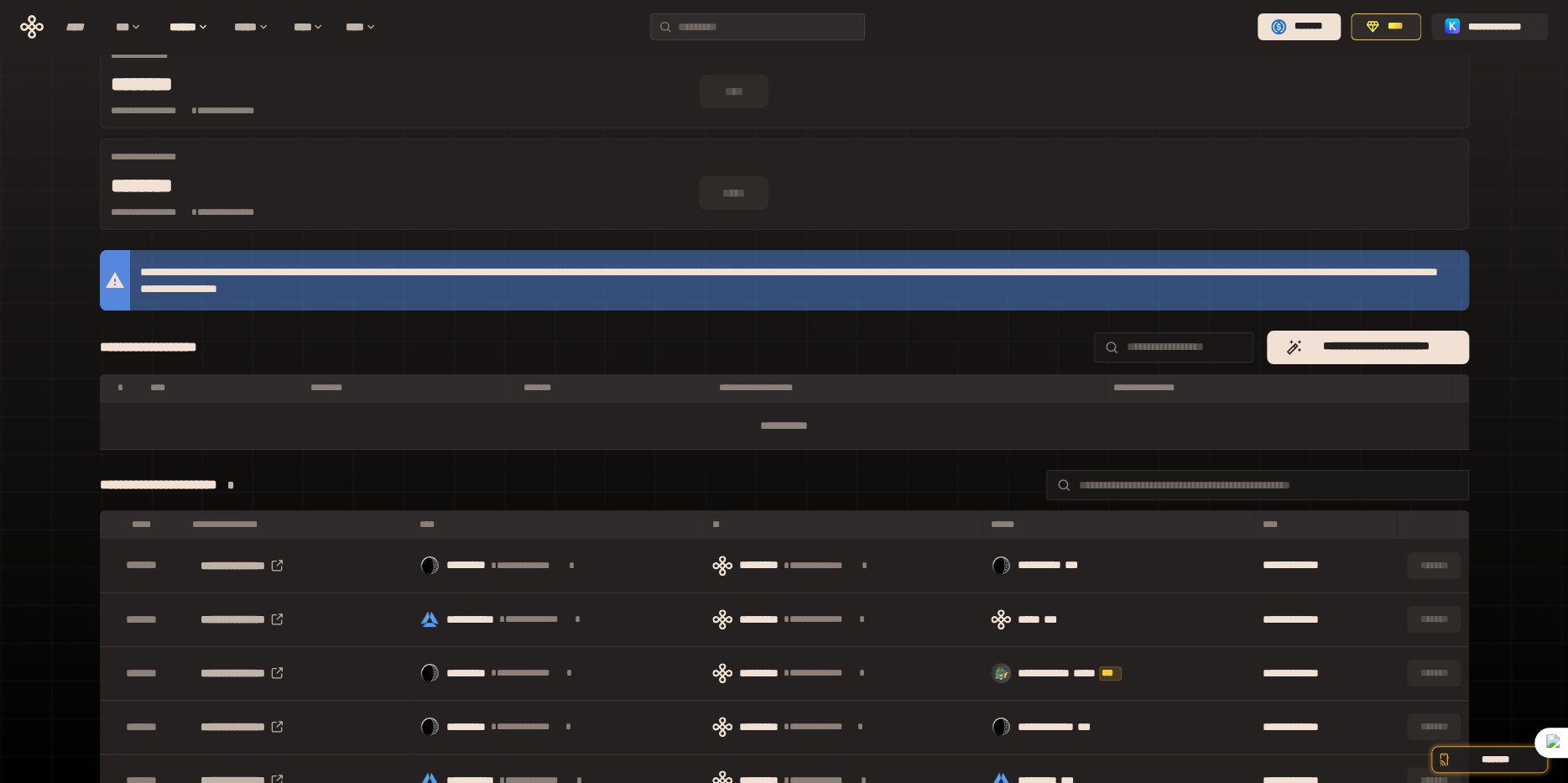 click on "**********" at bounding box center (1115, 566) 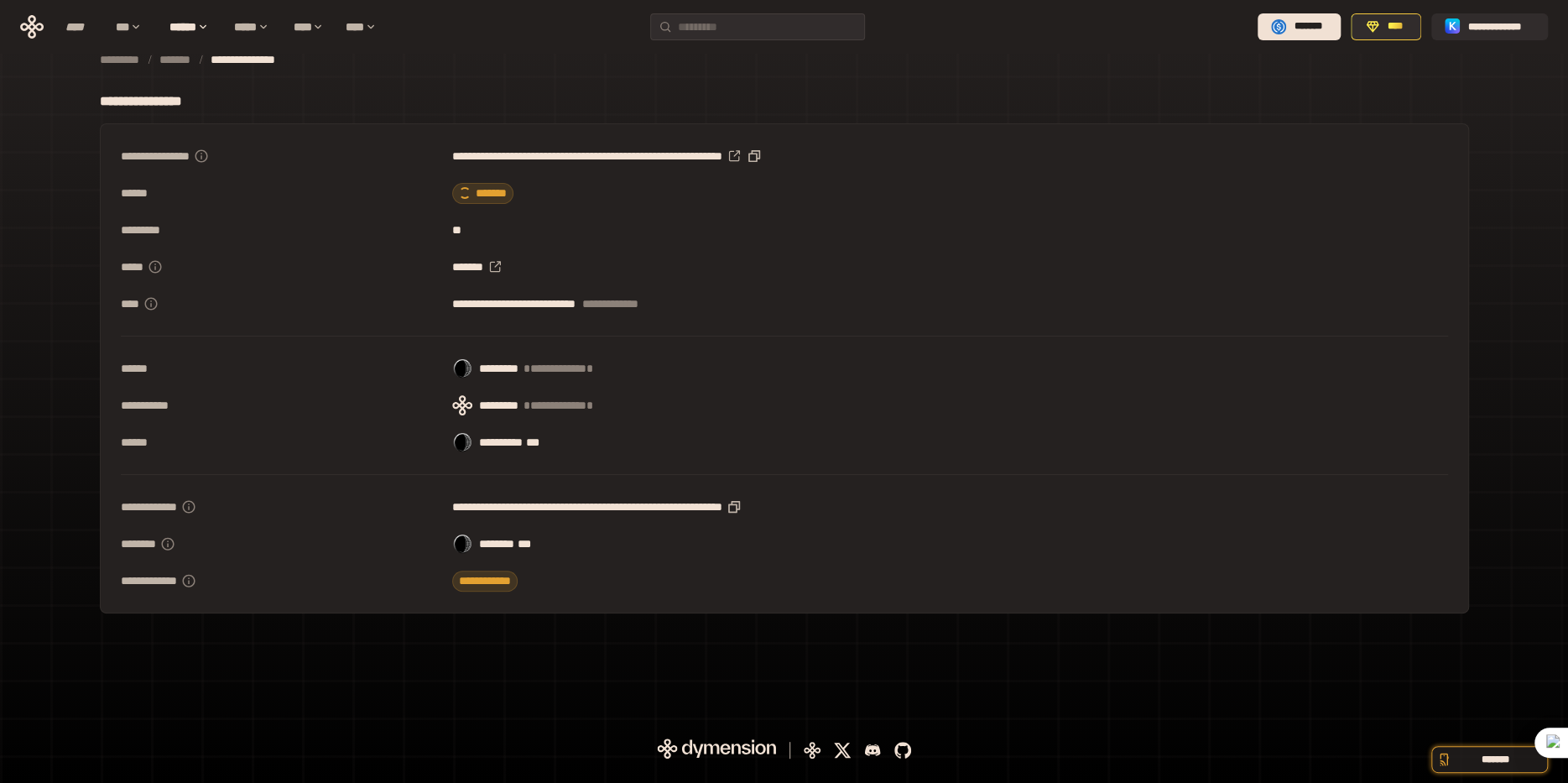 scroll, scrollTop: 0, scrollLeft: 0, axis: both 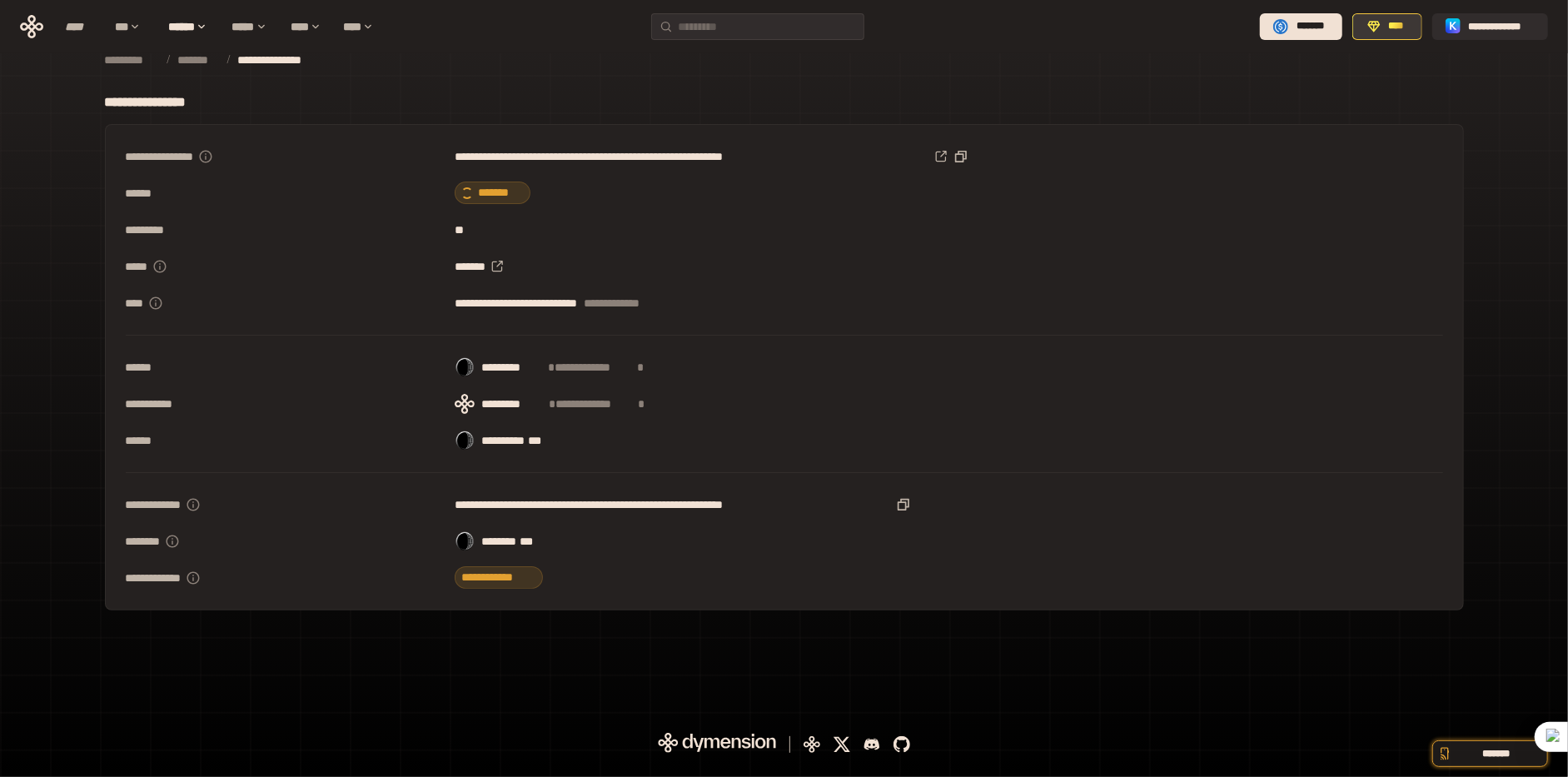 click on "****" at bounding box center [1396, 27] 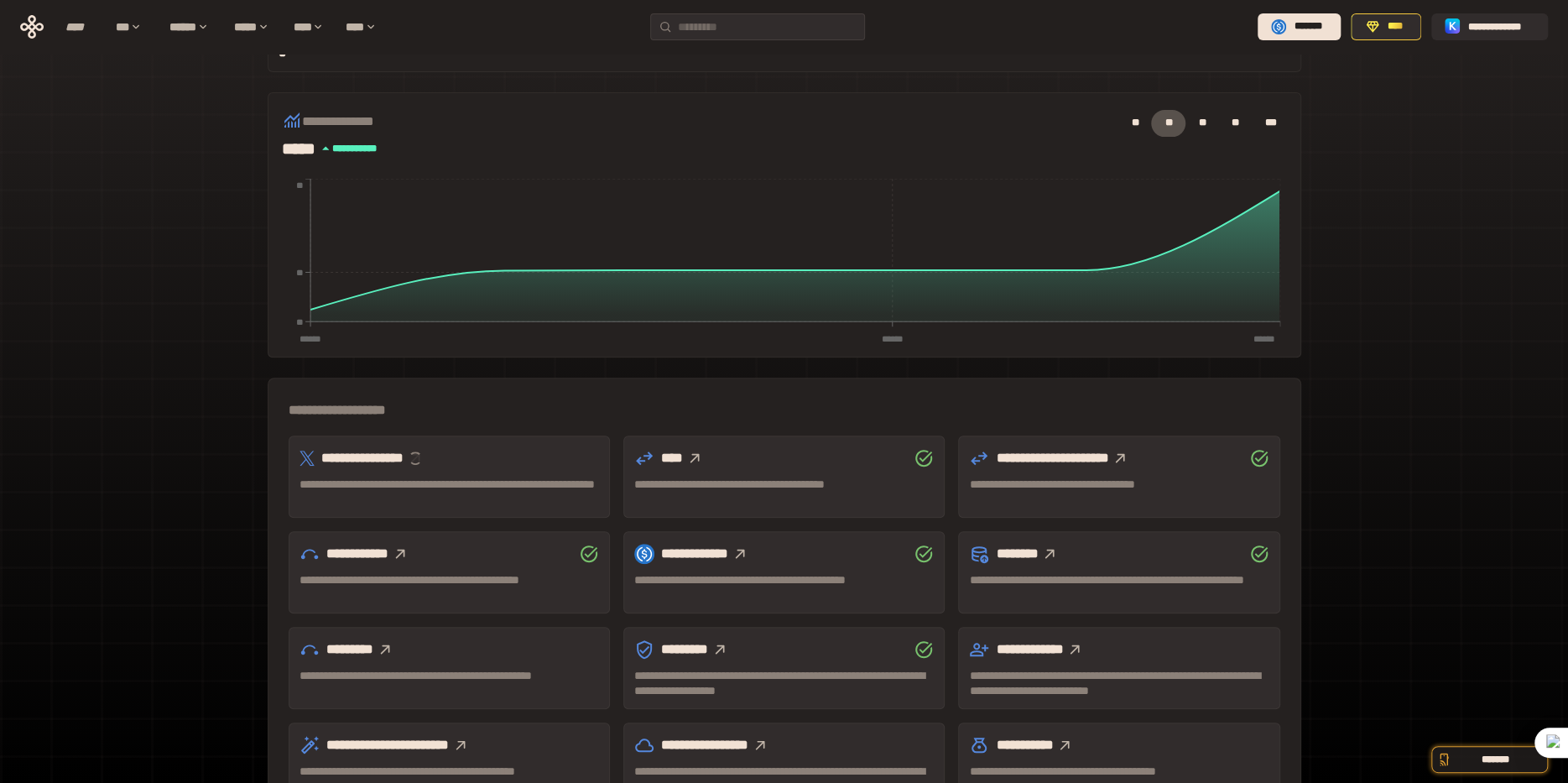 scroll, scrollTop: 296, scrollLeft: 0, axis: vertical 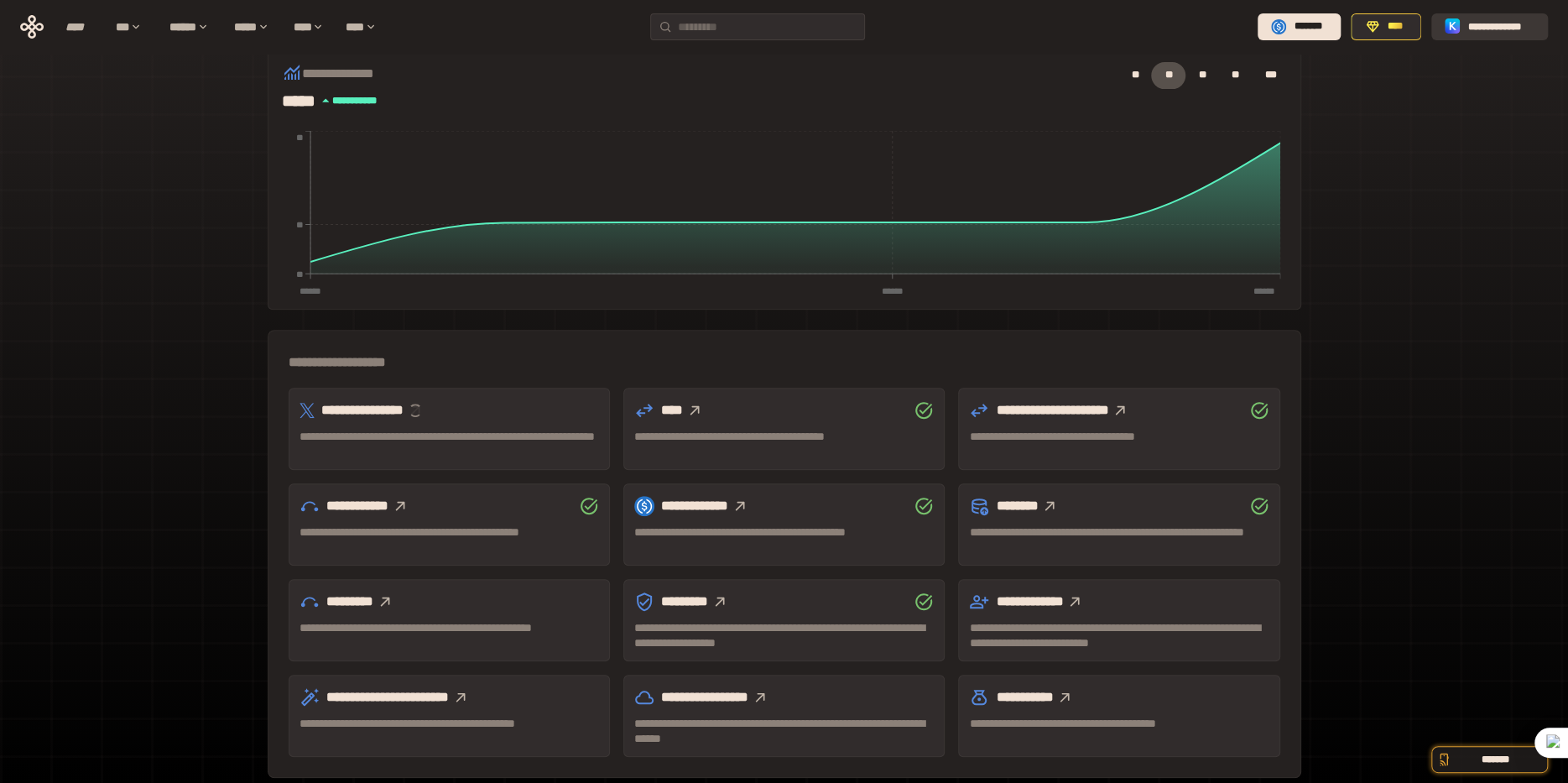 click on "**********" at bounding box center (1501, 27) 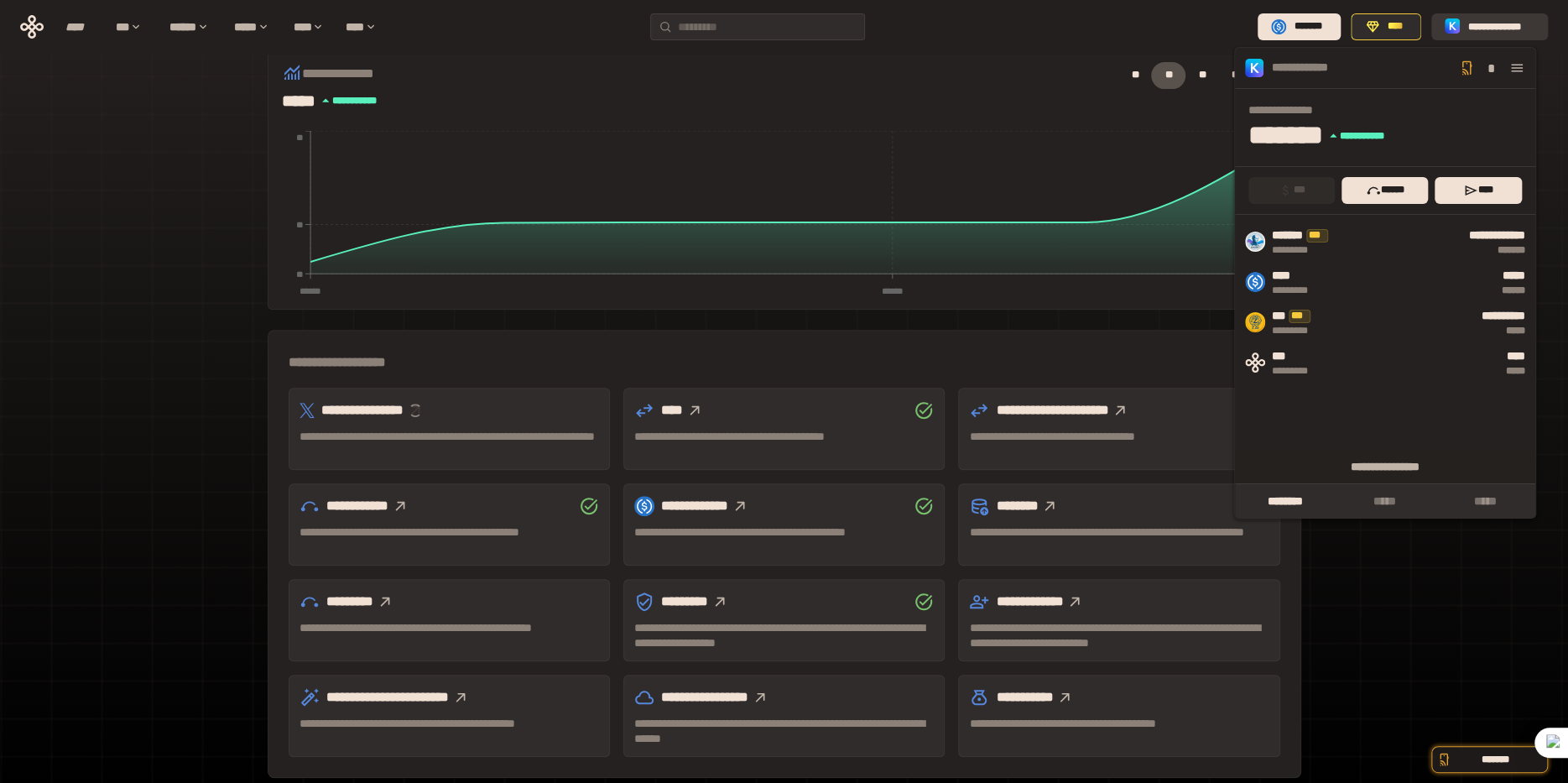 click on "**********" at bounding box center (1489, 27) 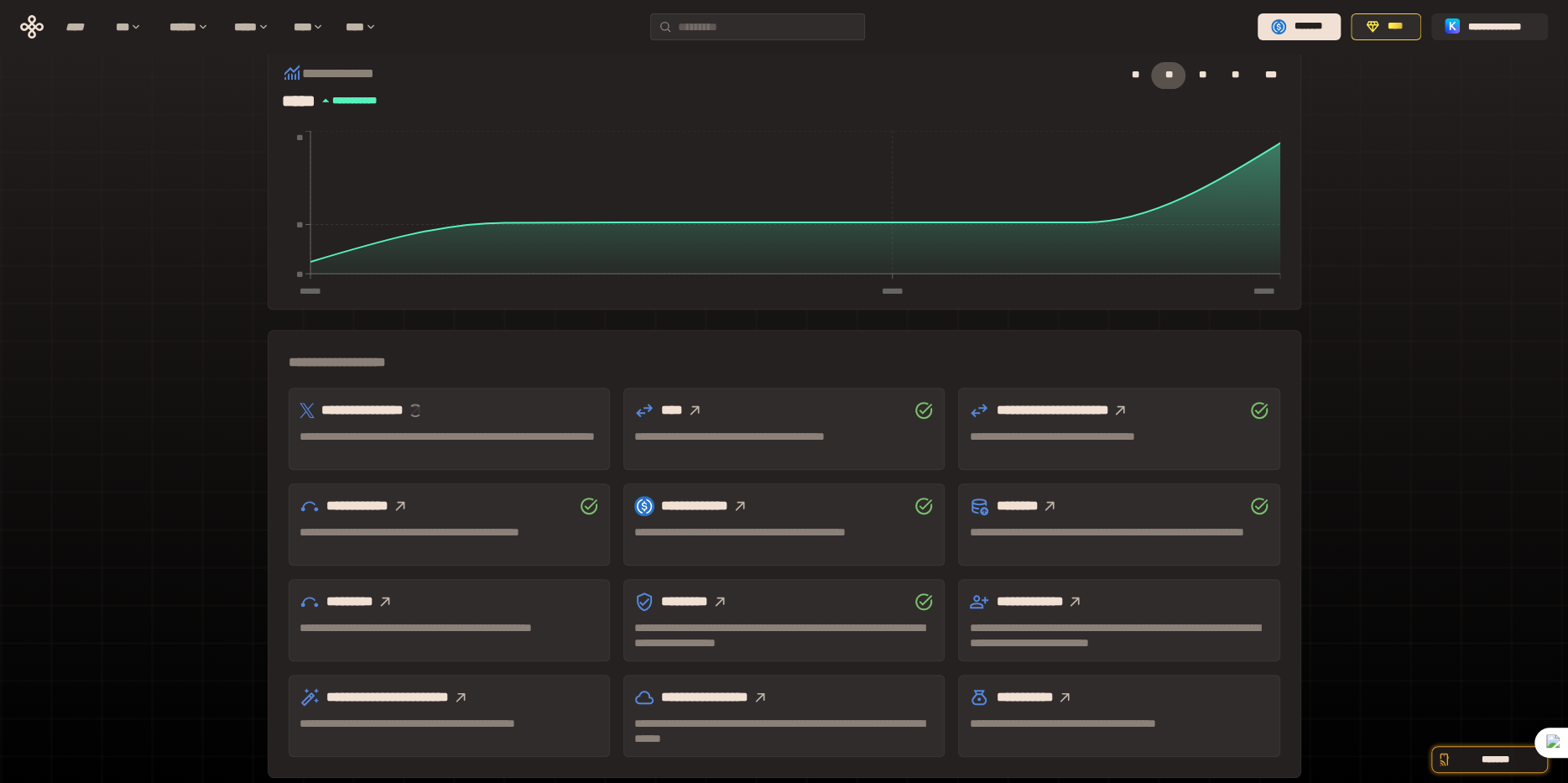 click 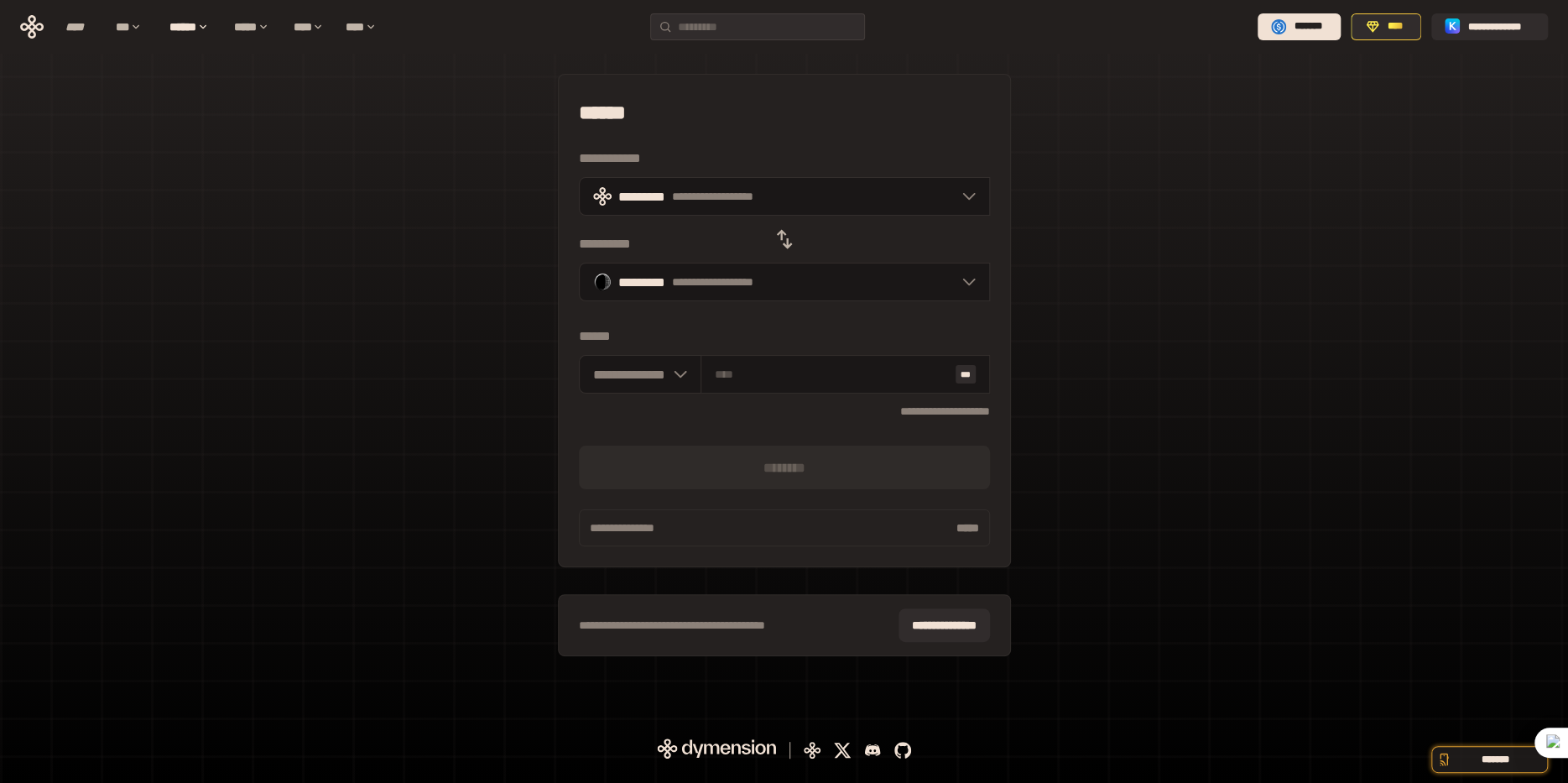 scroll, scrollTop: 0, scrollLeft: 0, axis: both 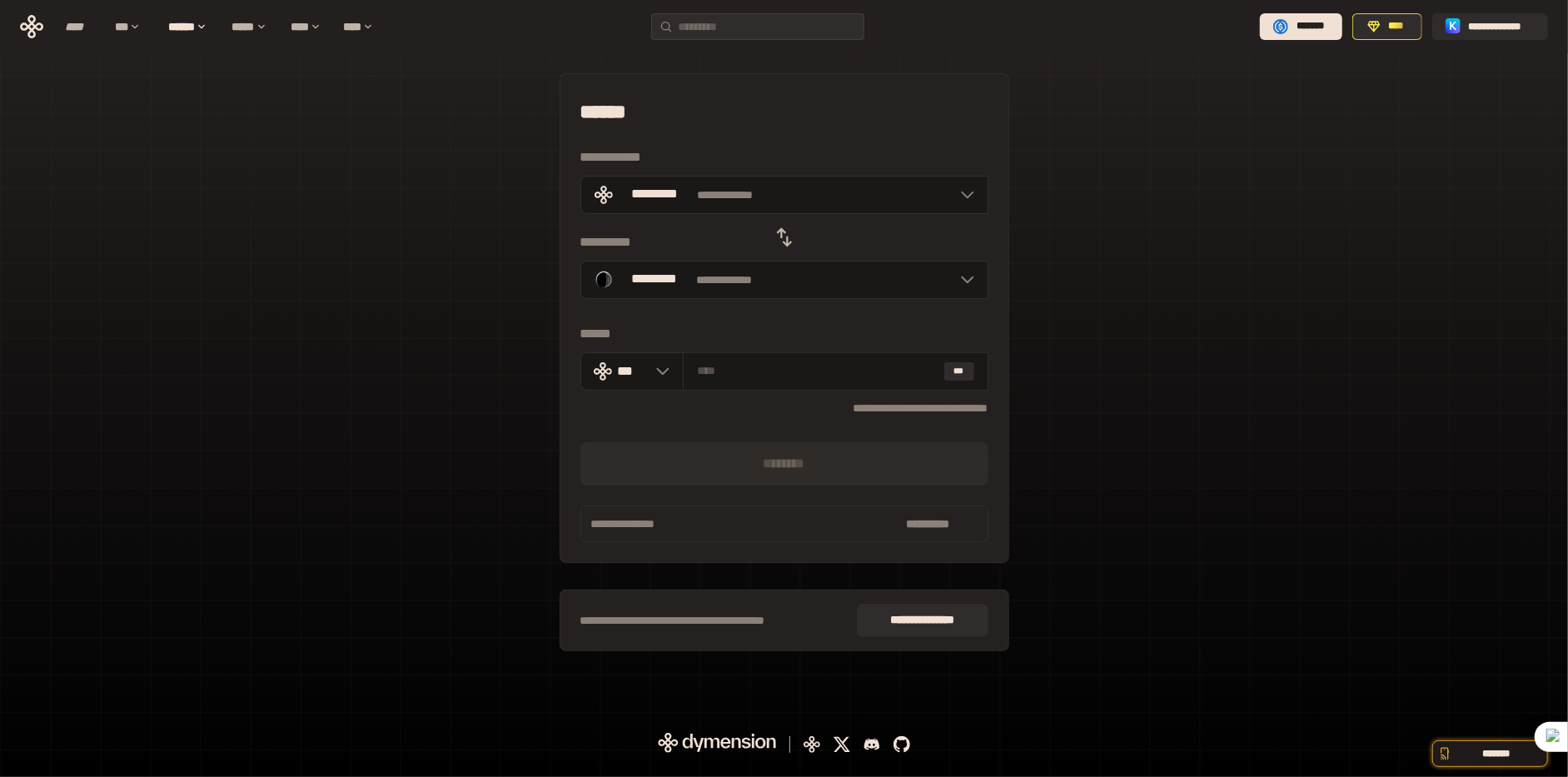 click on "**********" at bounding box center (784, 371) 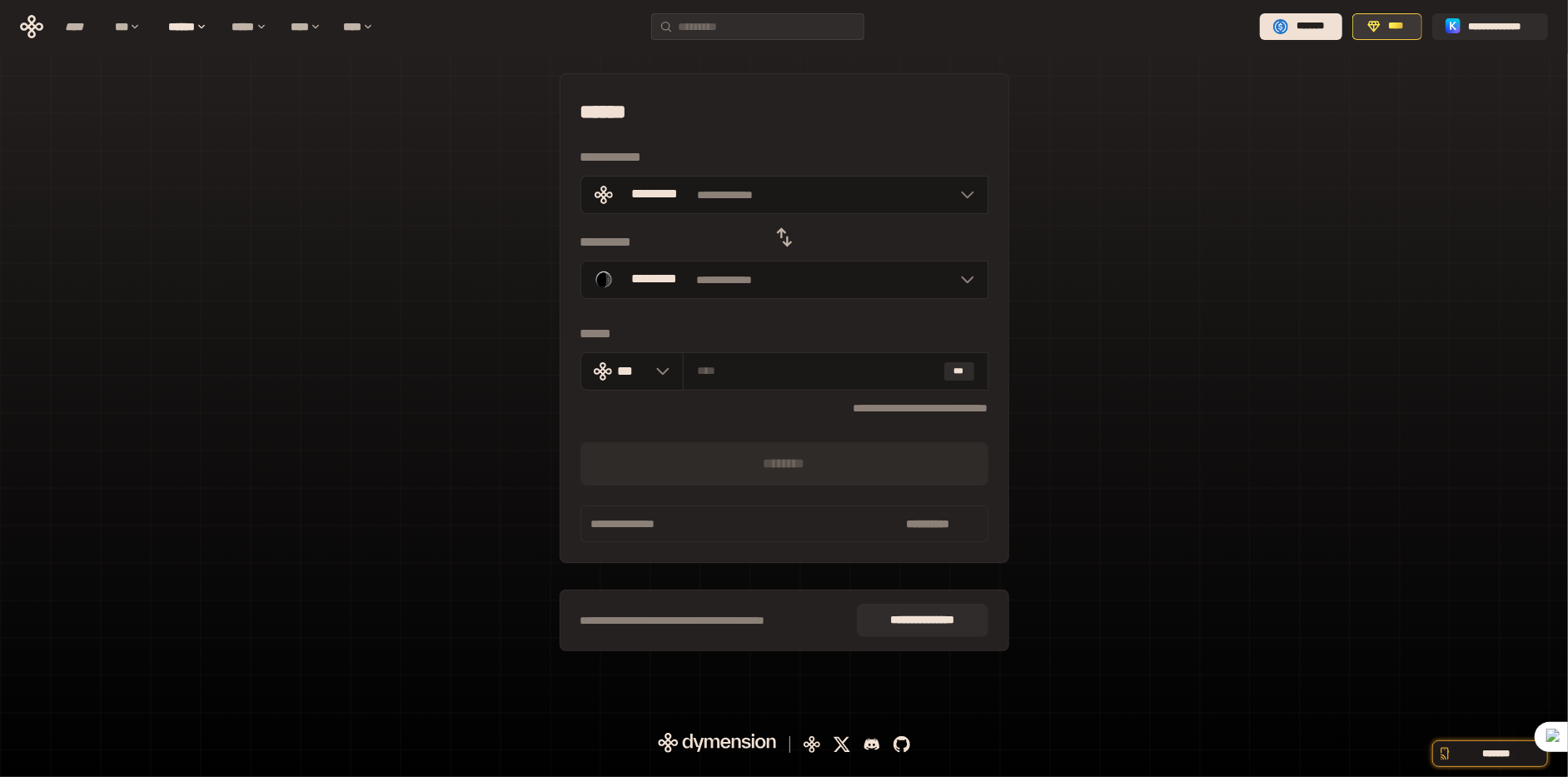 click on "****" at bounding box center (1387, 27) 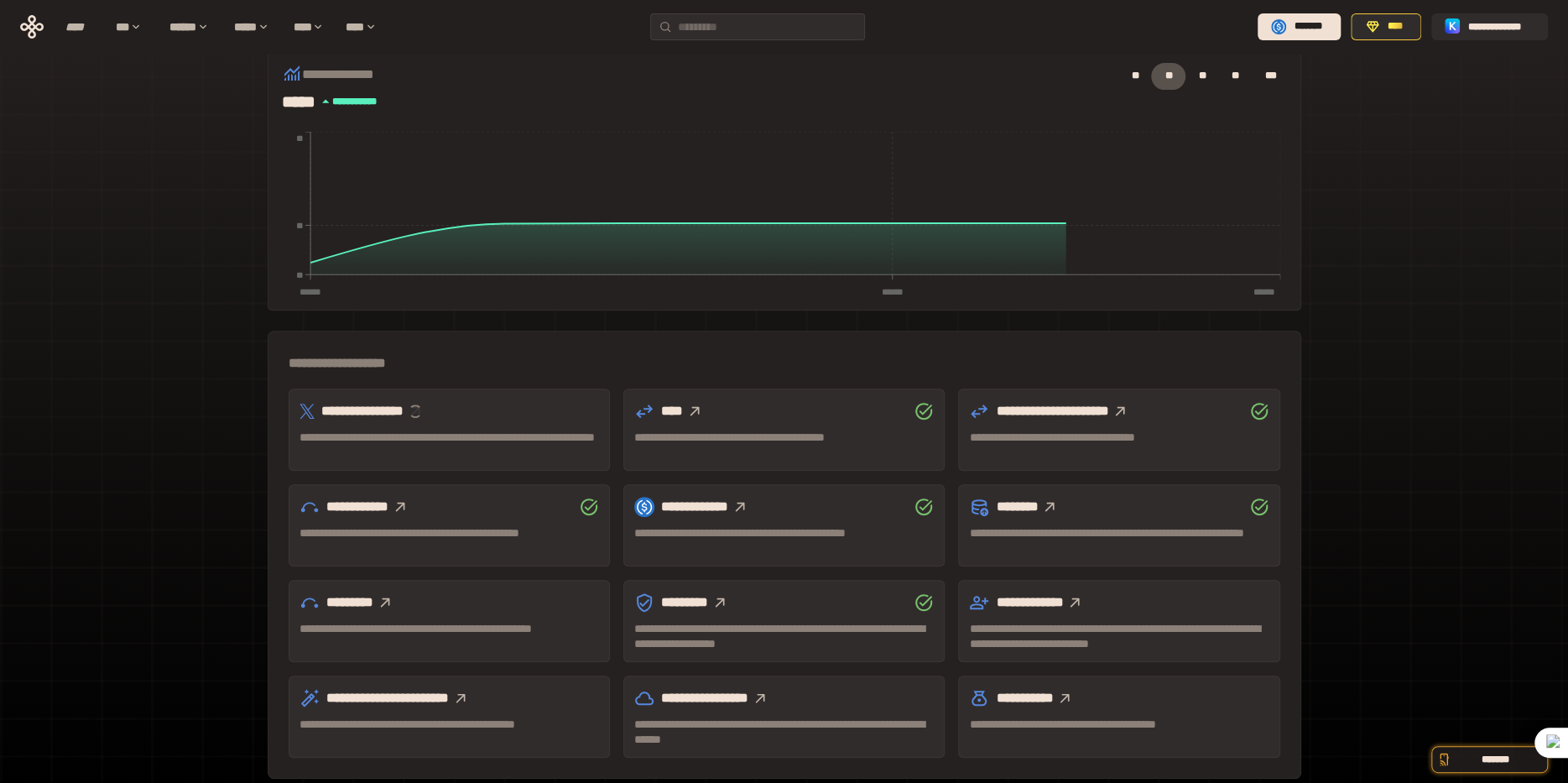 scroll, scrollTop: 296, scrollLeft: 0, axis: vertical 